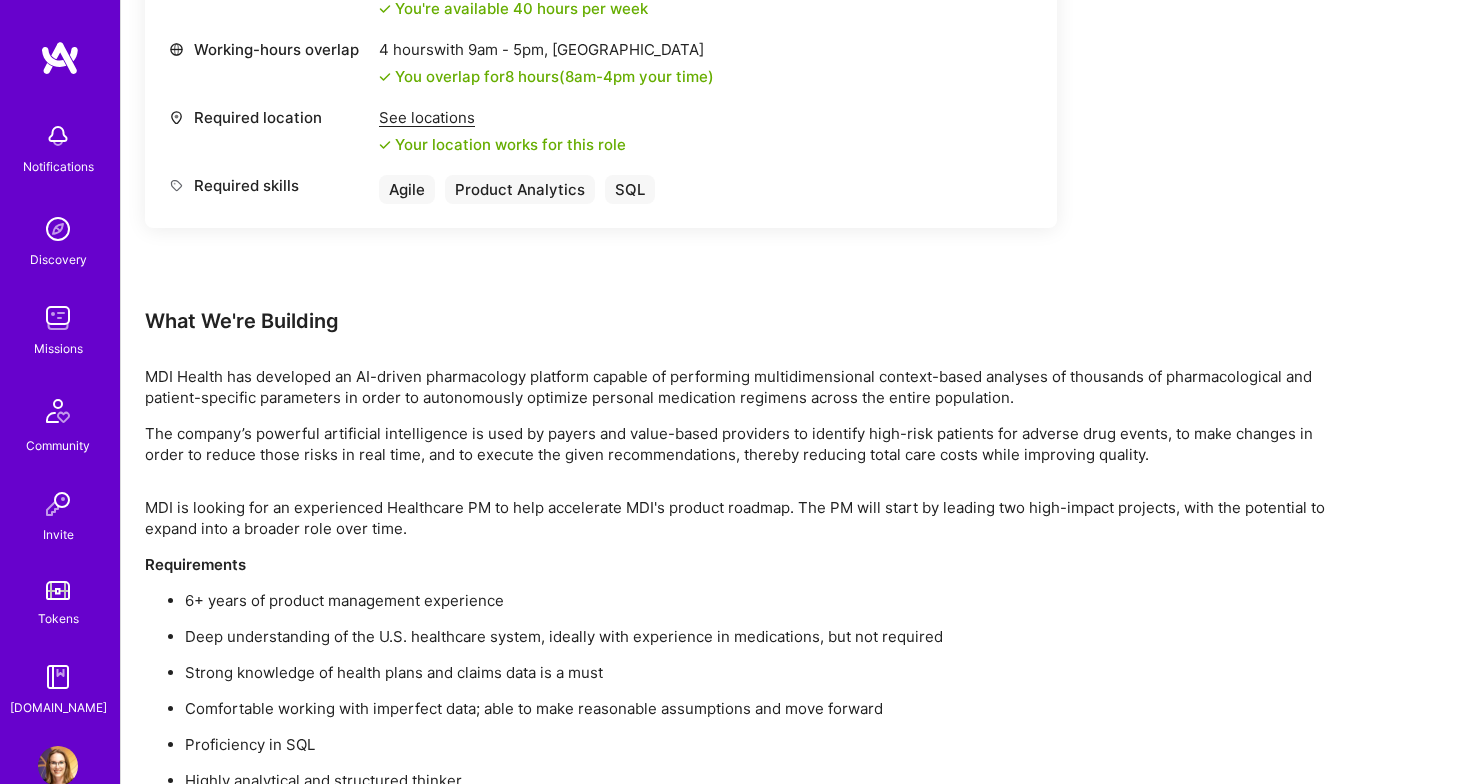 scroll, scrollTop: 982, scrollLeft: 0, axis: vertical 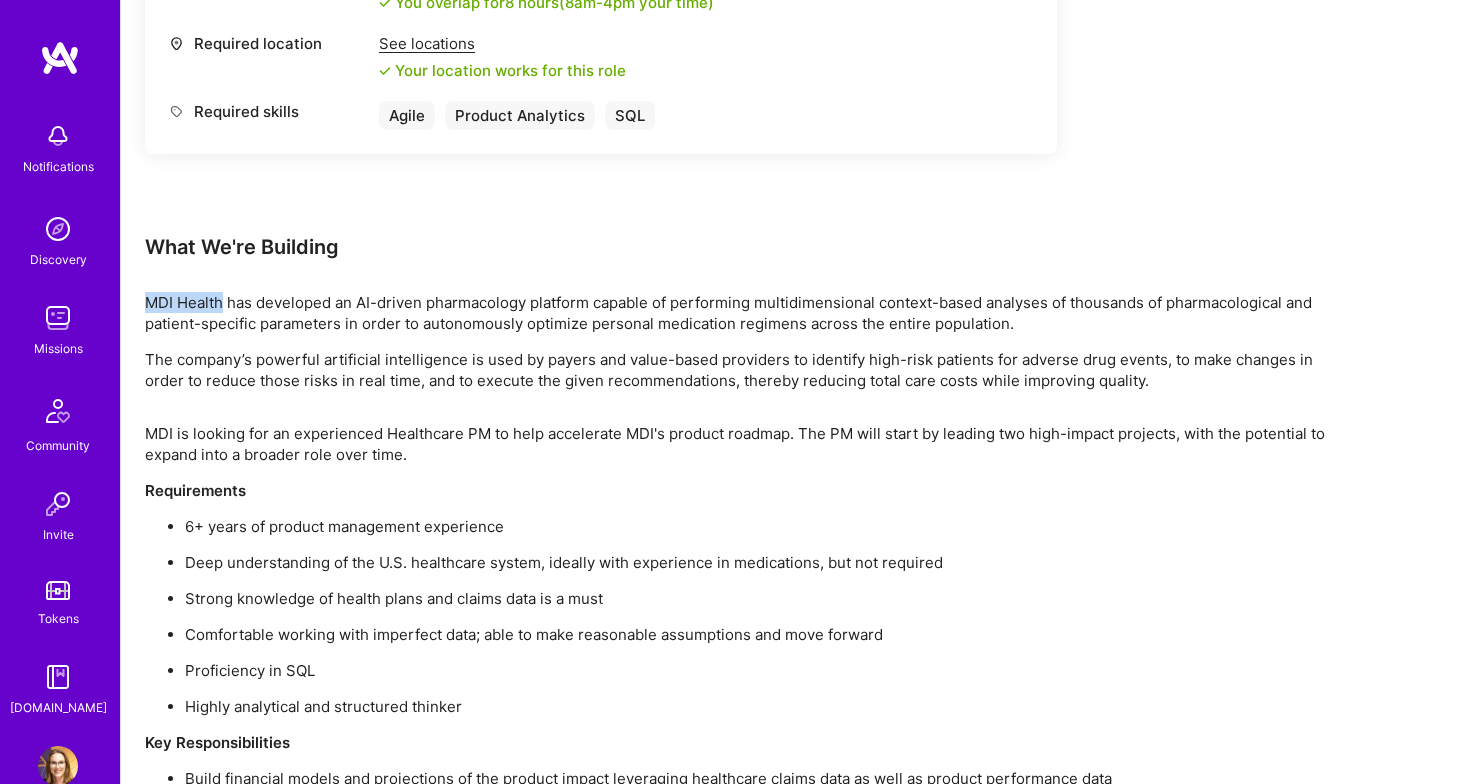 drag, startPoint x: 164, startPoint y: 303, endPoint x: 221, endPoint y: 299, distance: 57.14018 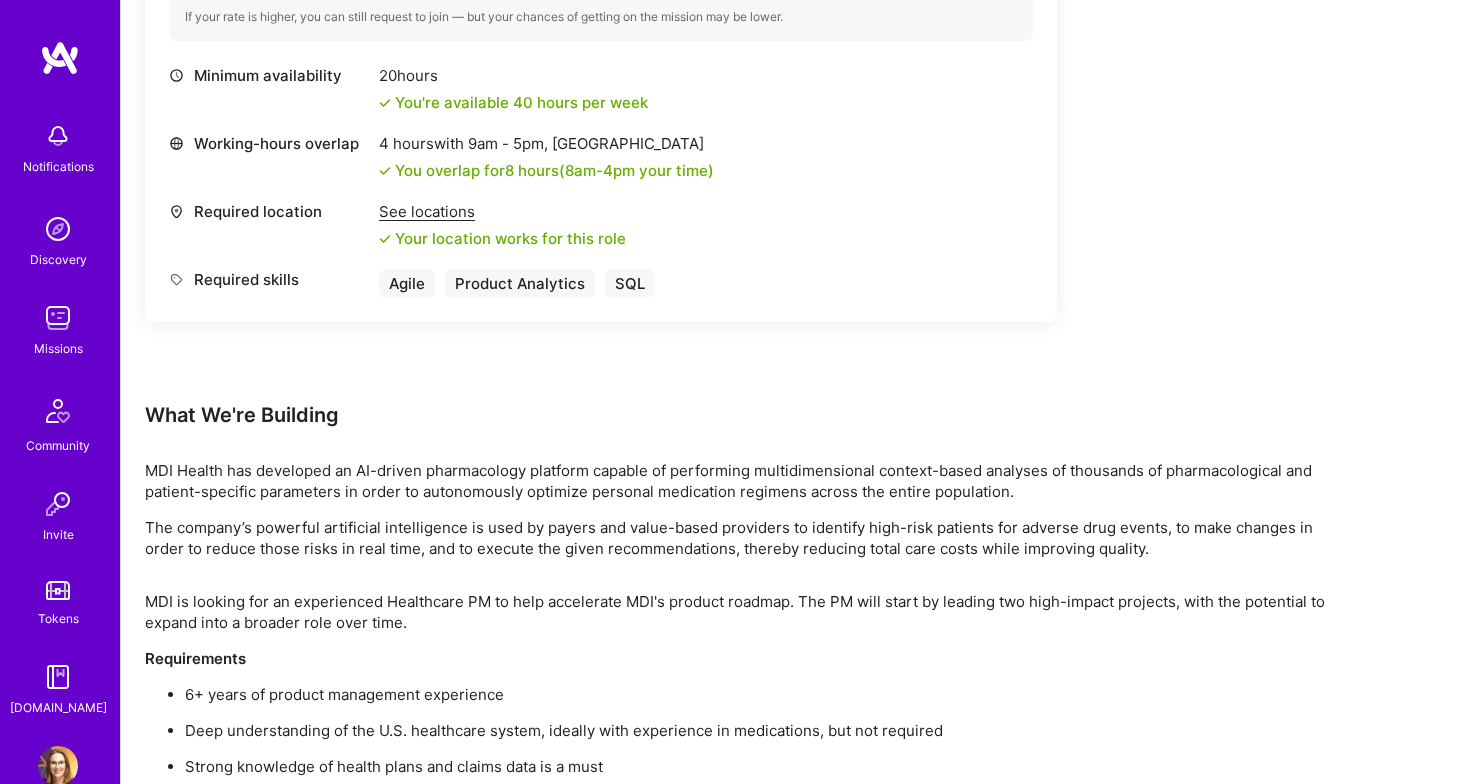 scroll, scrollTop: 899, scrollLeft: 0, axis: vertical 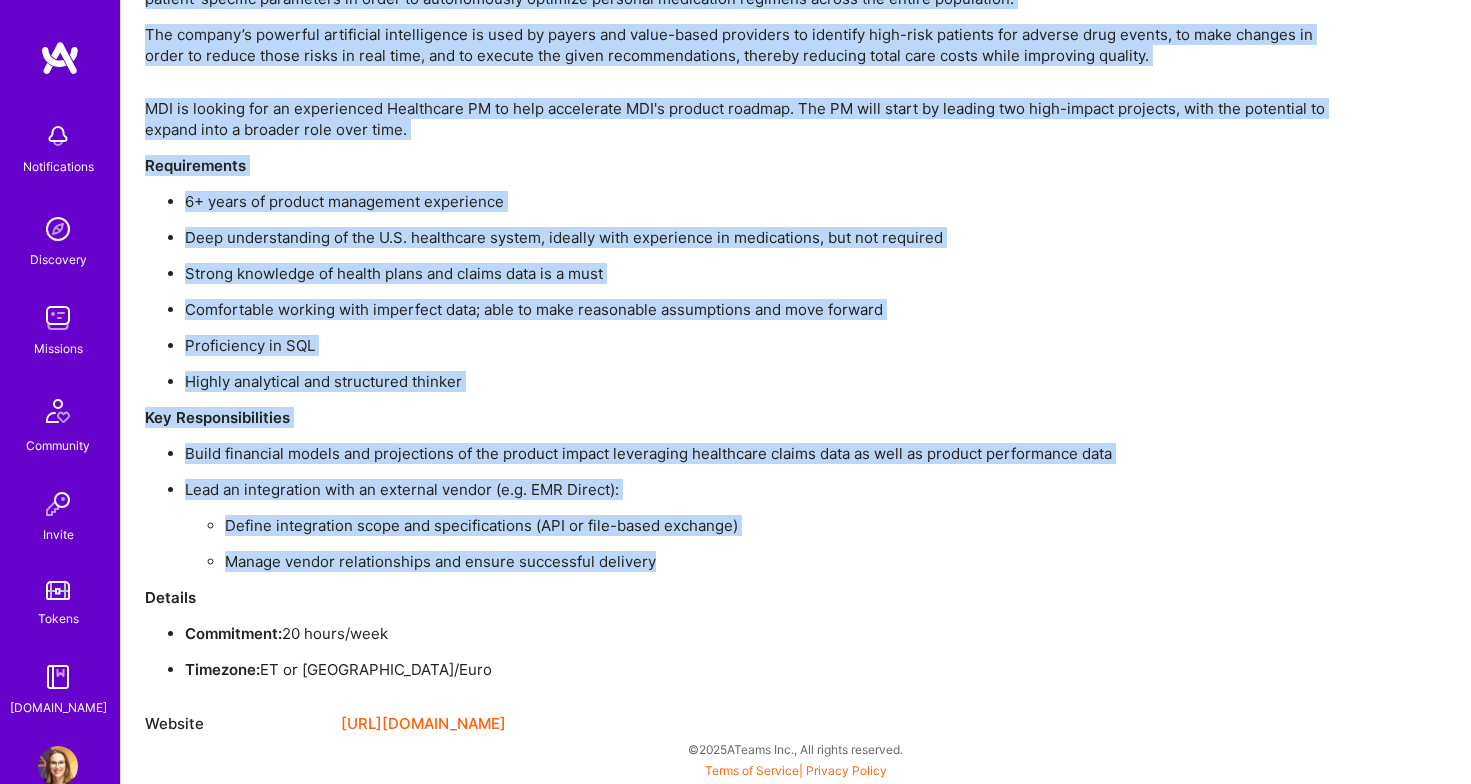 drag, startPoint x: 145, startPoint y: 319, endPoint x: 685, endPoint y: 558, distance: 590.52606 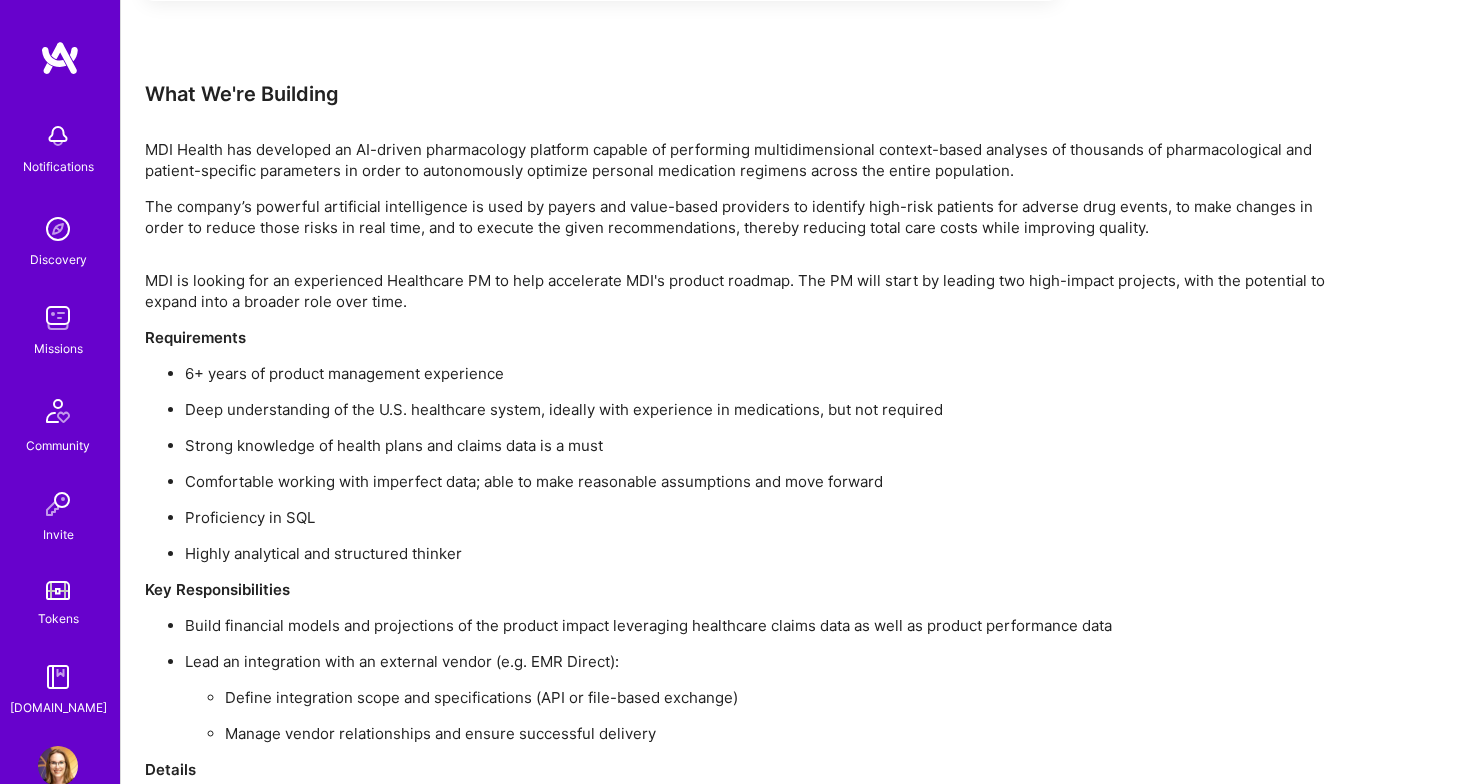 scroll, scrollTop: 1127, scrollLeft: 0, axis: vertical 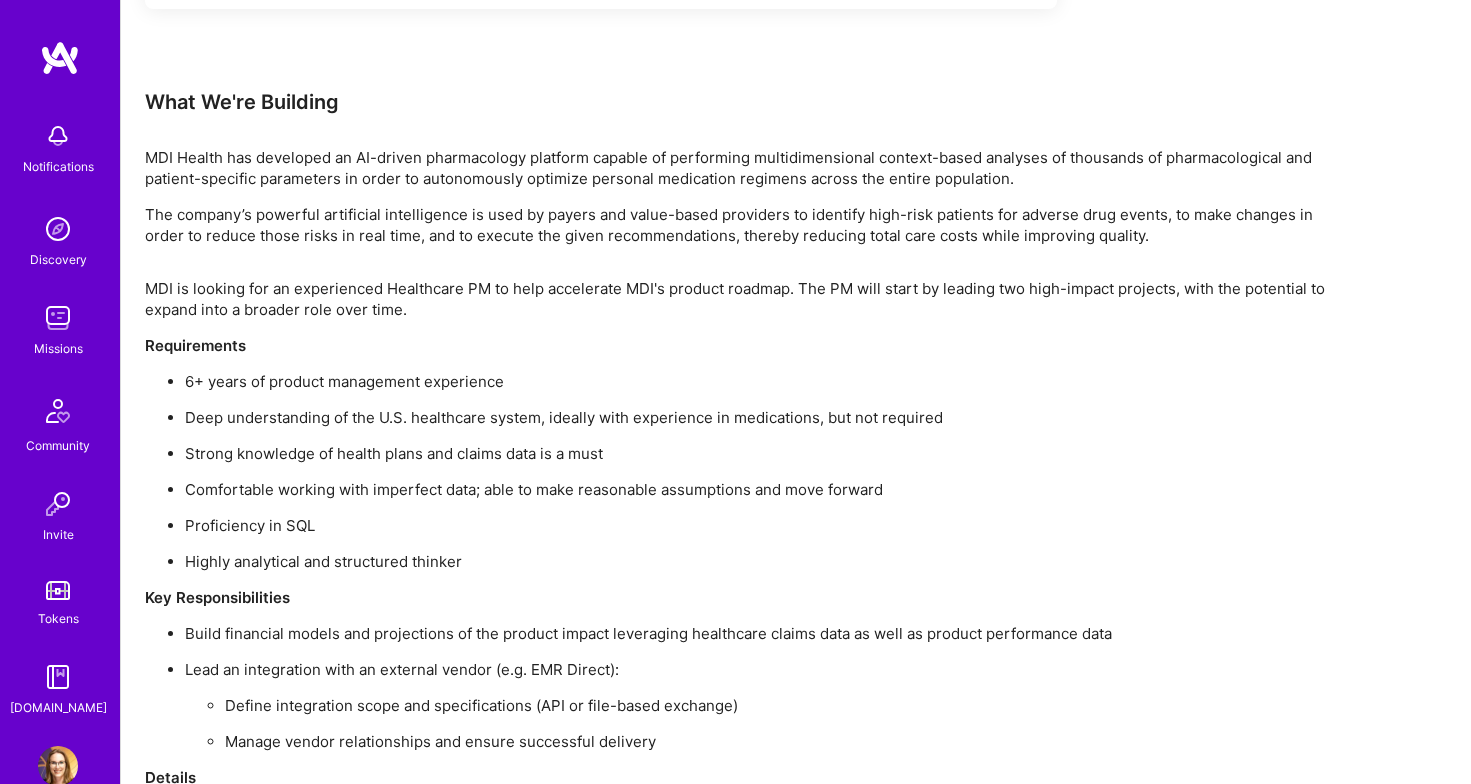 click on "MDI is looking for an experienced Healthcare PM to help accelerate MDI's product roadmap. The PM will start by leading two high-impact projects, with the potential to expand into a broader role over time. Requirements 6+ years of product management experience Deep understanding of the U.S. healthcare system, ideally with experience in medications, but not required Strong knowledge of health plans and claims data is a must Comfortable working with imperfect data; able to make reasonable assumptions and move forward Proficiency in SQL Highly analytical and structured thinker Key Responsibilities Build financial models and projections of the product impact leveraging healthcare claims data as well as product performance data Lead an integration with an external vendor (e.g. EMR Direct): Define integration scope and specifications (API or file-based exchange) Manage vendor relationships and ensure successful delivery Details Commitment:  20 hours/week Timezone:  ET or [GEOGRAPHIC_DATA]/Euro" at bounding box center (745, 569) 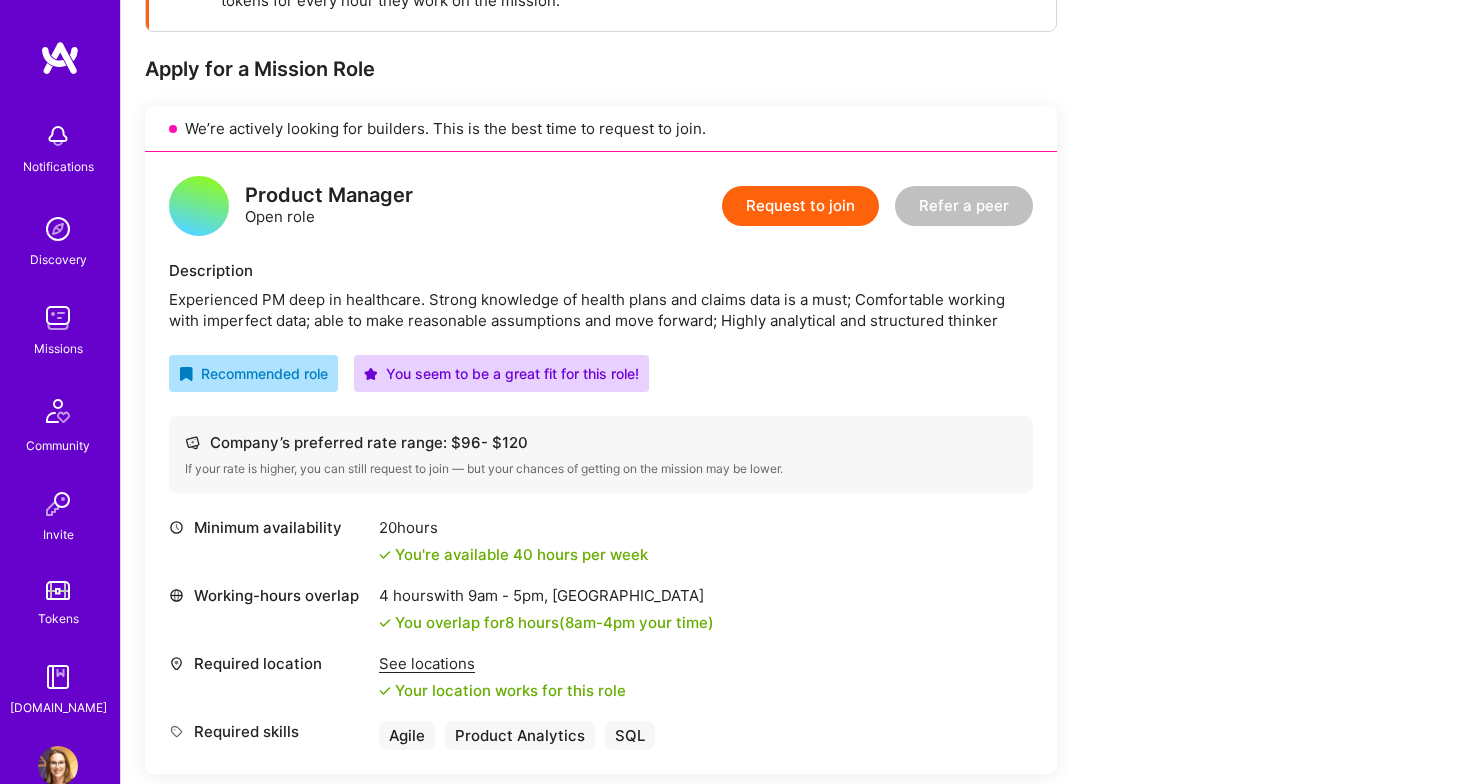 scroll, scrollTop: 366, scrollLeft: 0, axis: vertical 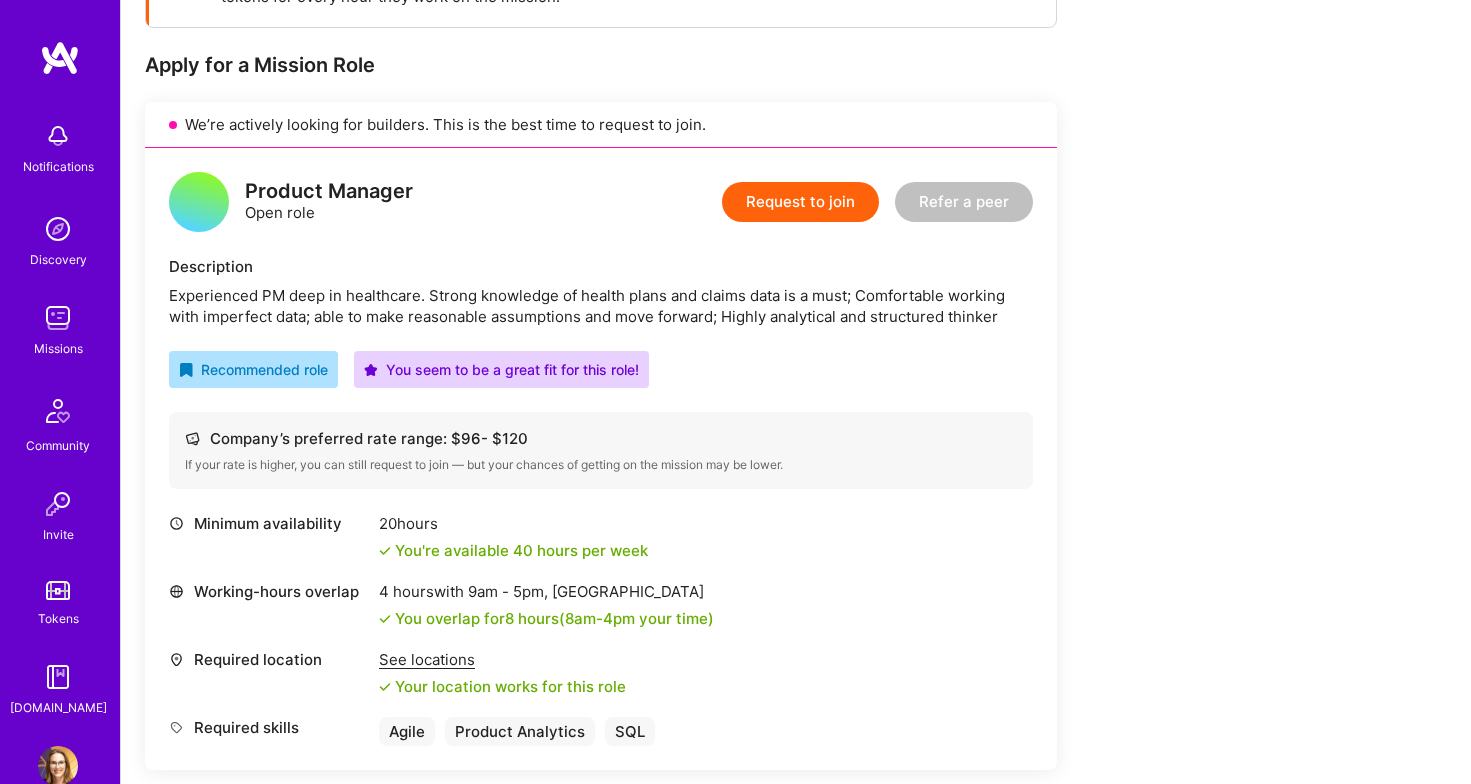 click on "Request to join" at bounding box center [800, 202] 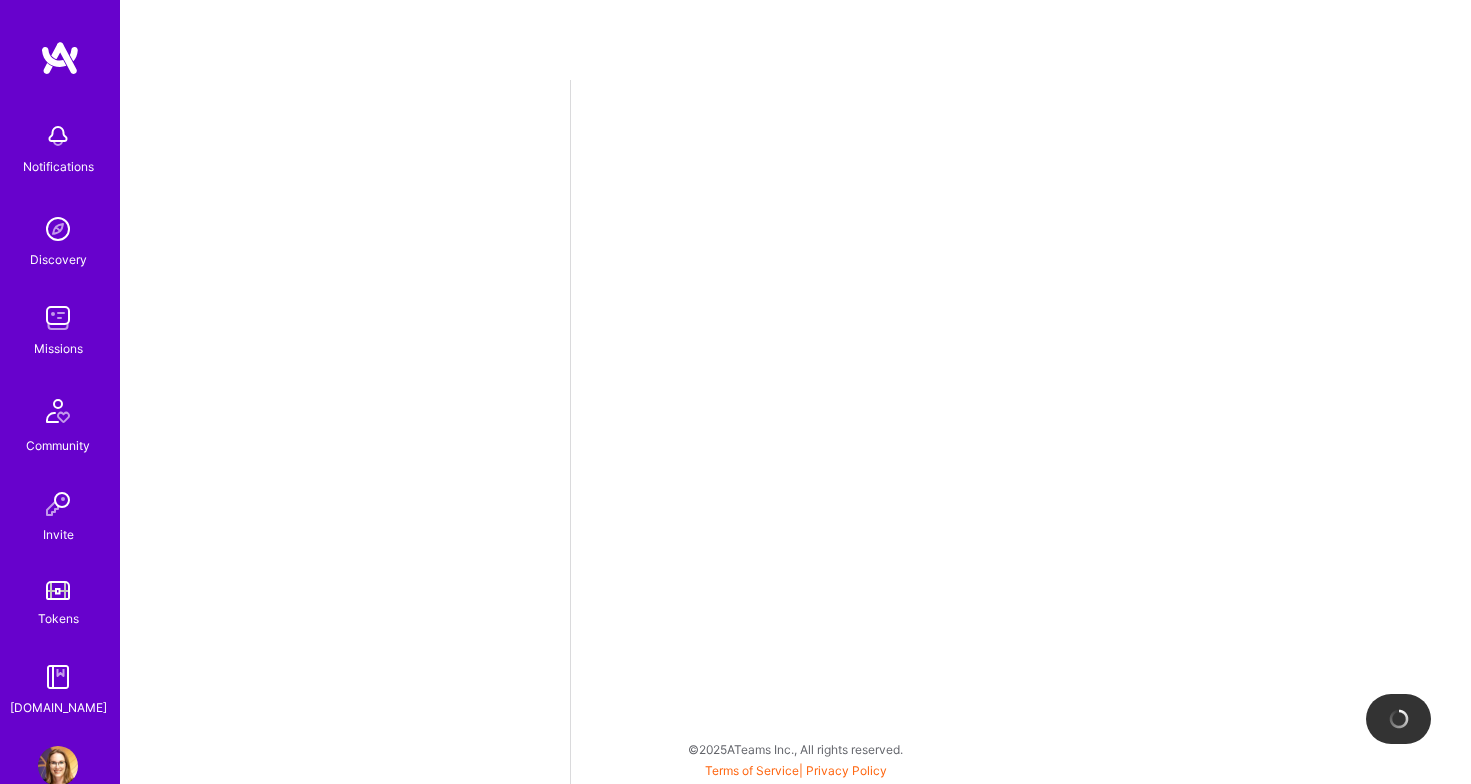 scroll, scrollTop: 0, scrollLeft: 0, axis: both 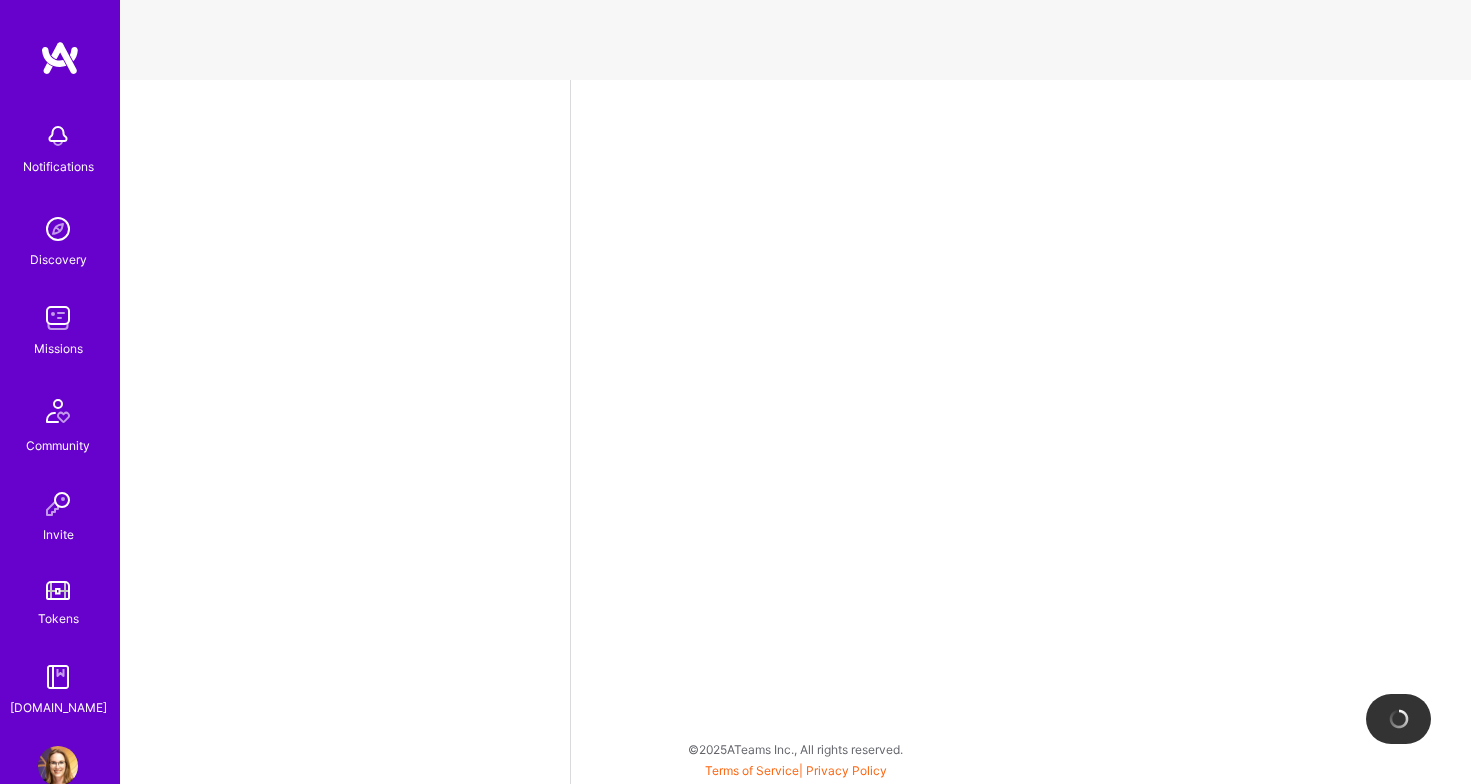 select on "US" 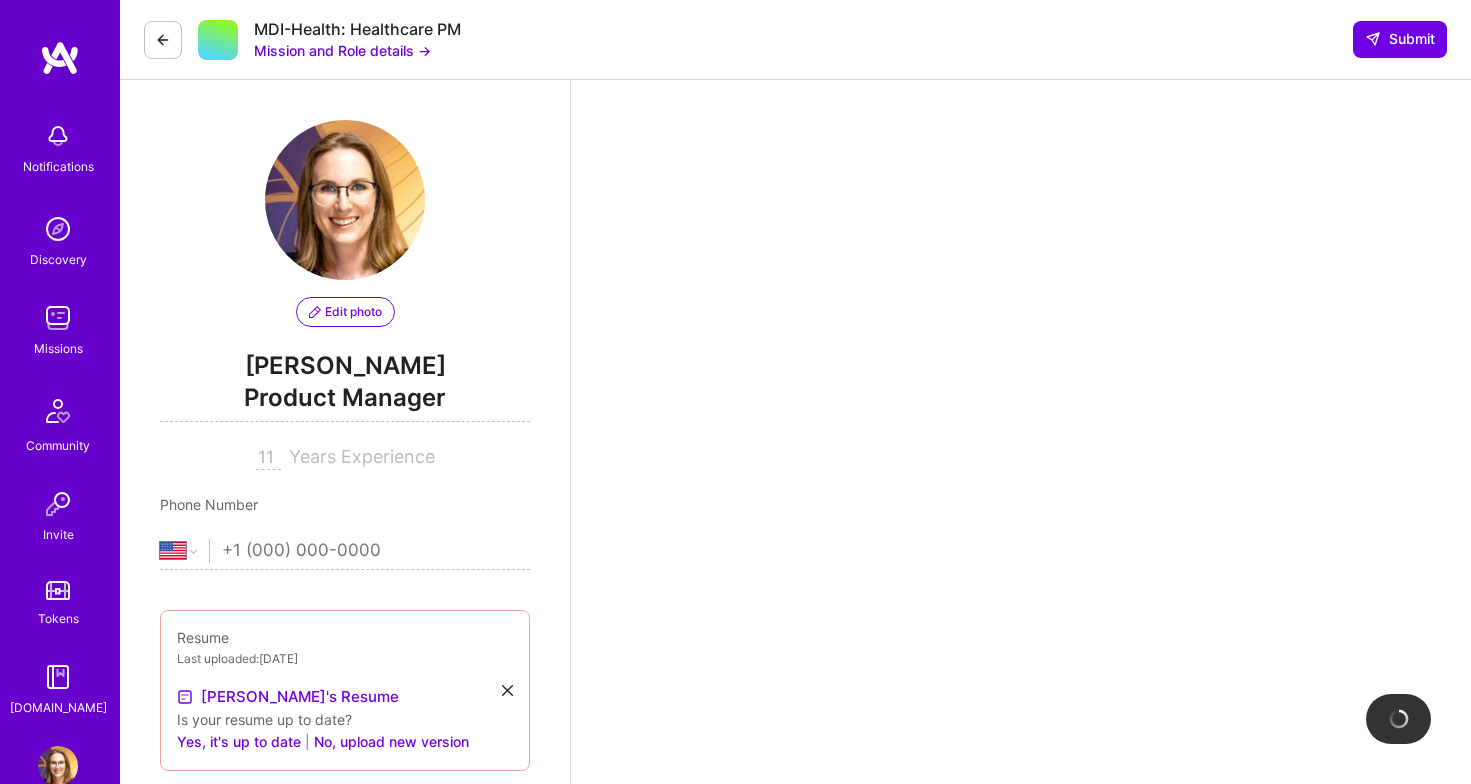 scroll, scrollTop: 493, scrollLeft: 0, axis: vertical 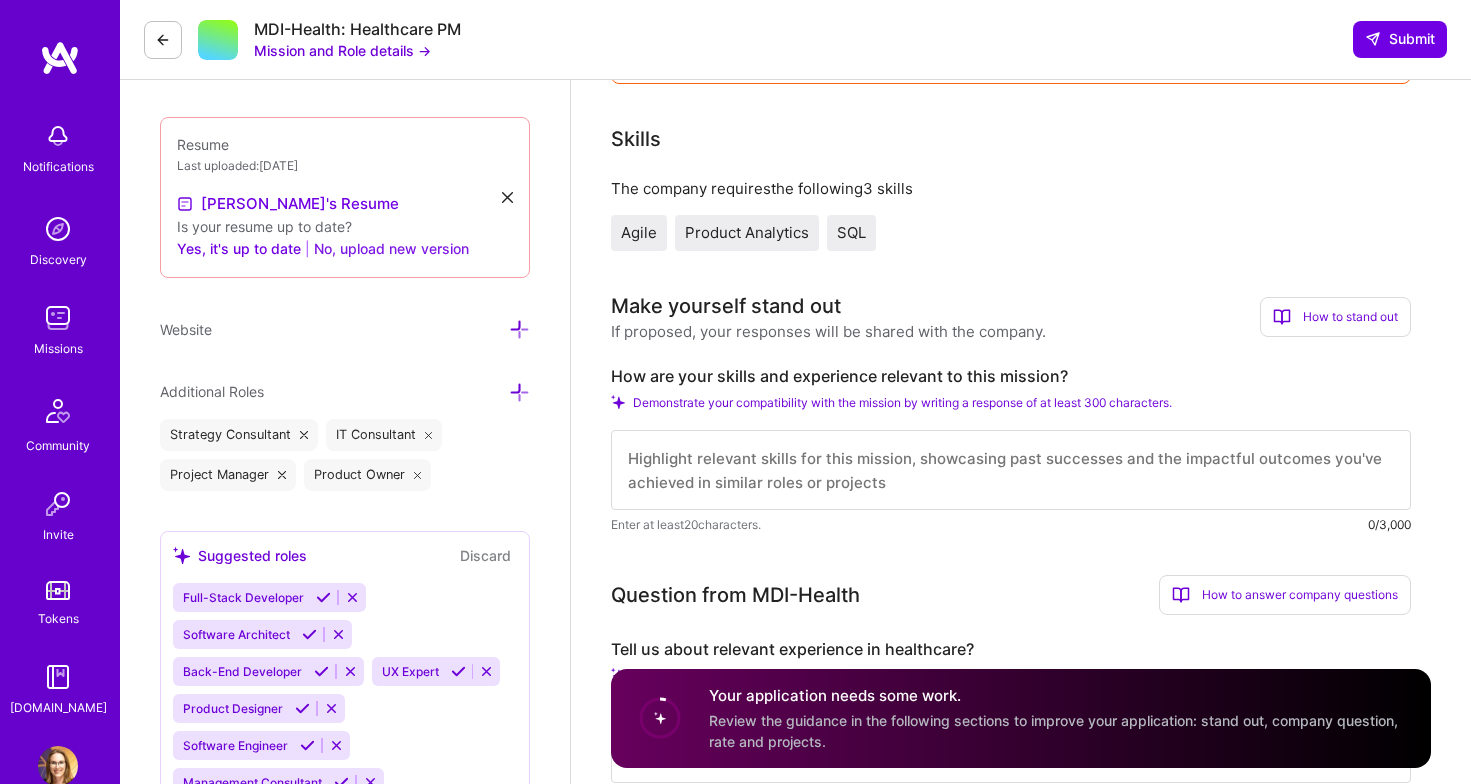 click on "No, upload new version" at bounding box center (391, 249) 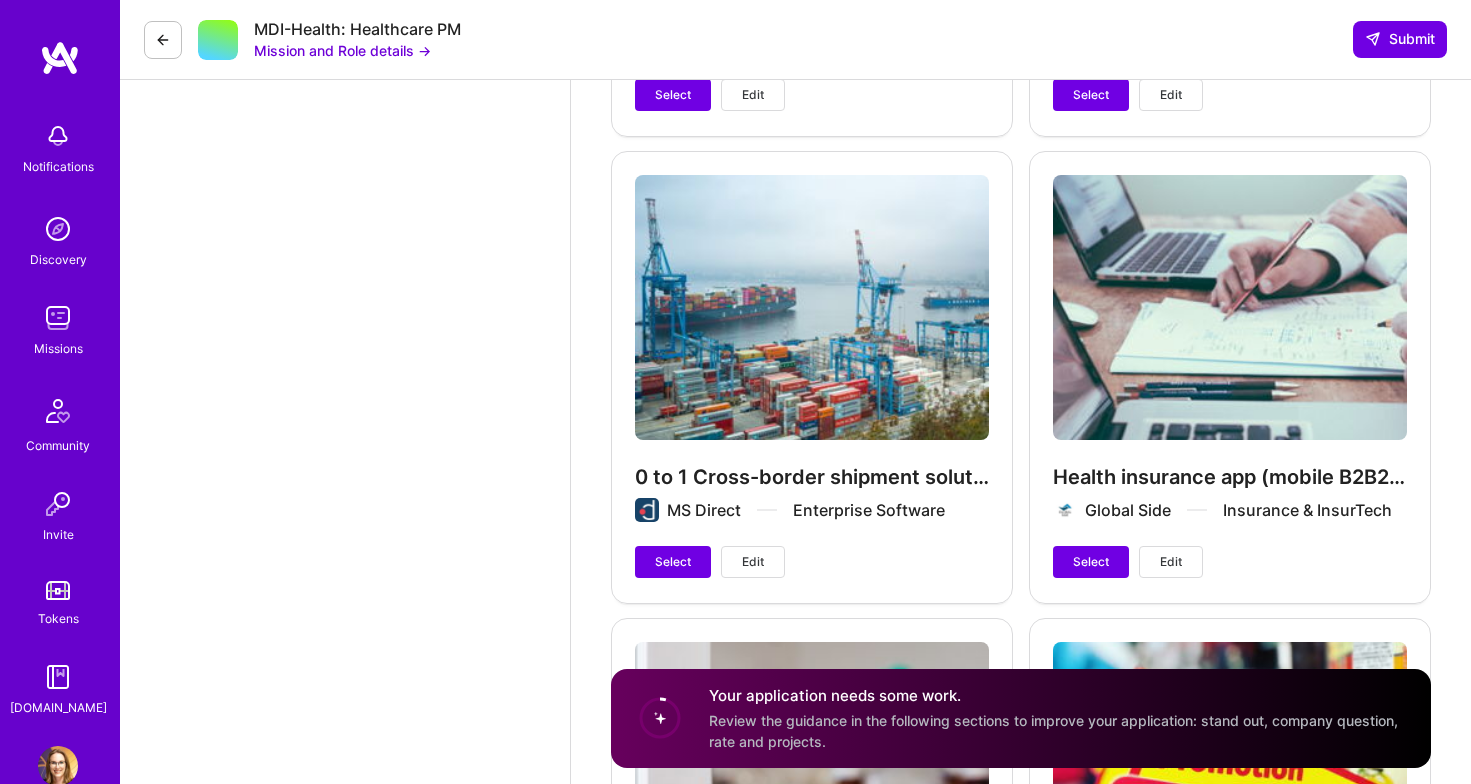 scroll, scrollTop: 4565, scrollLeft: 0, axis: vertical 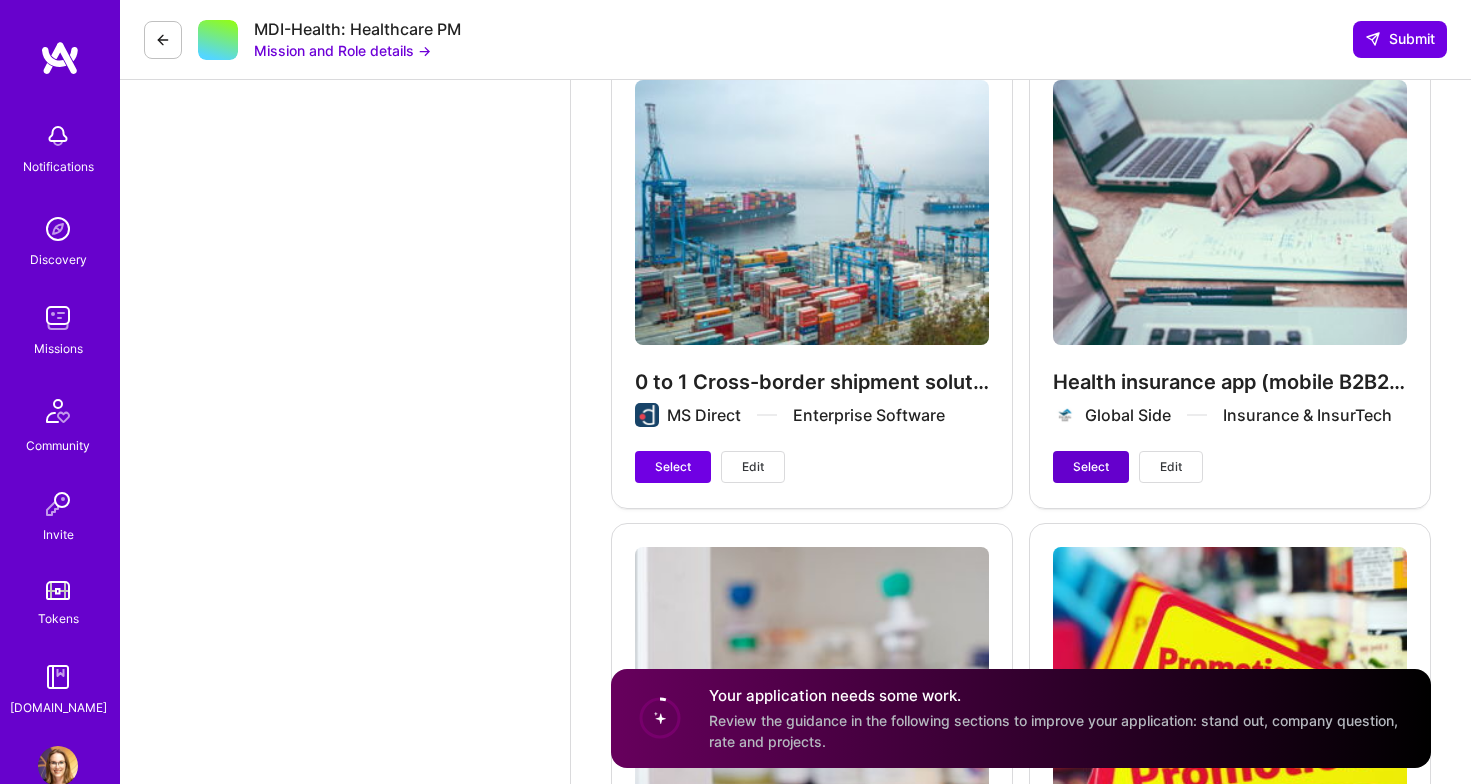 click on "Select" at bounding box center [1091, 467] 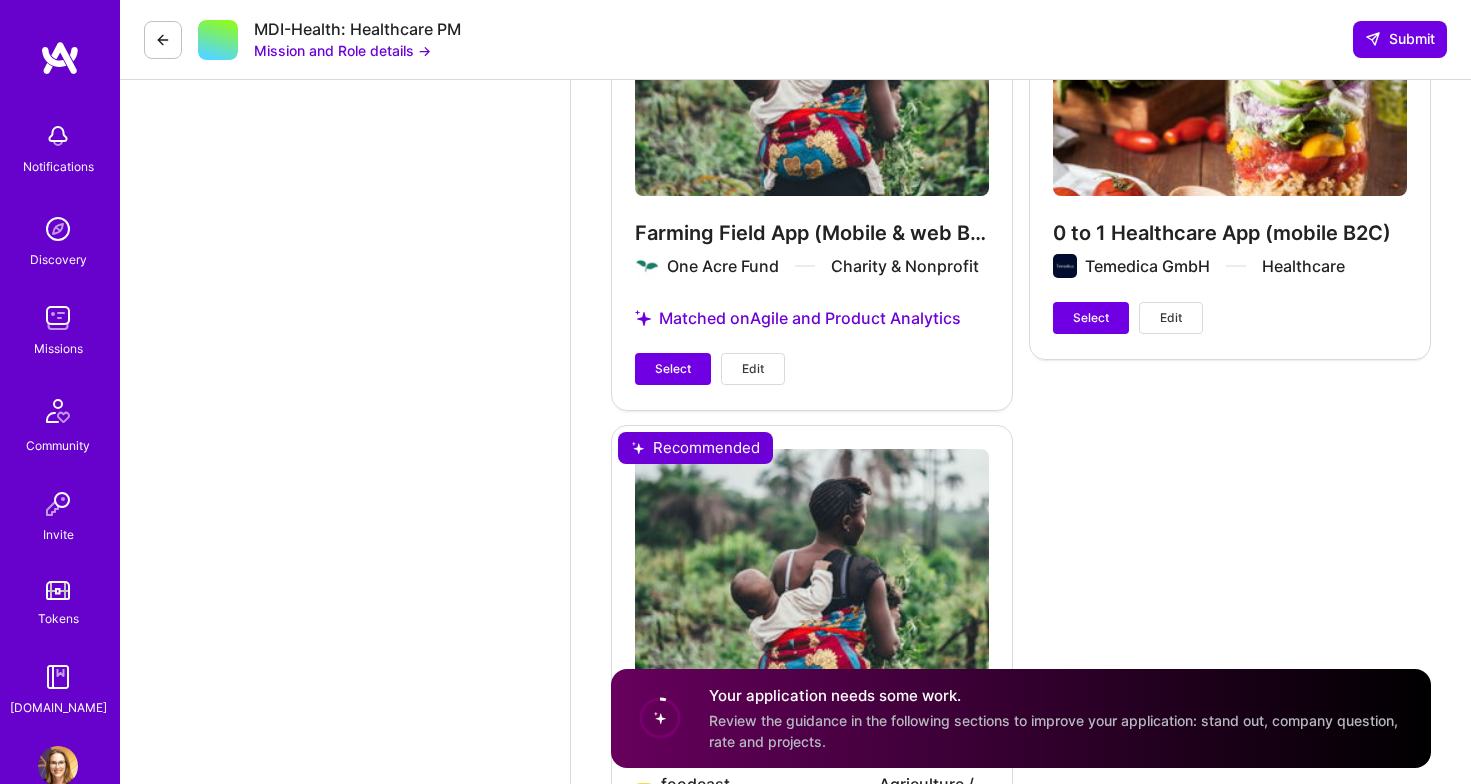 scroll, scrollTop: 5912, scrollLeft: 0, axis: vertical 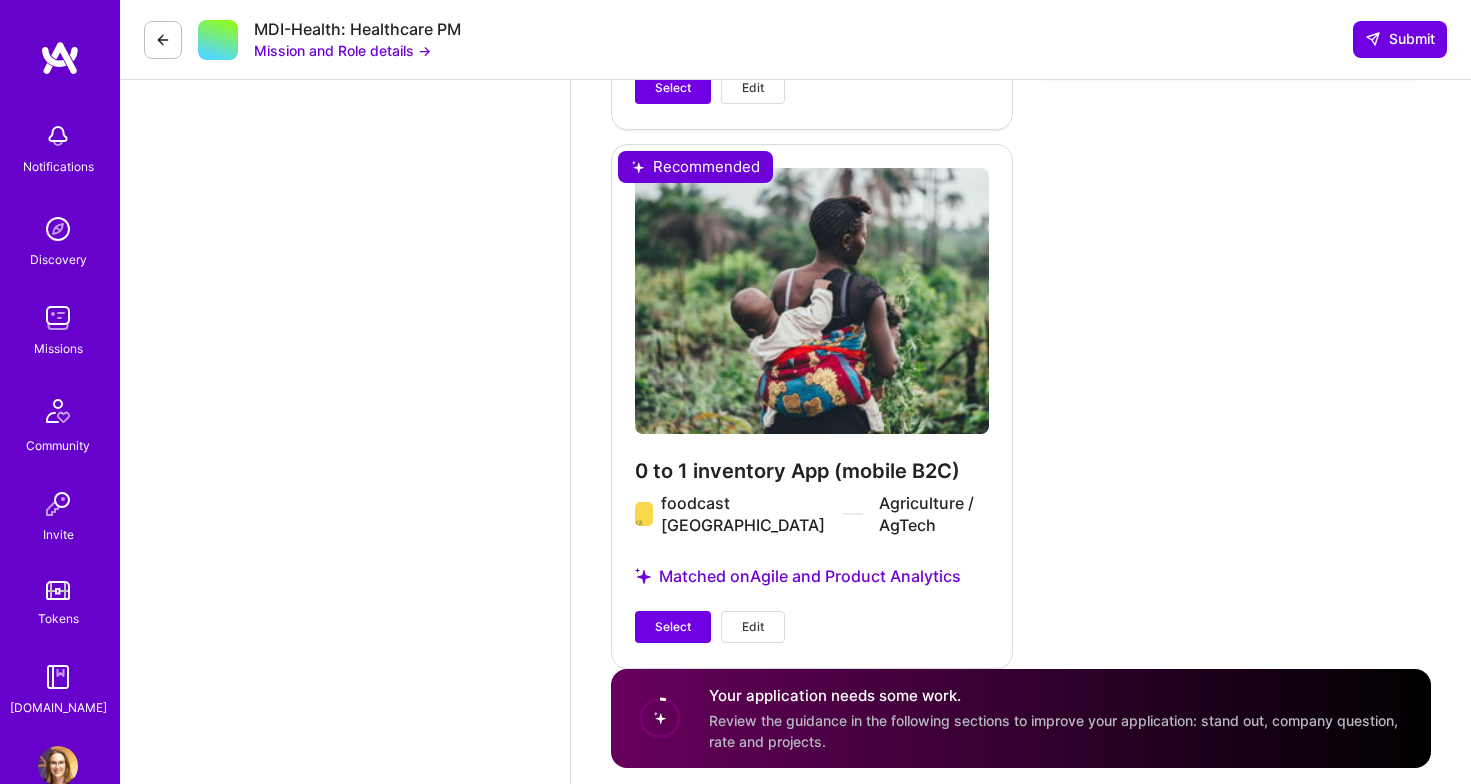 click on "0 to 1 Equipment Rental Platform Confidential   E-Commerce, Marketplaces Select Edit
0 to 1 Construction Project Management app Confidential   Real Estate, Construction & Architecture Select Edit 0 to 1 AI Finance platform Confidential   Financial Services / Fintech, Private Equity / Venture Capital Select Edit 0 to 1 AI Platform for EduTech Start-up confidential   Education / Edtech, Recruitment Select Edit 0 to 1 Web3 Social Media App Lentil App   Crypto Select Edit 0 to 1 big data platform for smart parking start-up ParkHere   B2B2C Matched on  Product Analytics and SQL Select Edit 0 to 1 Solar energy app (mobile B2C) Sunvigo   Climate Tech Select Edit App Evaluation & scale up (mobile B2B) [PERSON_NAME]   E-Commerce Select Edit 0 to 1 Cross-border shipment solution (Web B2B) MS Direct   Enterprise Software Select Edit Health insurance app (mobile B2B2C) Global Side   Insurance & InsurTech Deselect Edit Early stage pharmacy app (Web B2B) Frag die Apotheke   Pharma Select Edit Justsnap (Web B2B)" at bounding box center [1021, -1324] 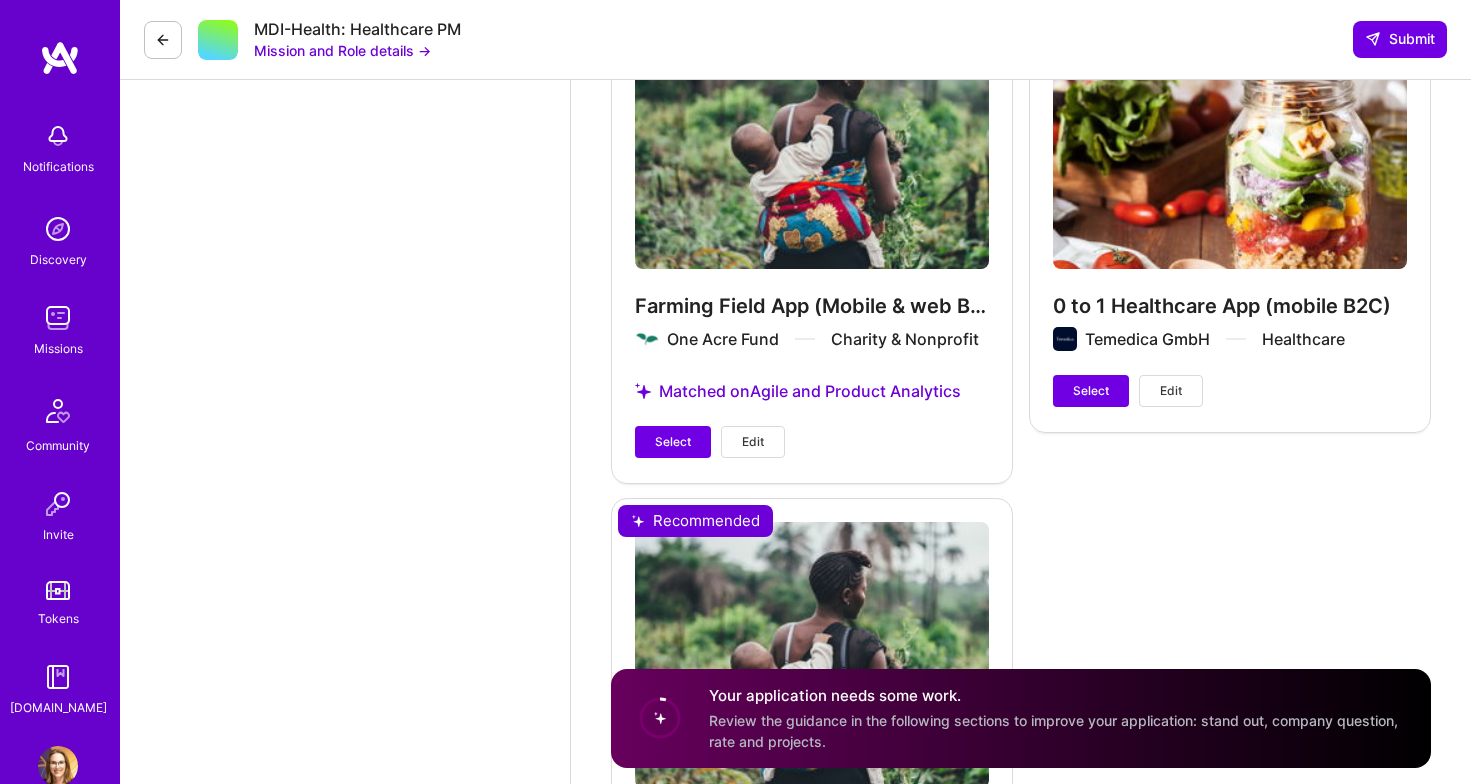 scroll, scrollTop: 5469, scrollLeft: 0, axis: vertical 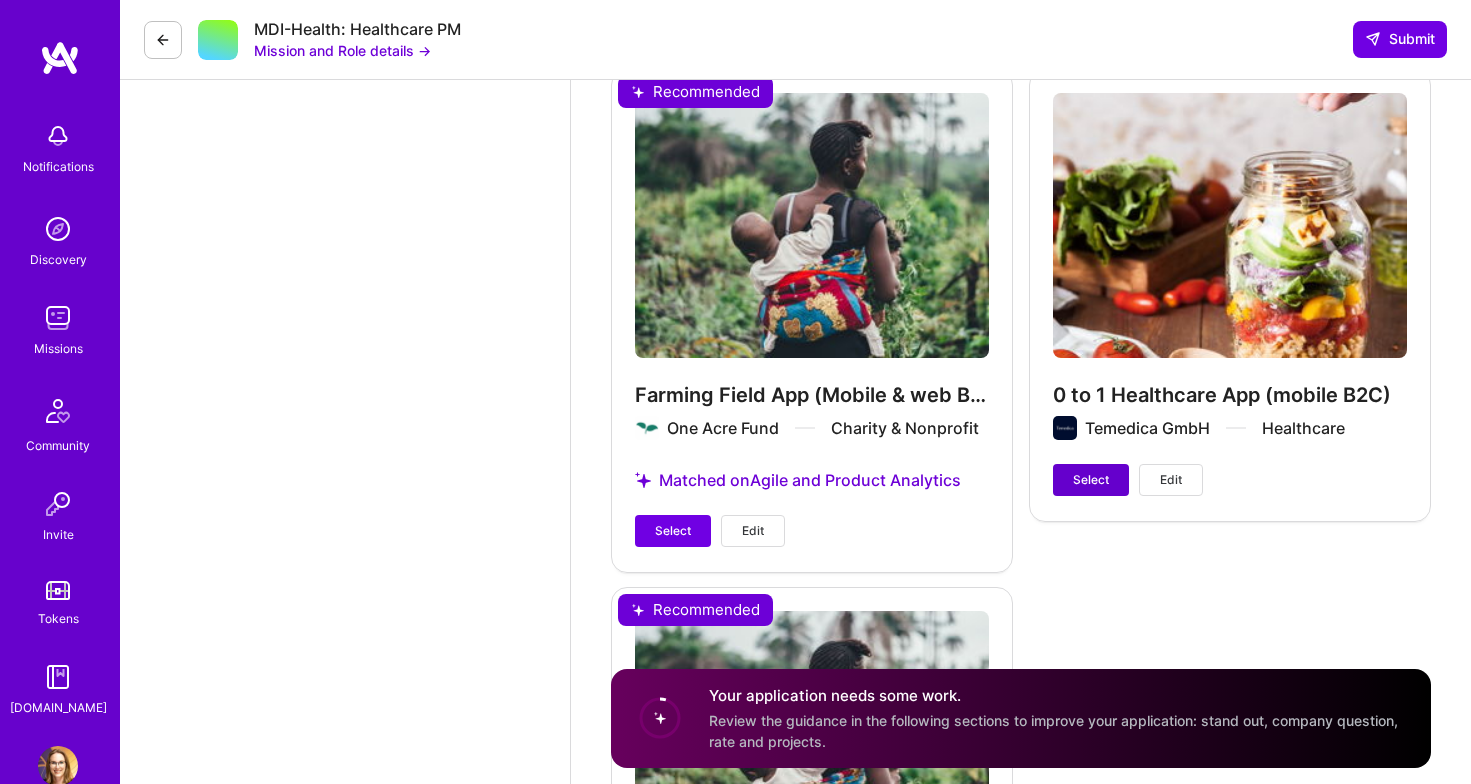 click on "Select" at bounding box center (1091, 480) 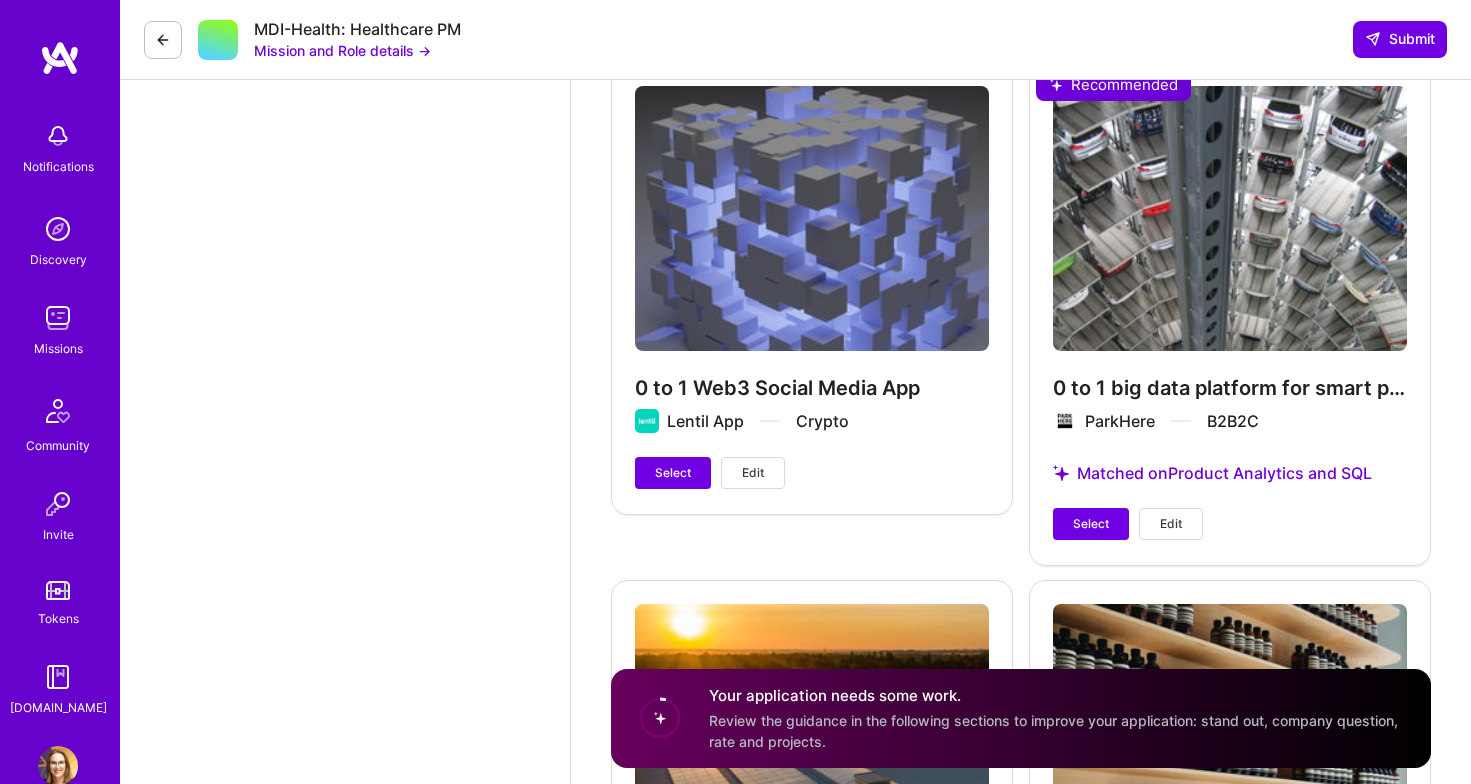 scroll, scrollTop: 3577, scrollLeft: 0, axis: vertical 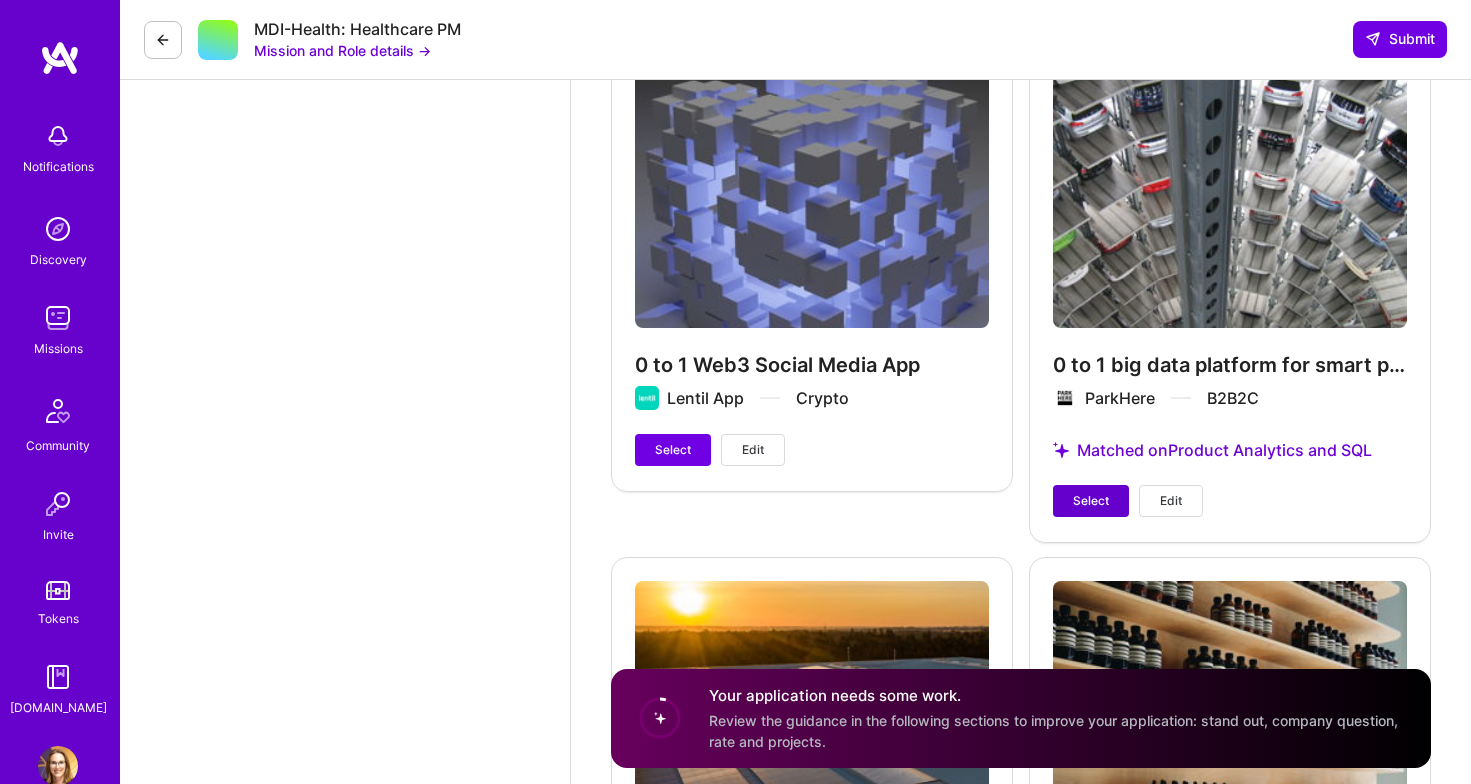 click on "Select" at bounding box center (1091, 501) 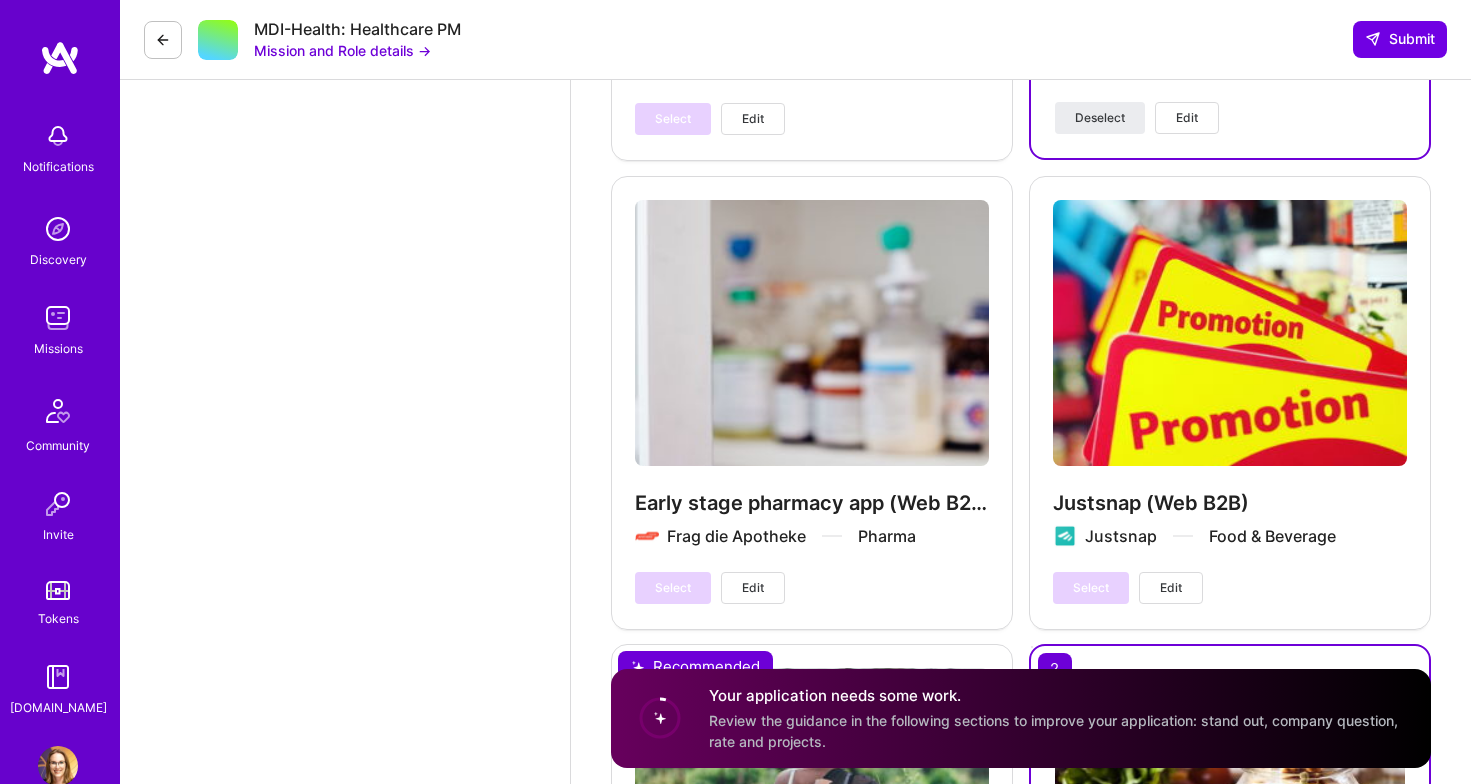 scroll, scrollTop: 4678, scrollLeft: 0, axis: vertical 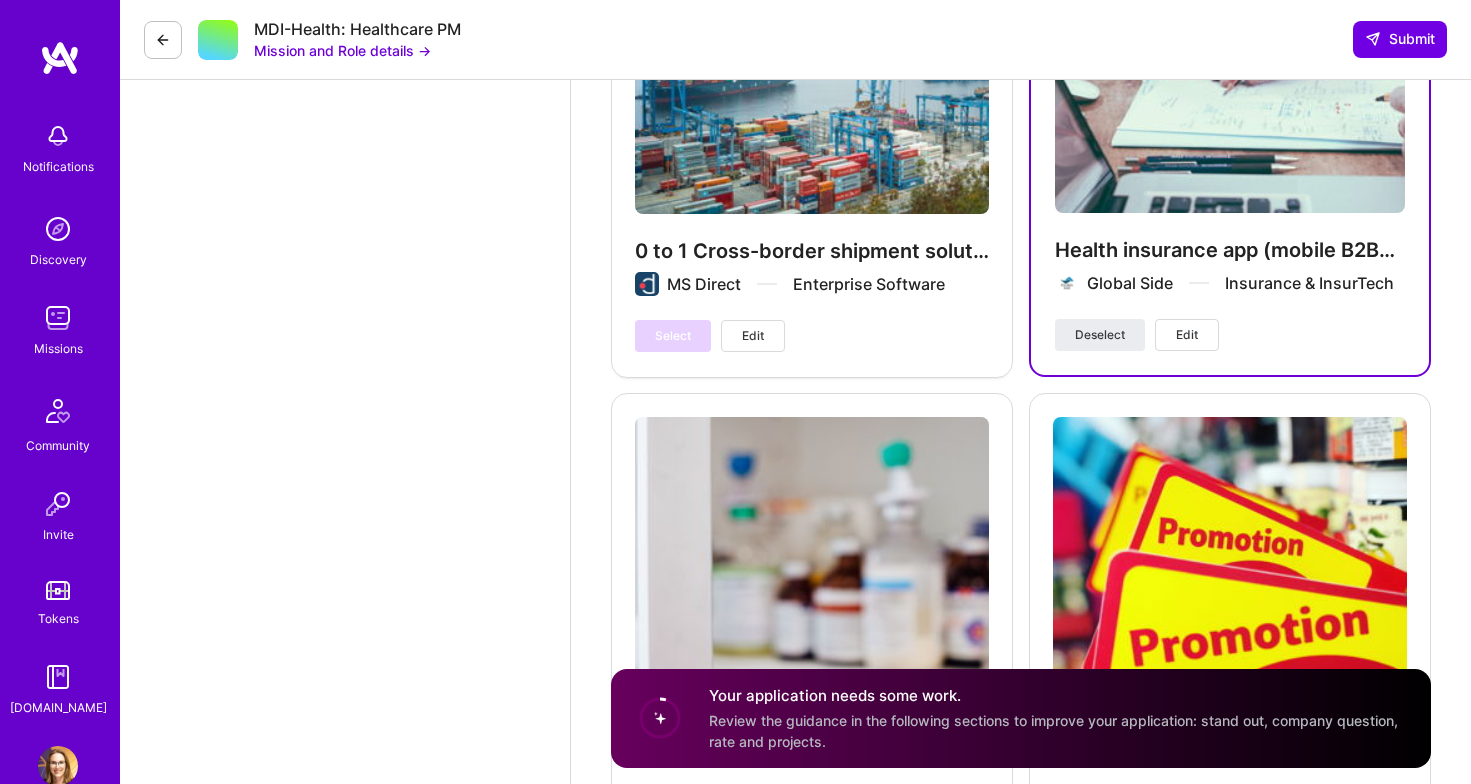 click on "Edit" at bounding box center (1187, 335) 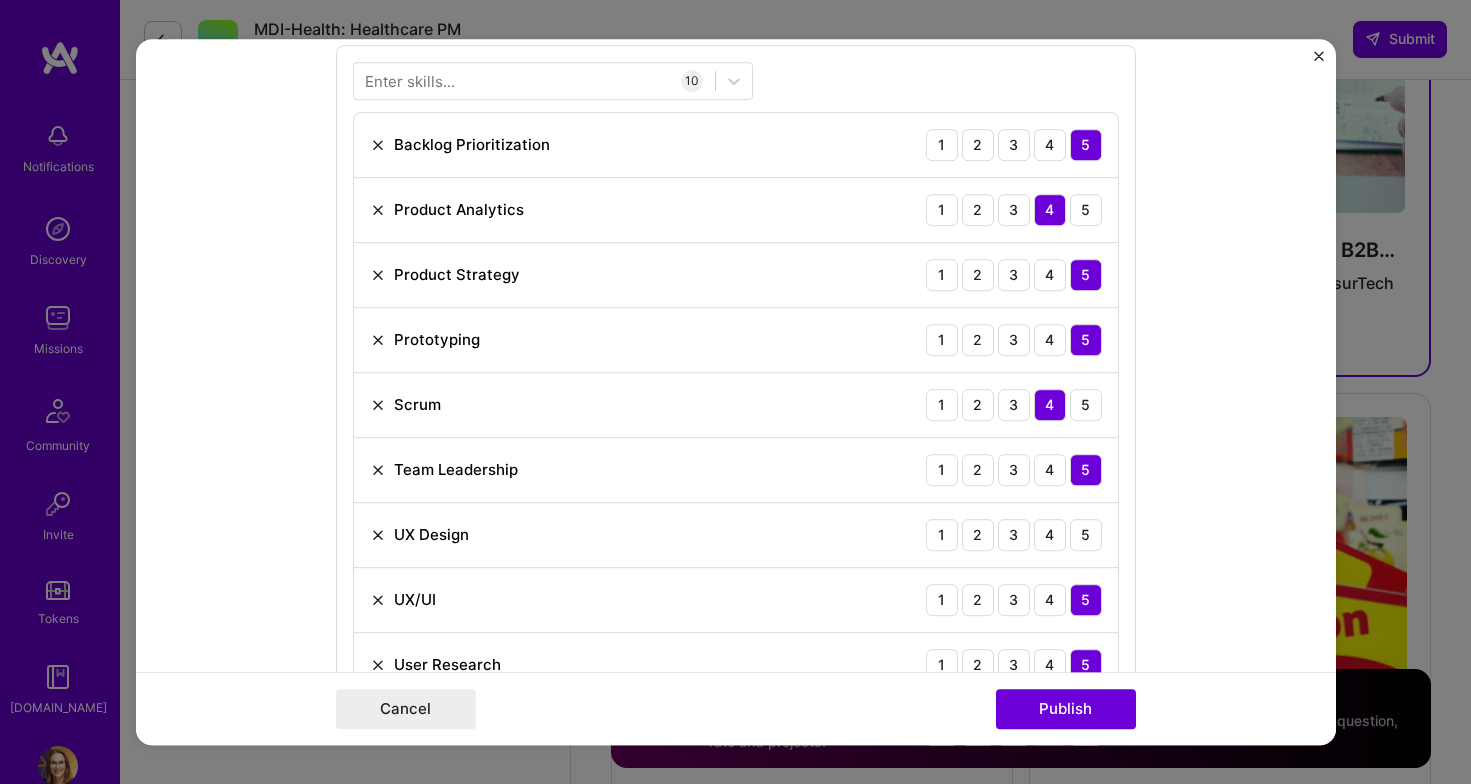 scroll, scrollTop: 1360, scrollLeft: 0, axis: vertical 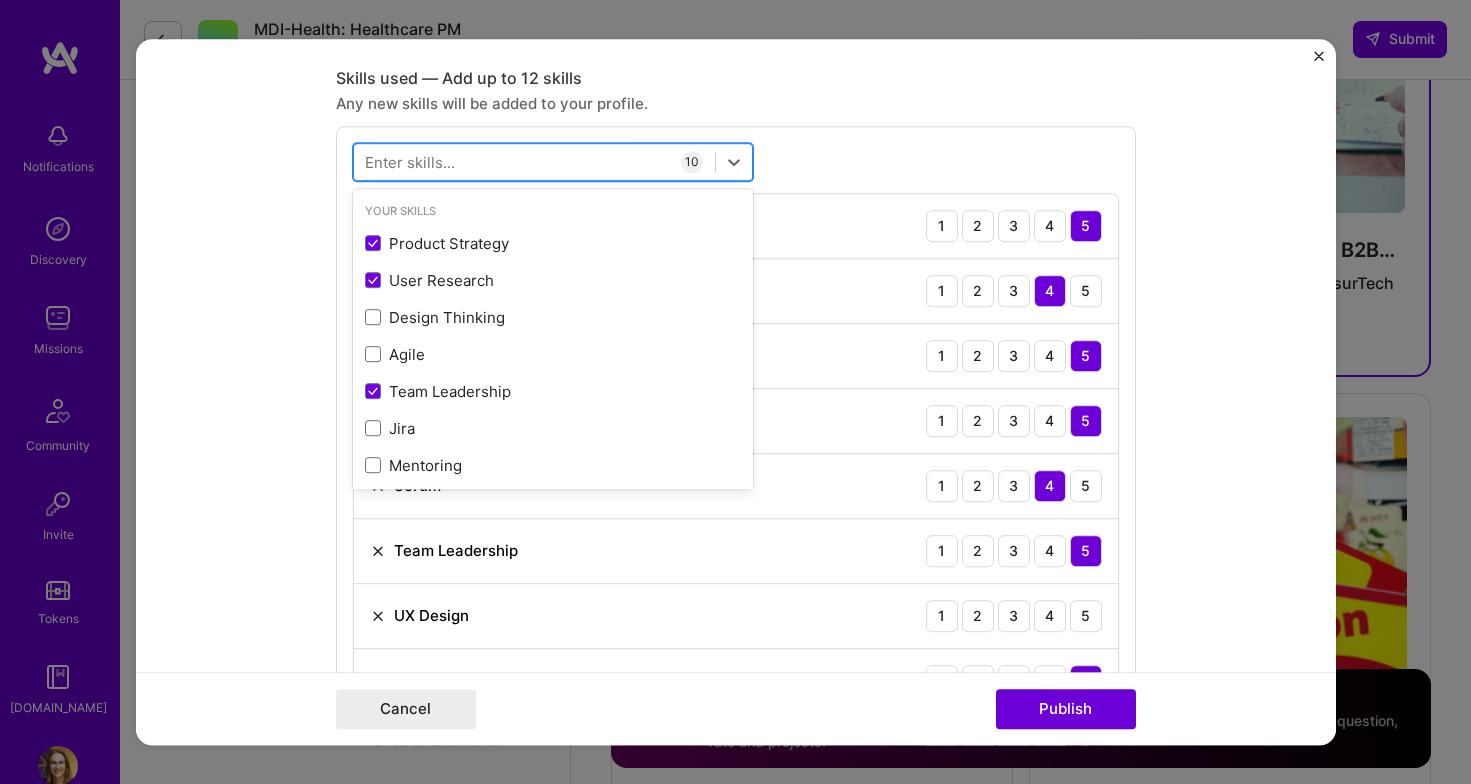 click at bounding box center [534, 162] 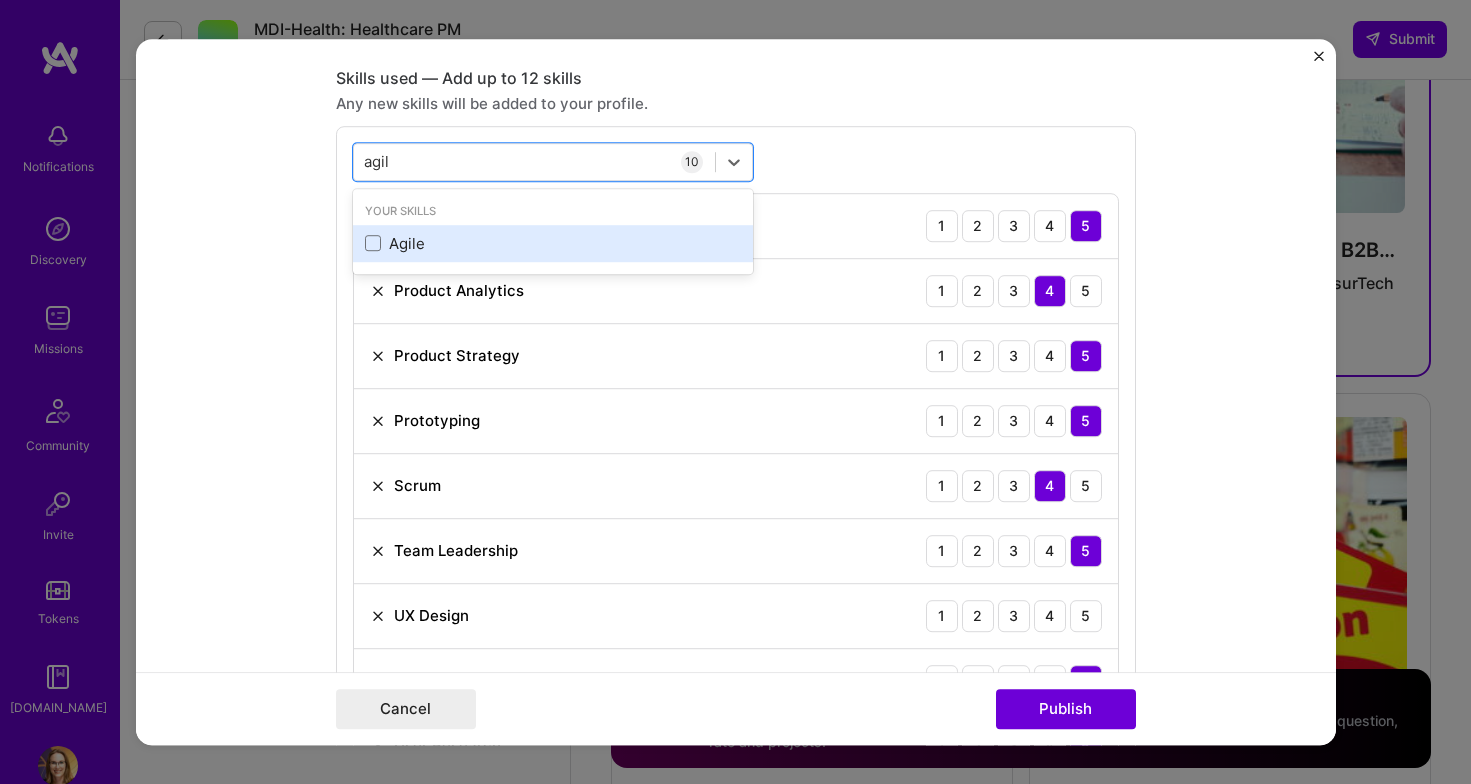 click on "Agile" at bounding box center (553, 243) 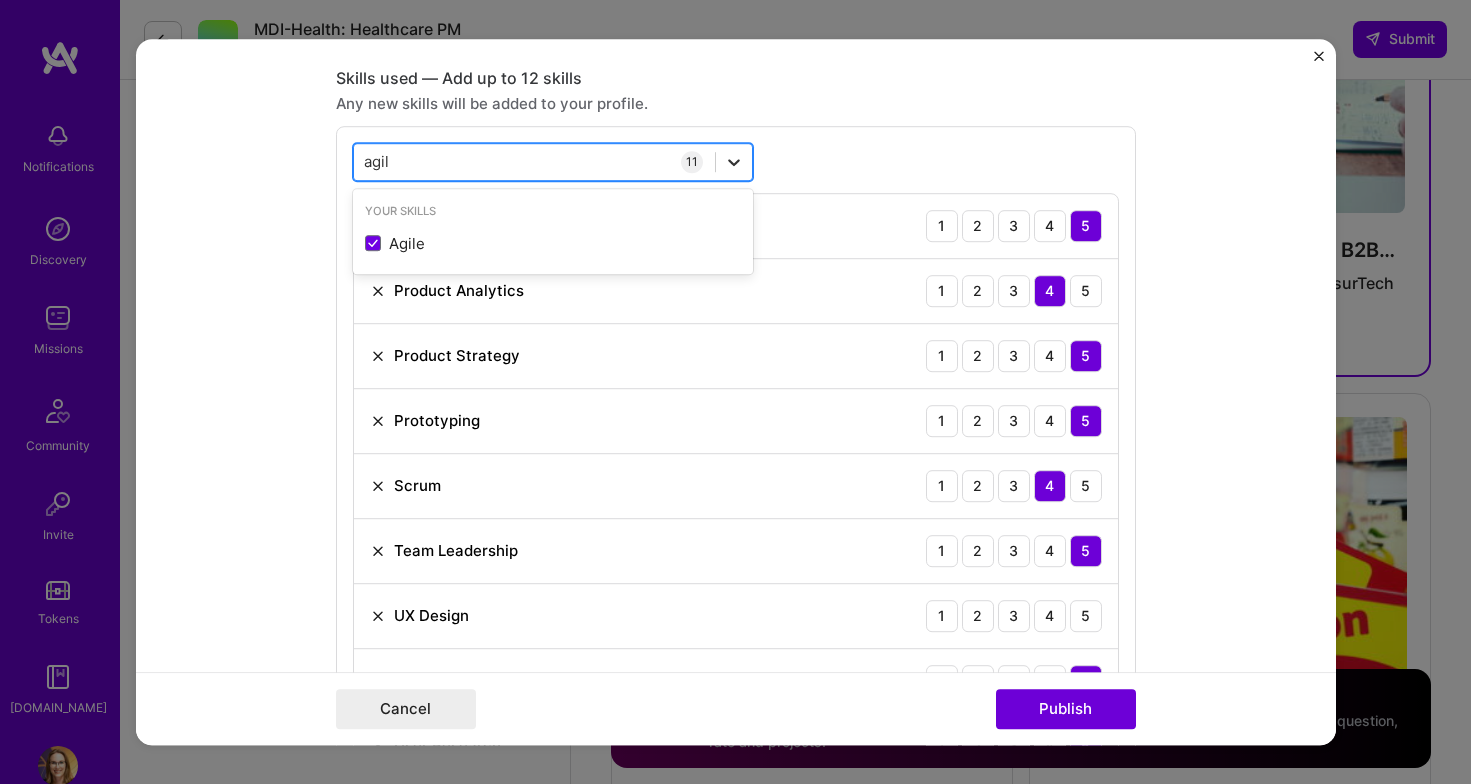 click 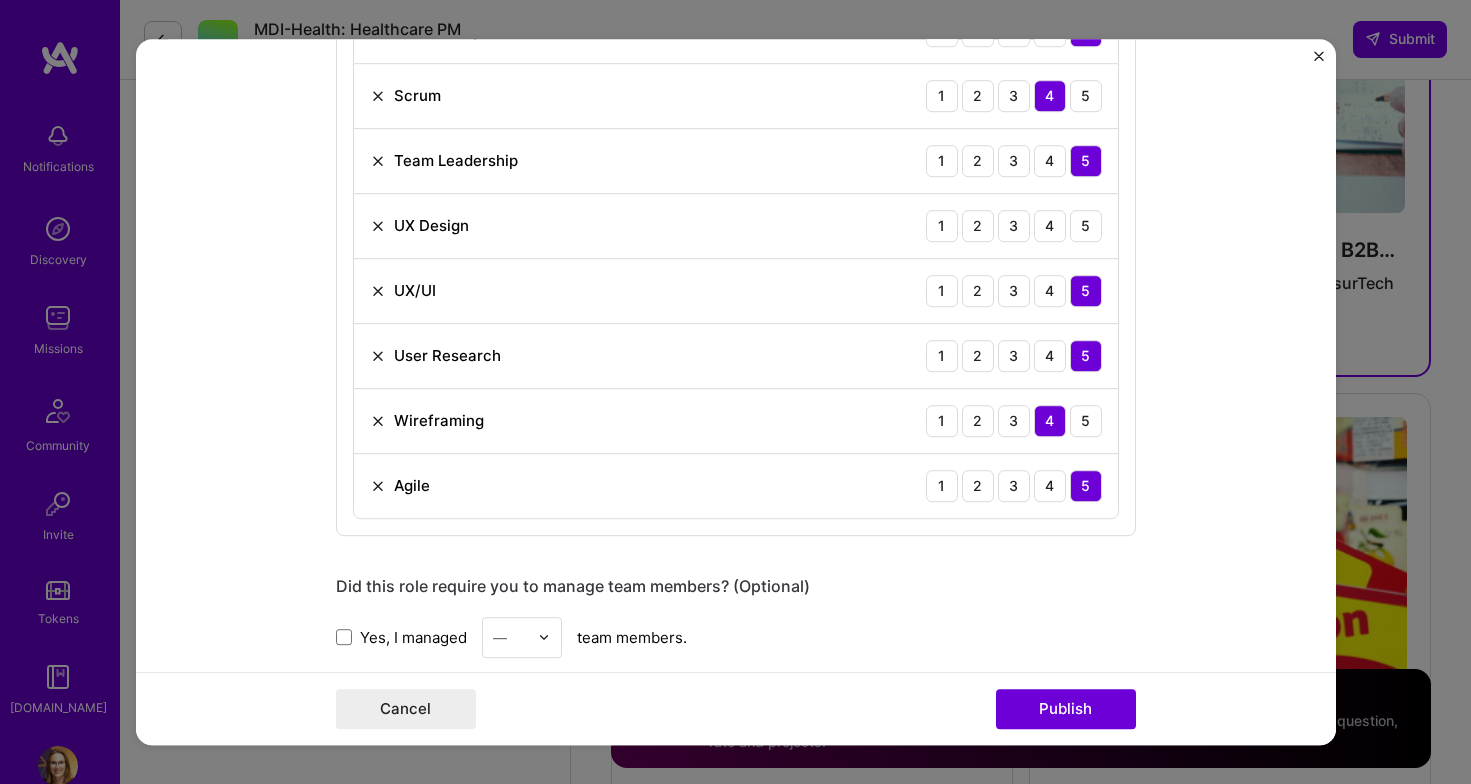 scroll, scrollTop: 1687, scrollLeft: 0, axis: vertical 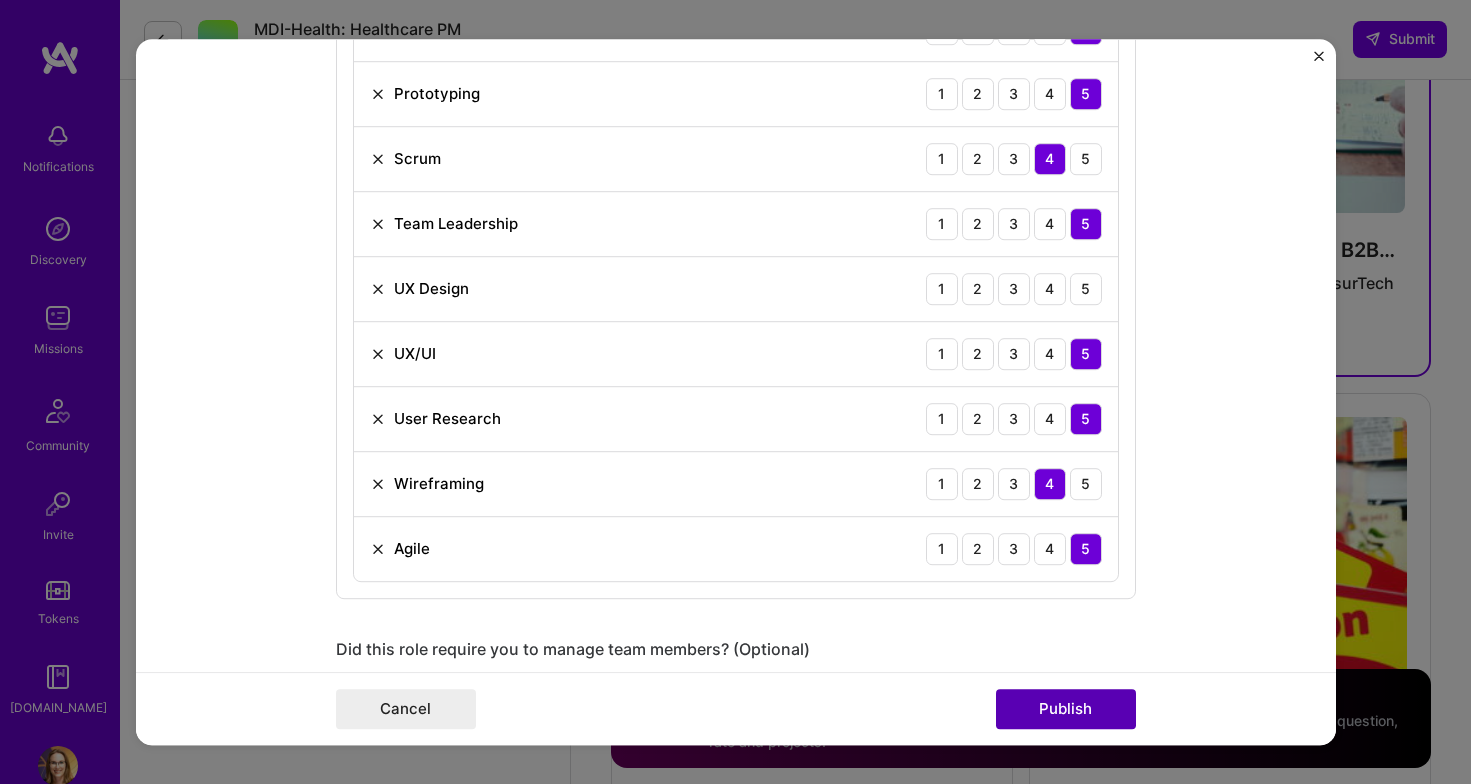 click on "Publish" at bounding box center (1066, 709) 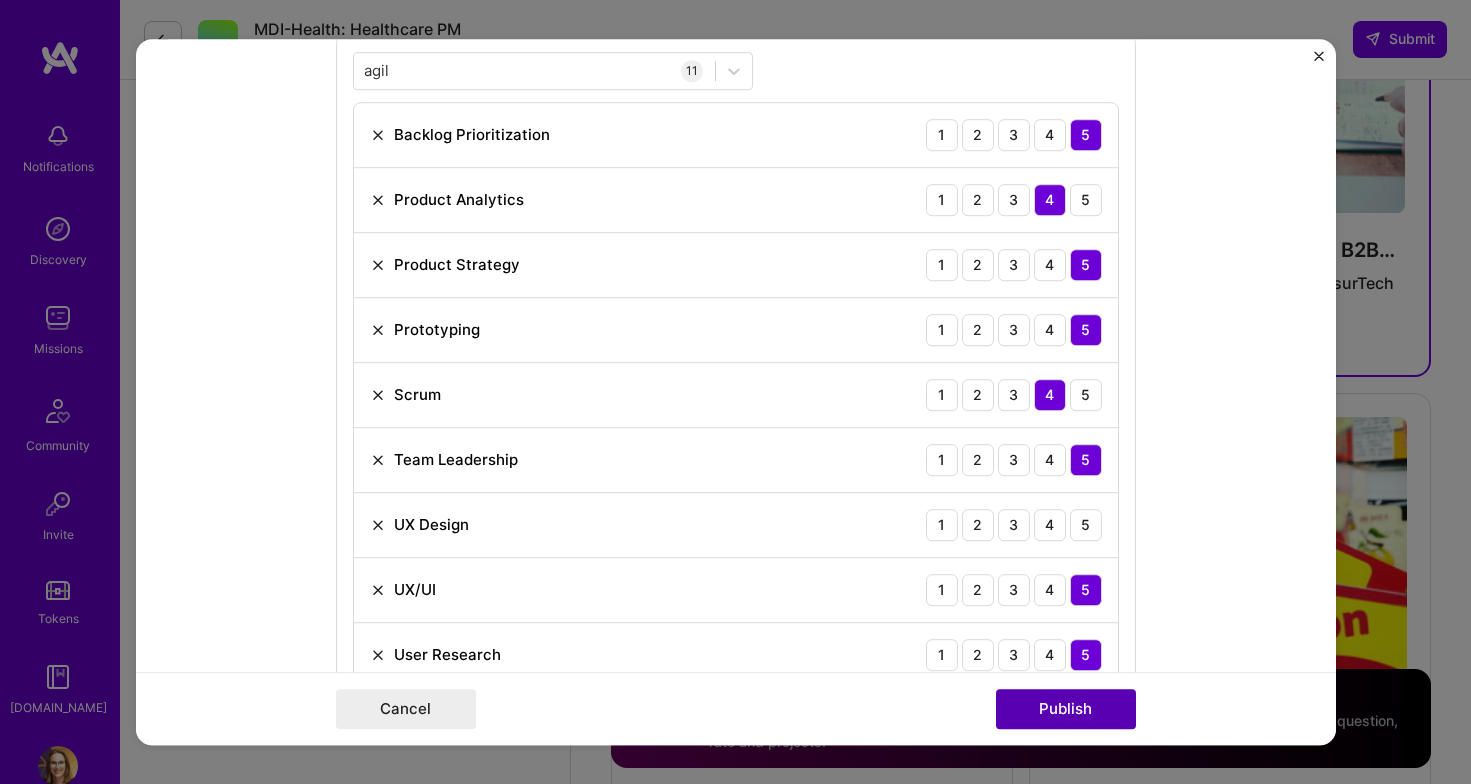 scroll, scrollTop: 1389, scrollLeft: 0, axis: vertical 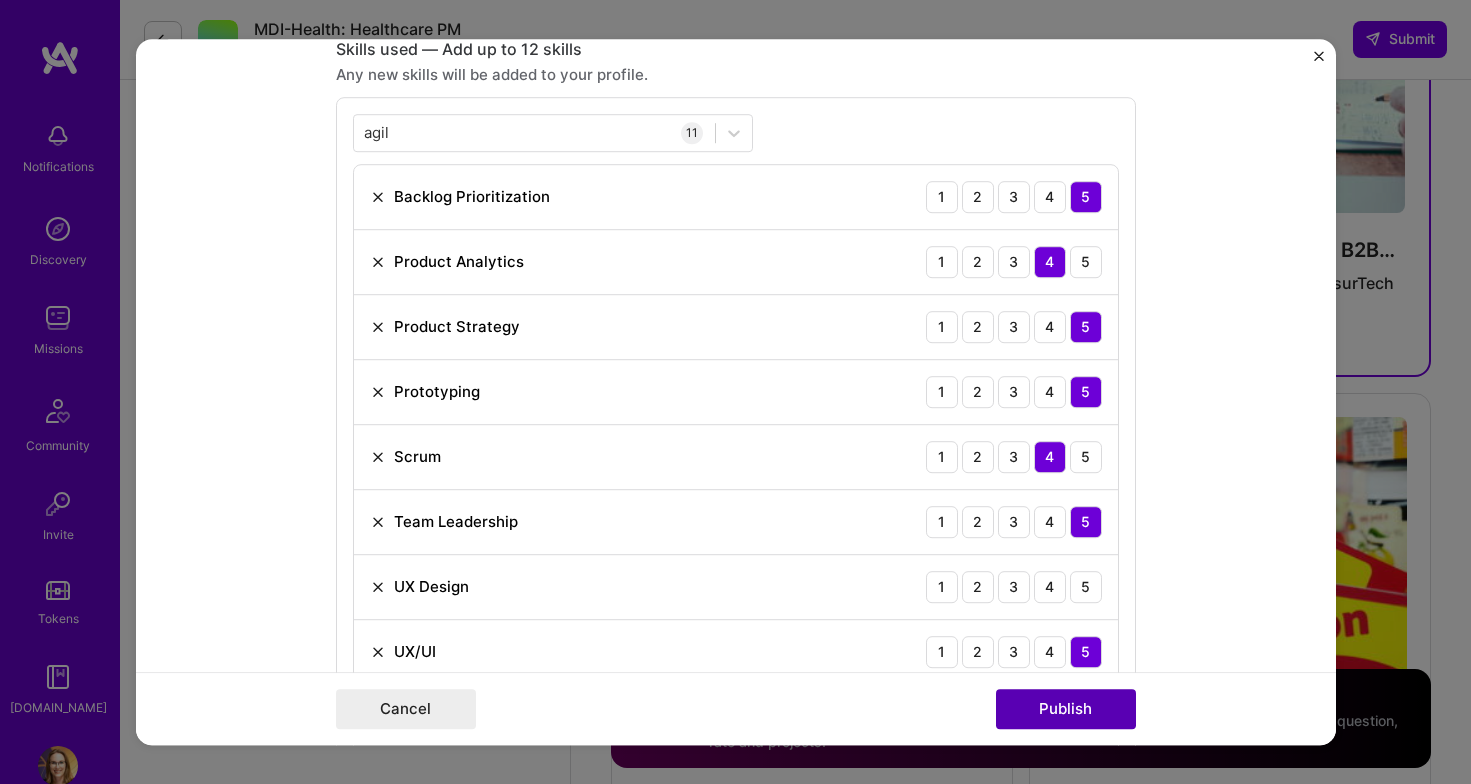 click on "Publish" at bounding box center (1066, 709) 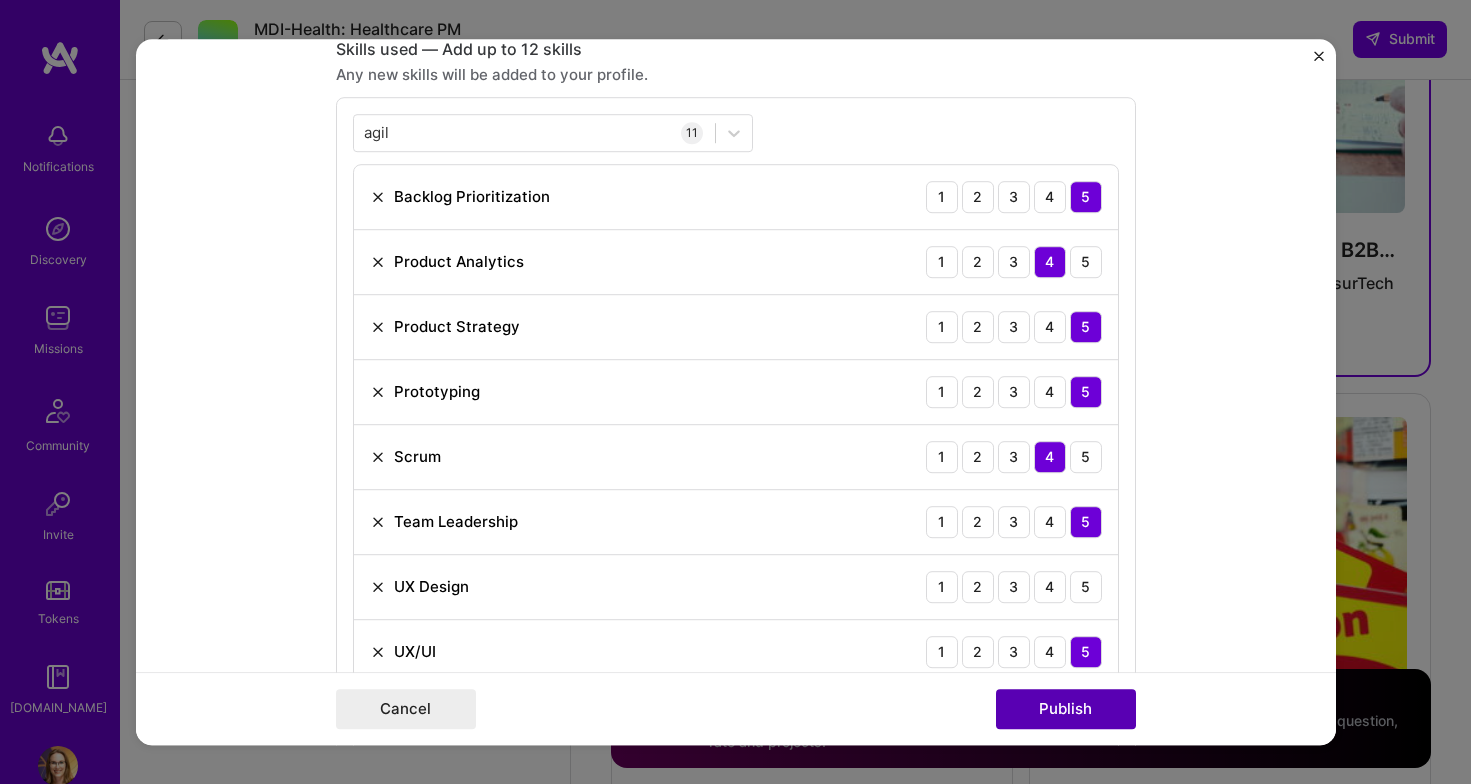 click on "Publish" at bounding box center [1066, 709] 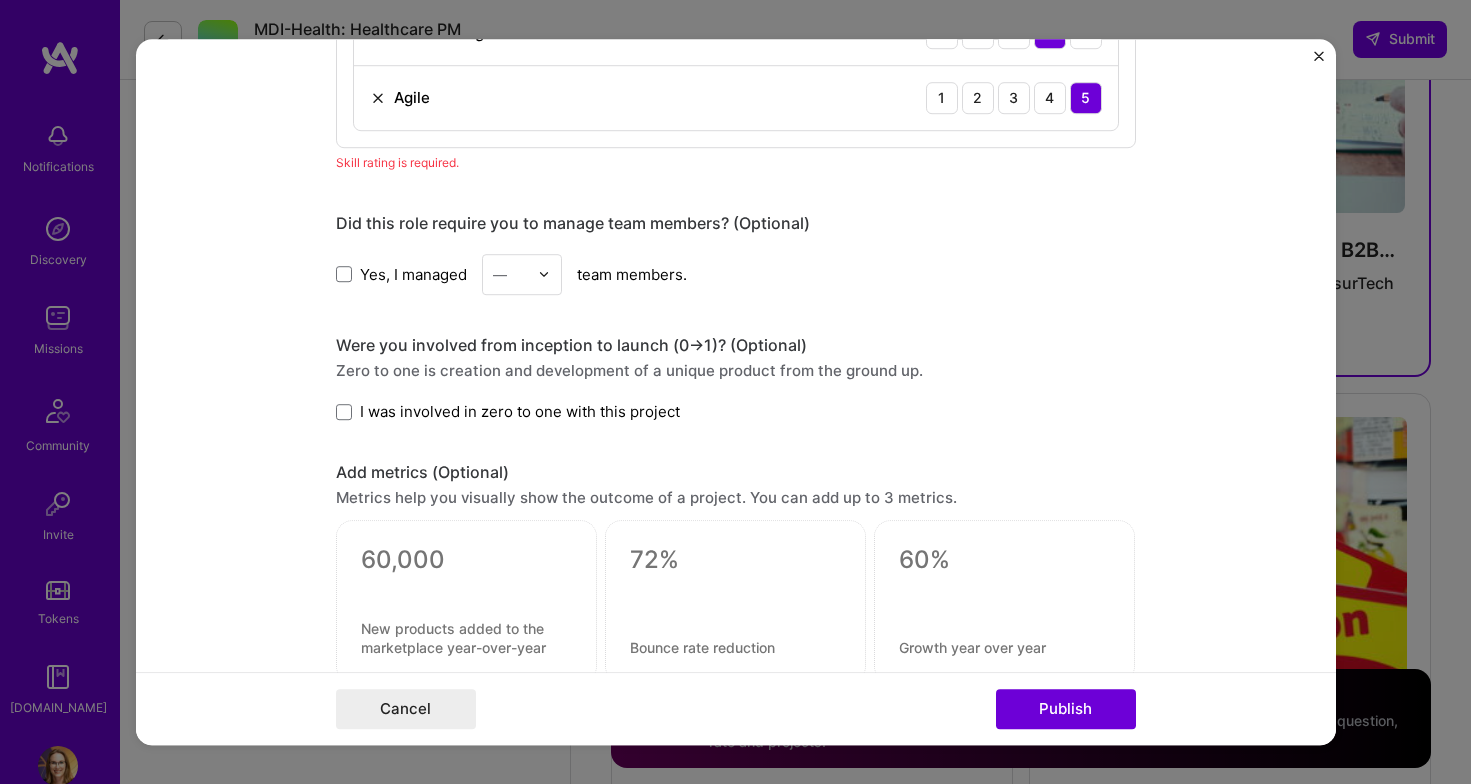 scroll, scrollTop: 1973, scrollLeft: 0, axis: vertical 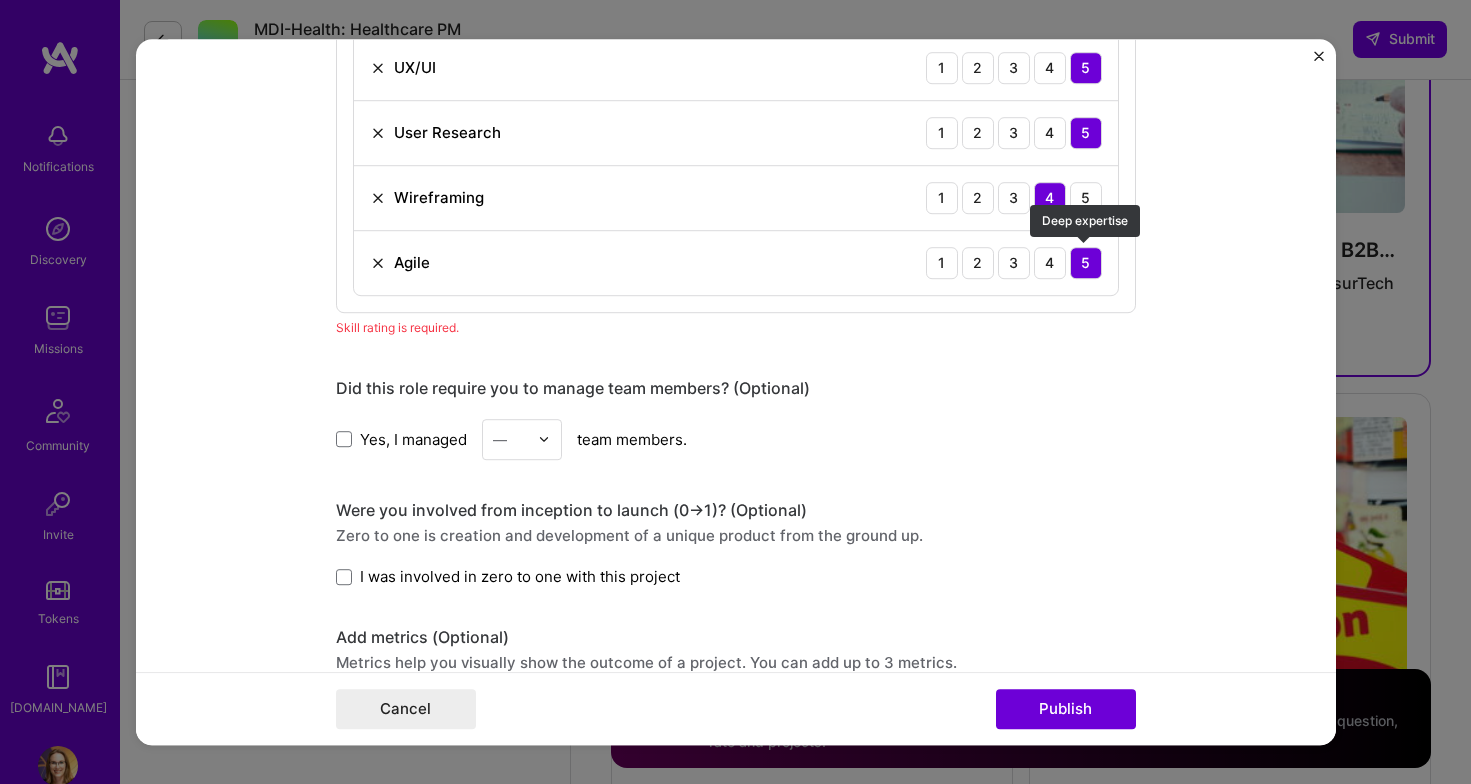 click on "5" at bounding box center [1086, 263] 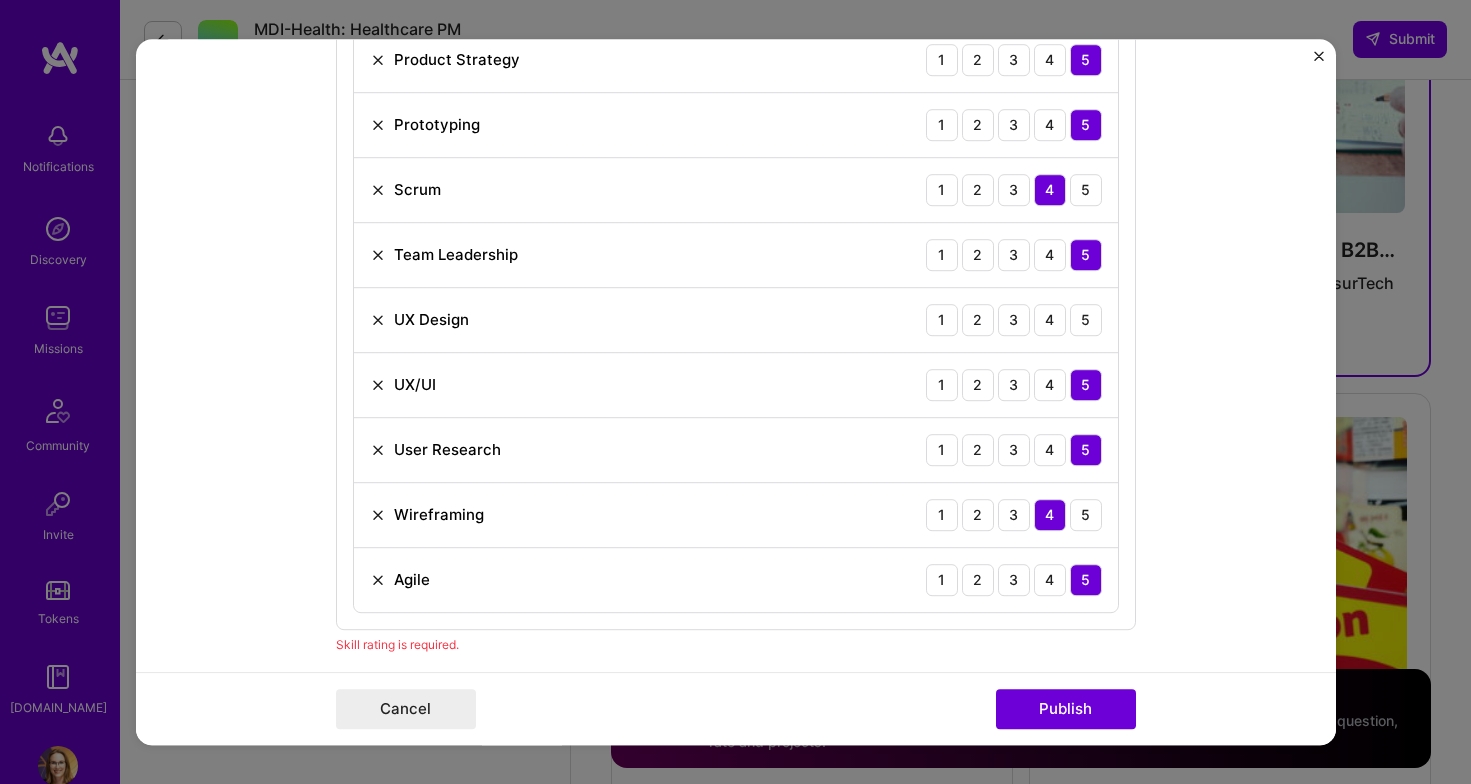 scroll, scrollTop: 1726, scrollLeft: 0, axis: vertical 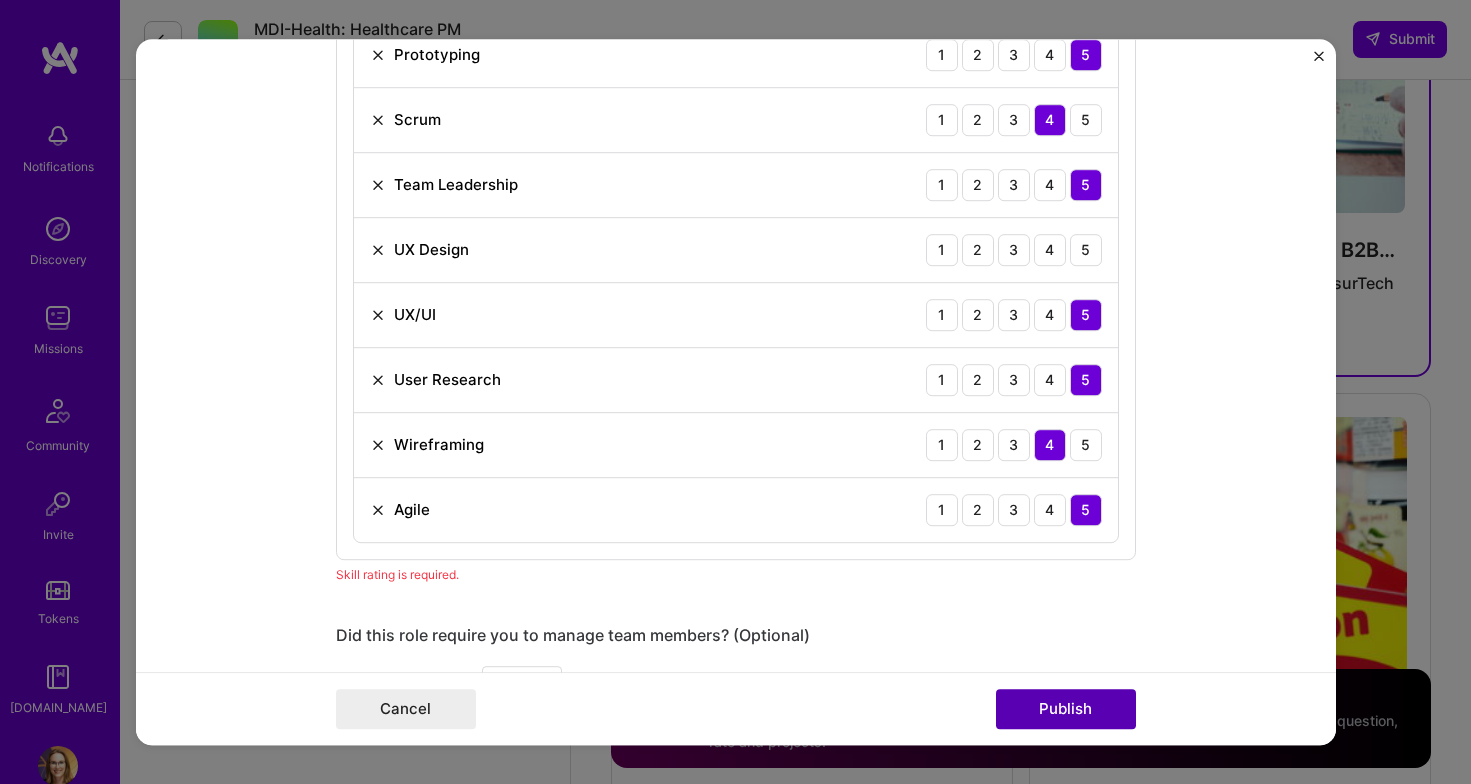 click on "Publish" at bounding box center (1066, 709) 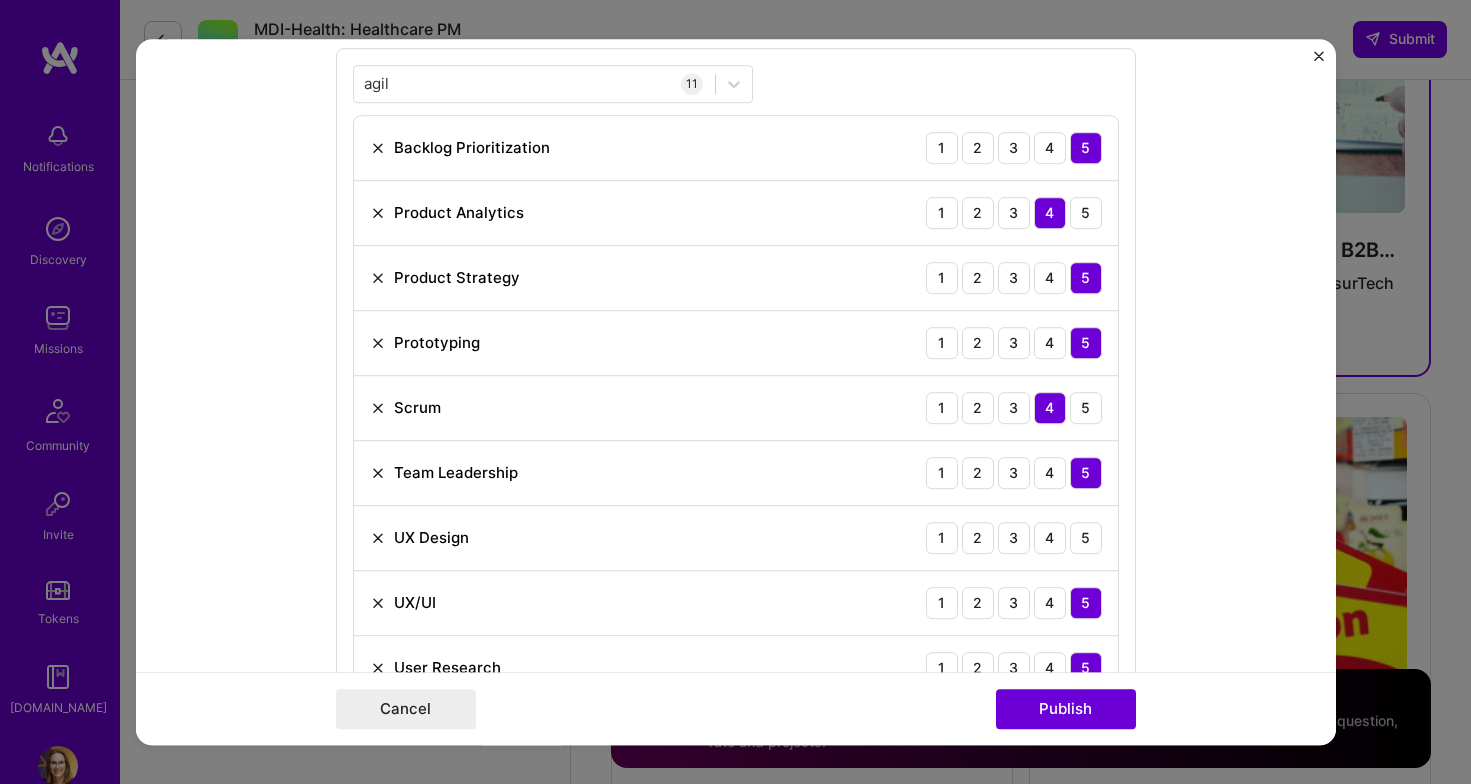 scroll, scrollTop: 1389, scrollLeft: 0, axis: vertical 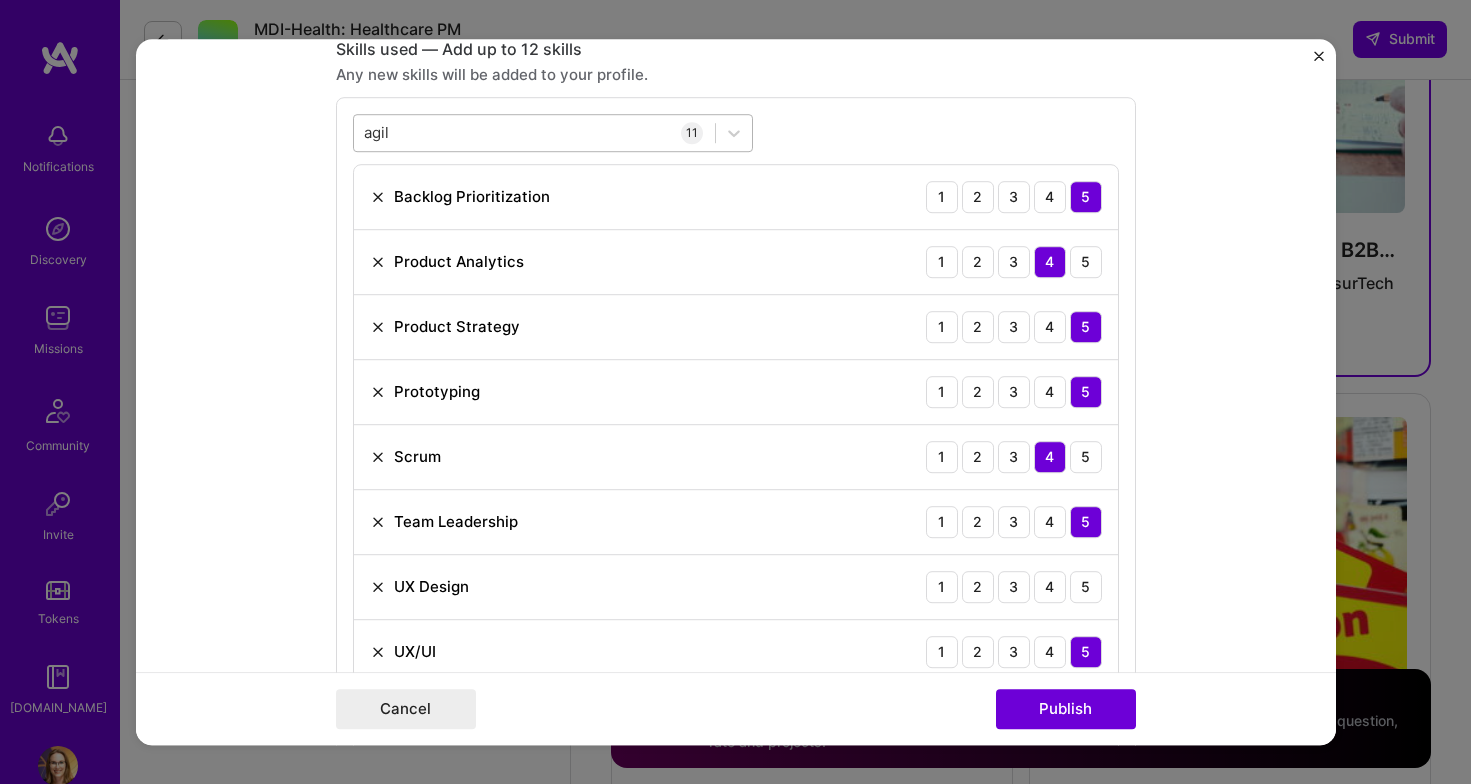 click on "agil agil" at bounding box center (534, 133) 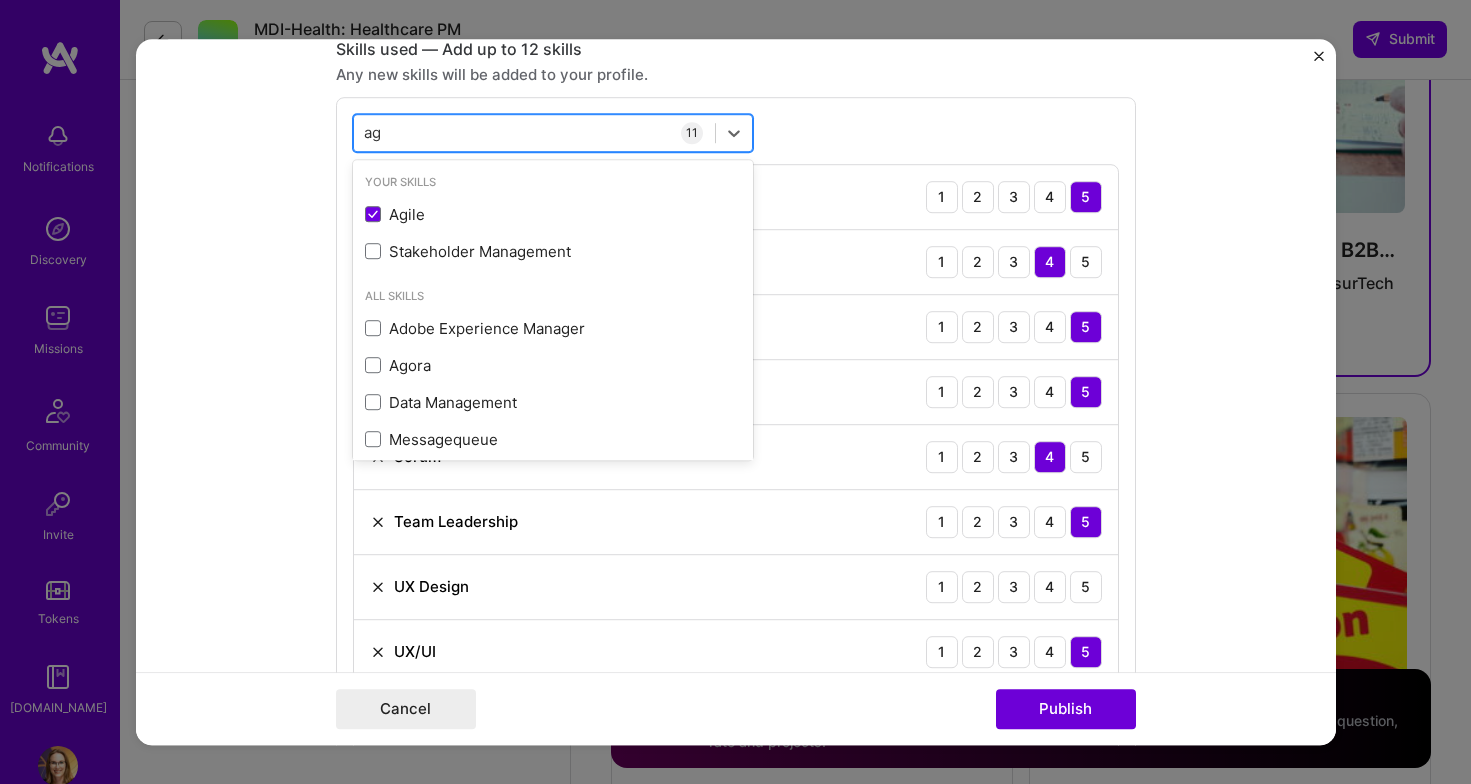 type on "a" 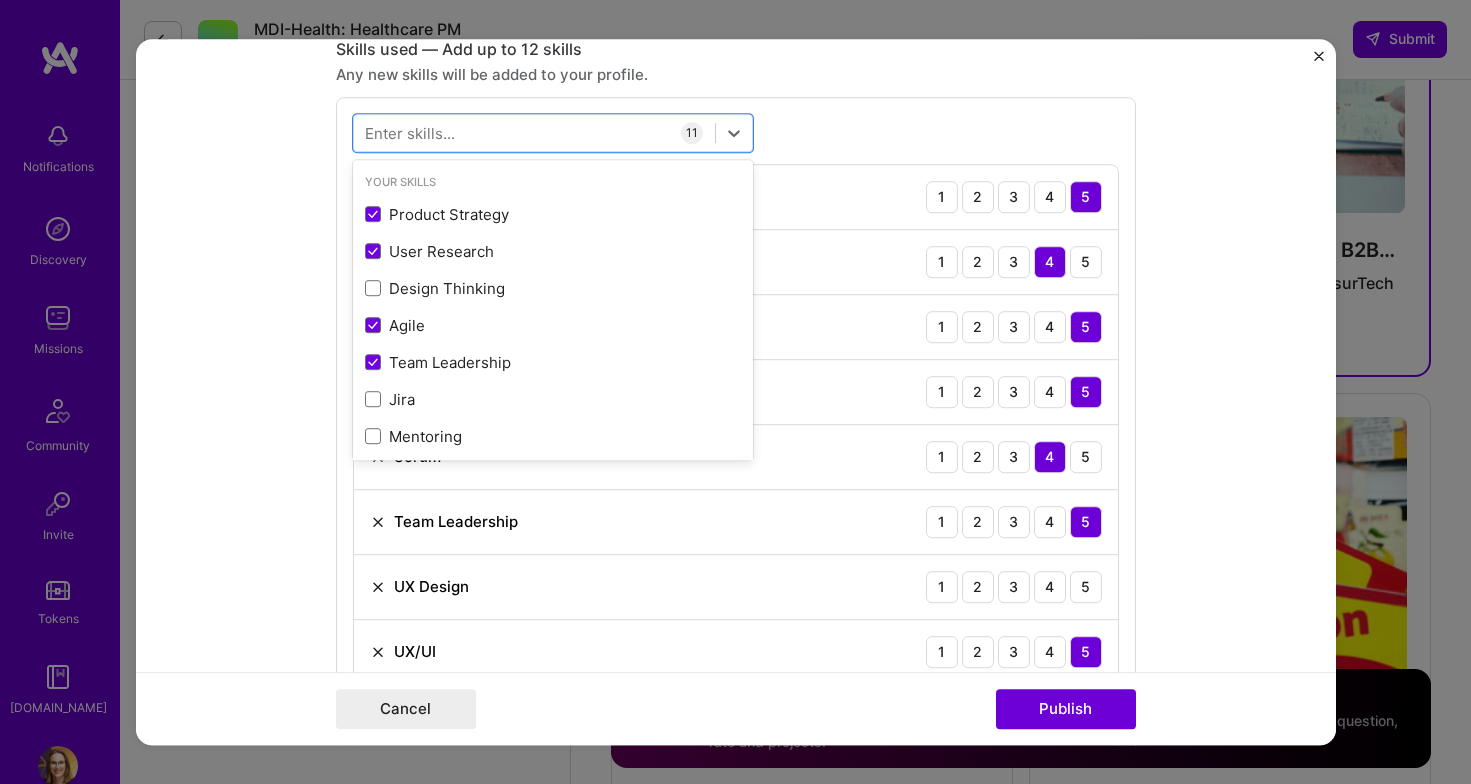type 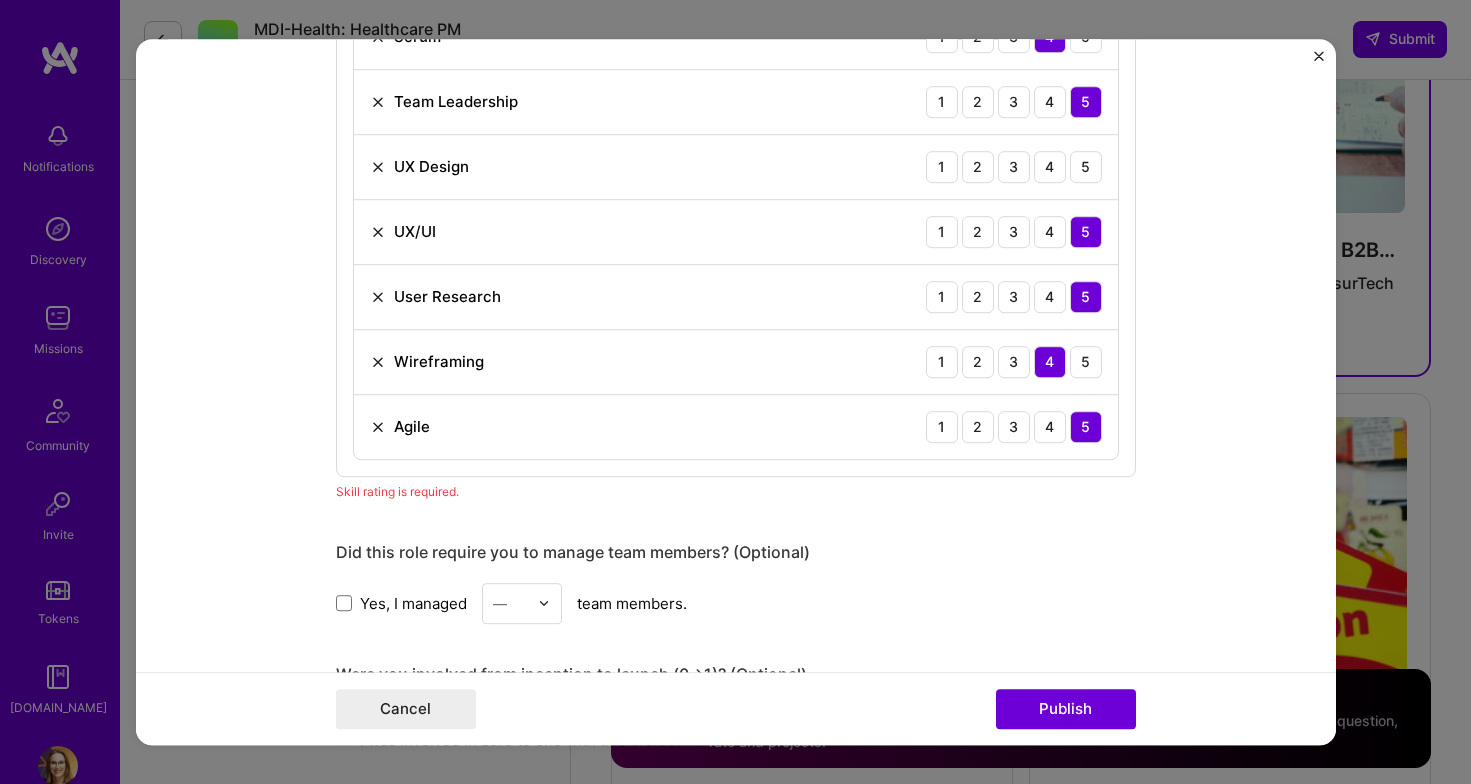 scroll, scrollTop: 1877, scrollLeft: 0, axis: vertical 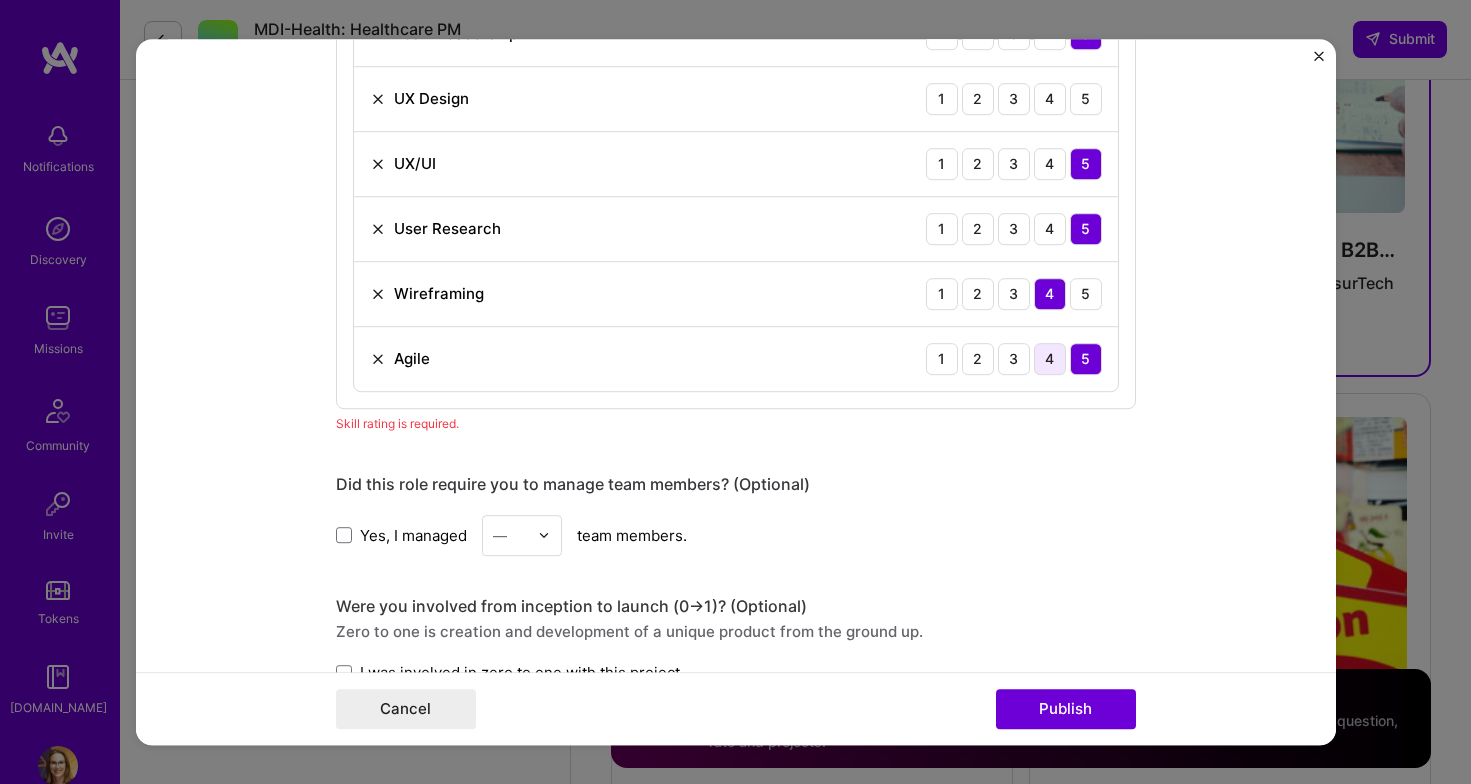 click on "4" at bounding box center (1050, 359) 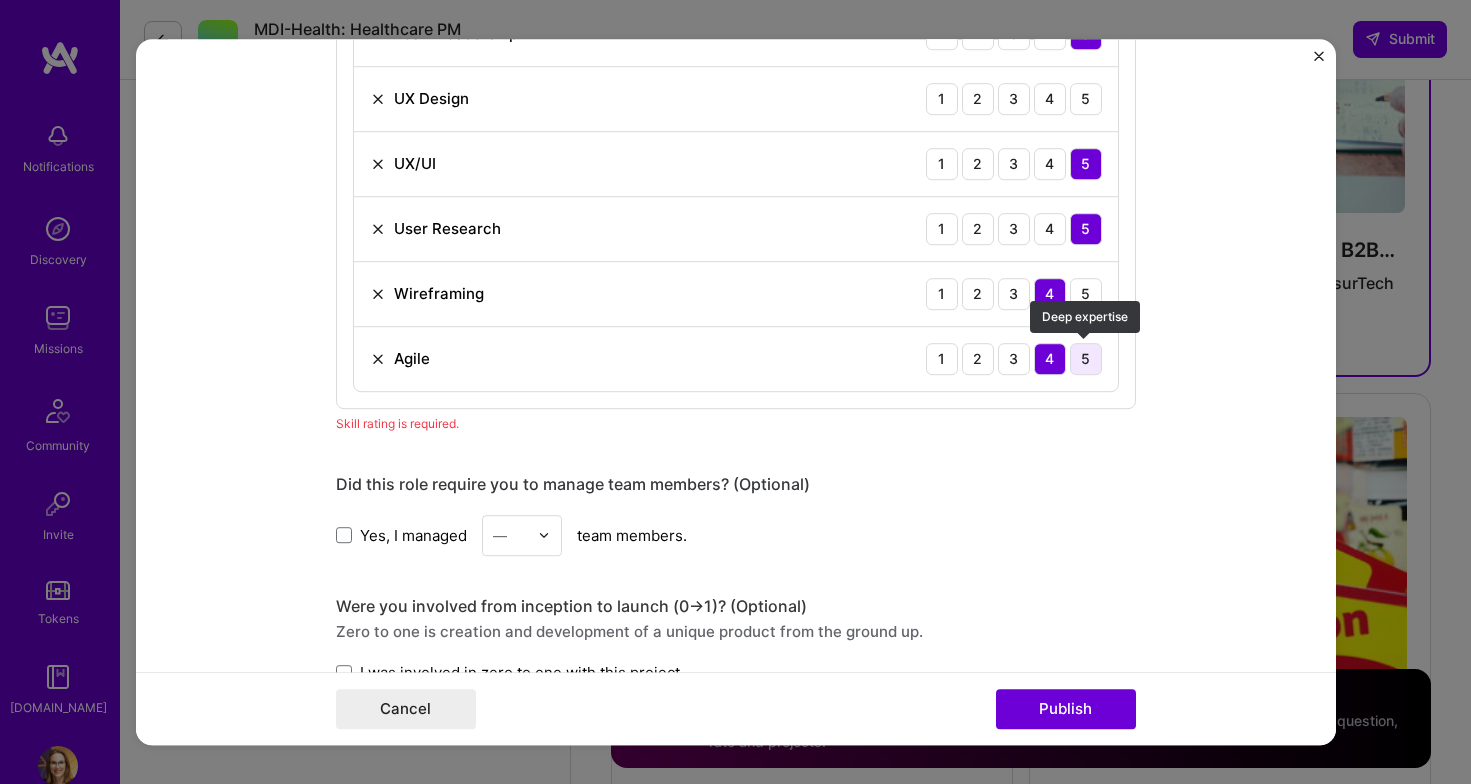 click on "5" at bounding box center (1086, 359) 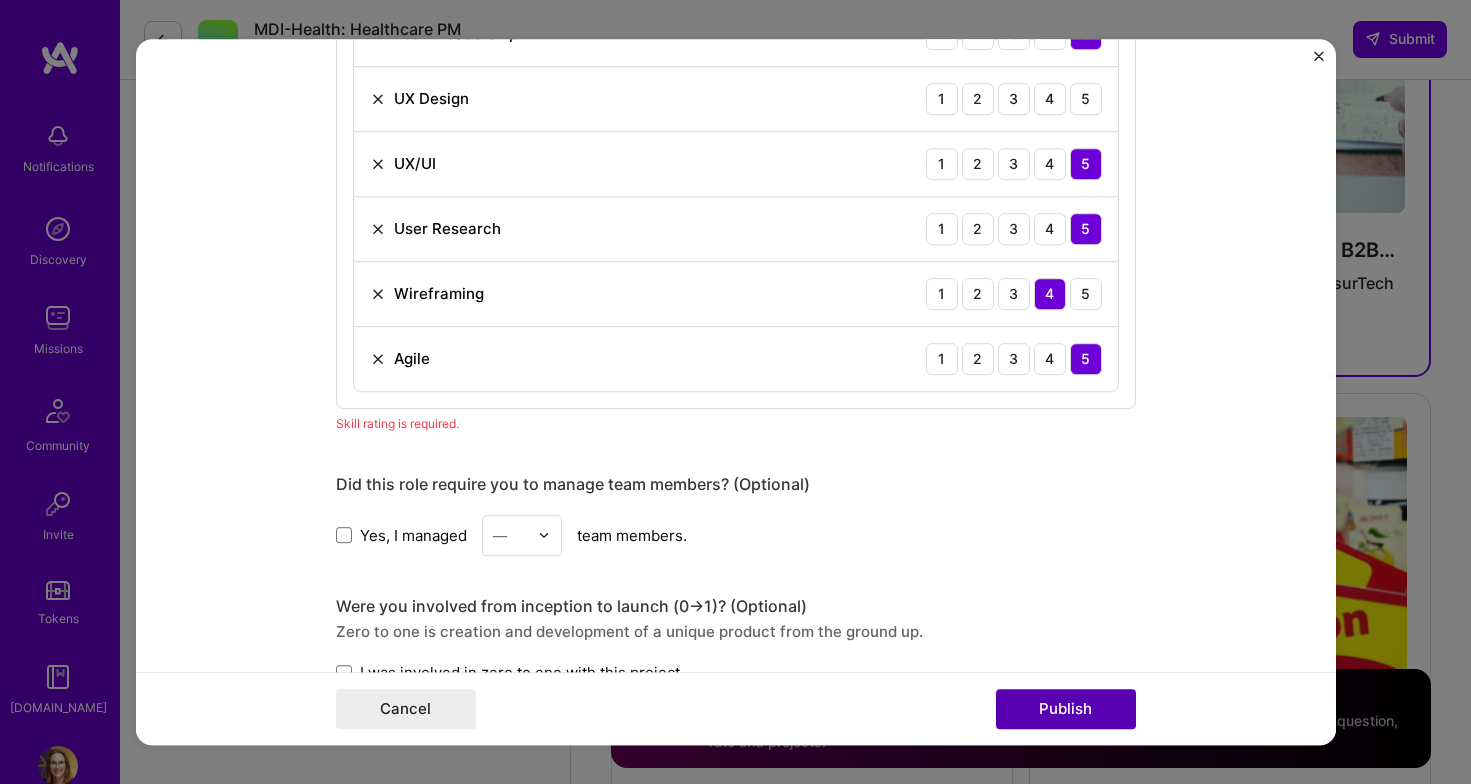 click on "Publish" at bounding box center [1066, 709] 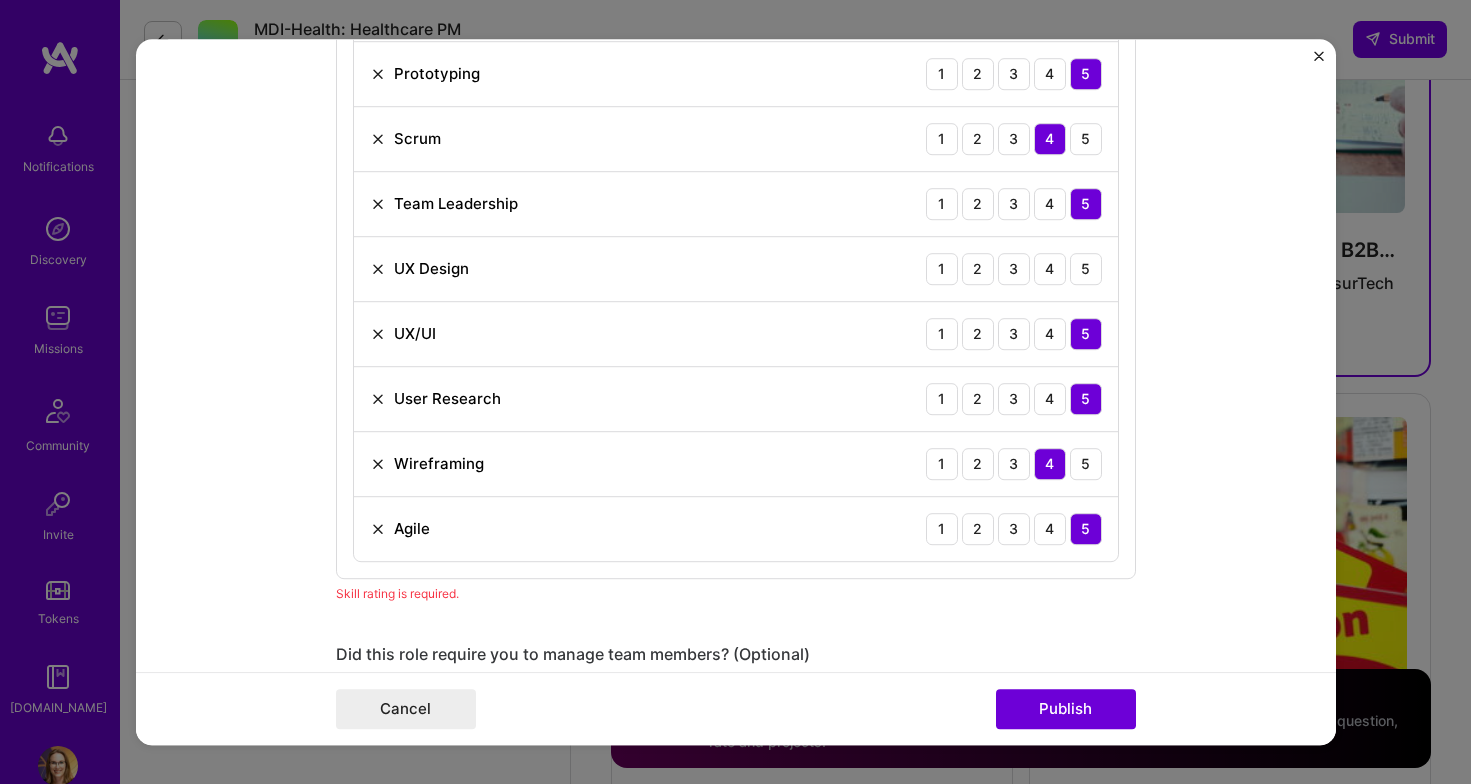scroll, scrollTop: 1697, scrollLeft: 0, axis: vertical 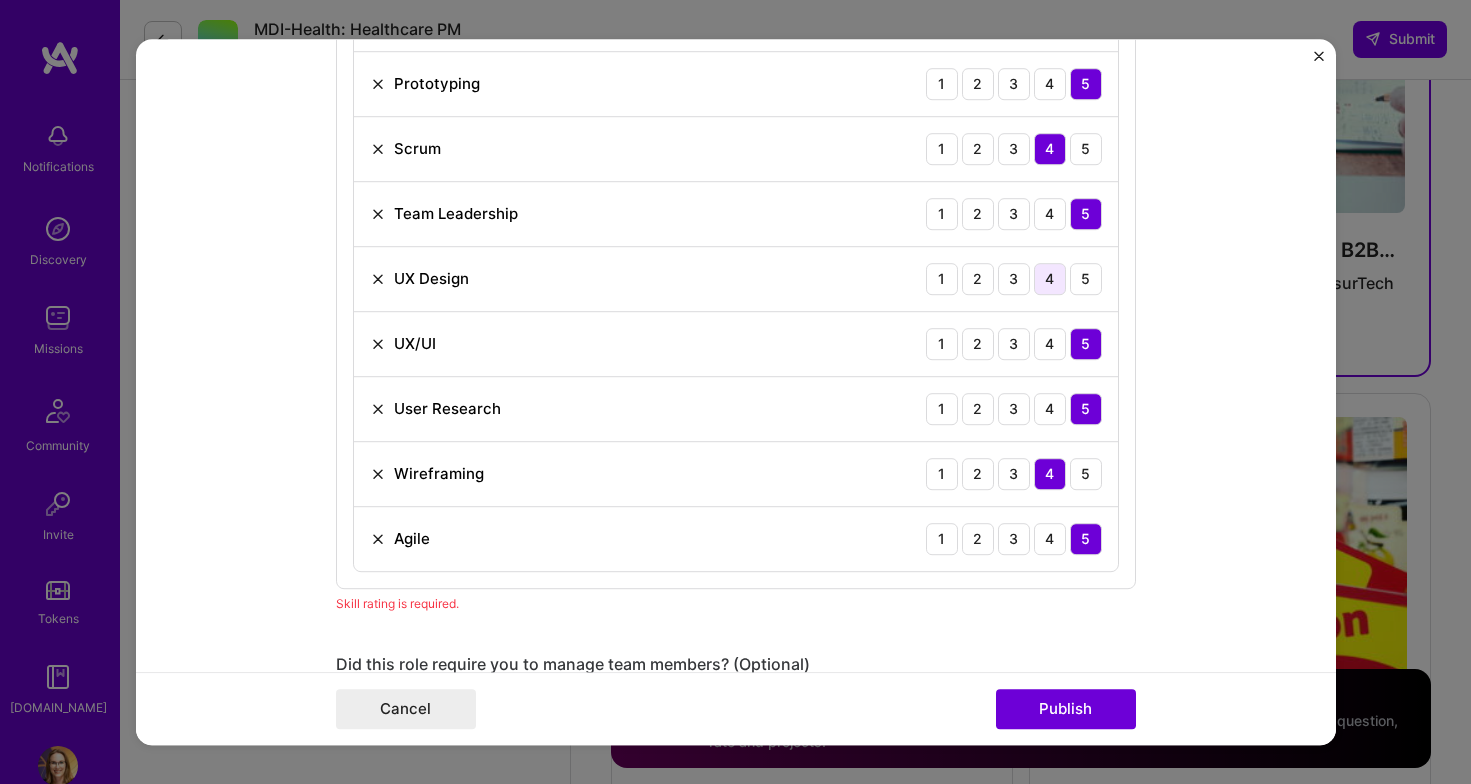 click on "4" at bounding box center (1050, 279) 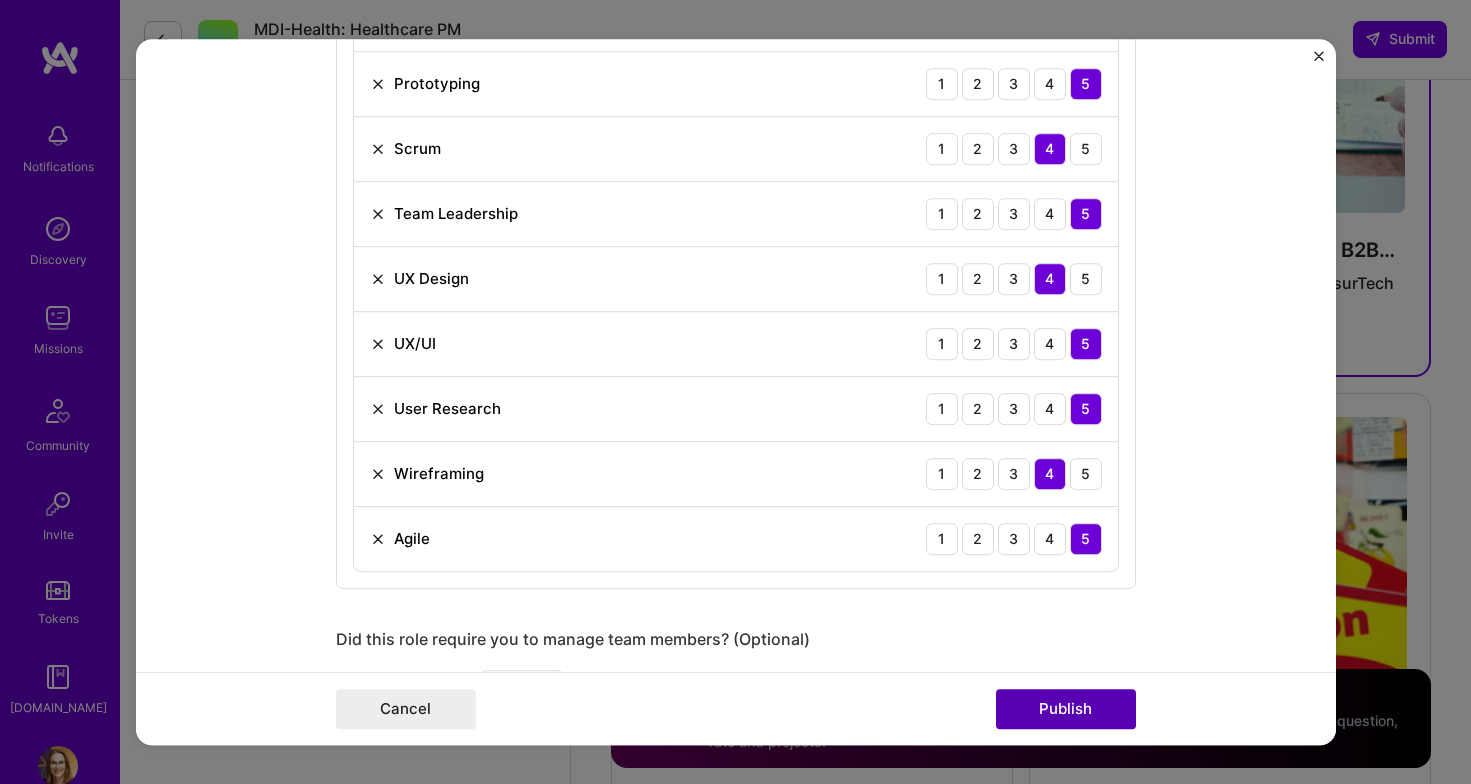 click on "Publish" at bounding box center (1066, 709) 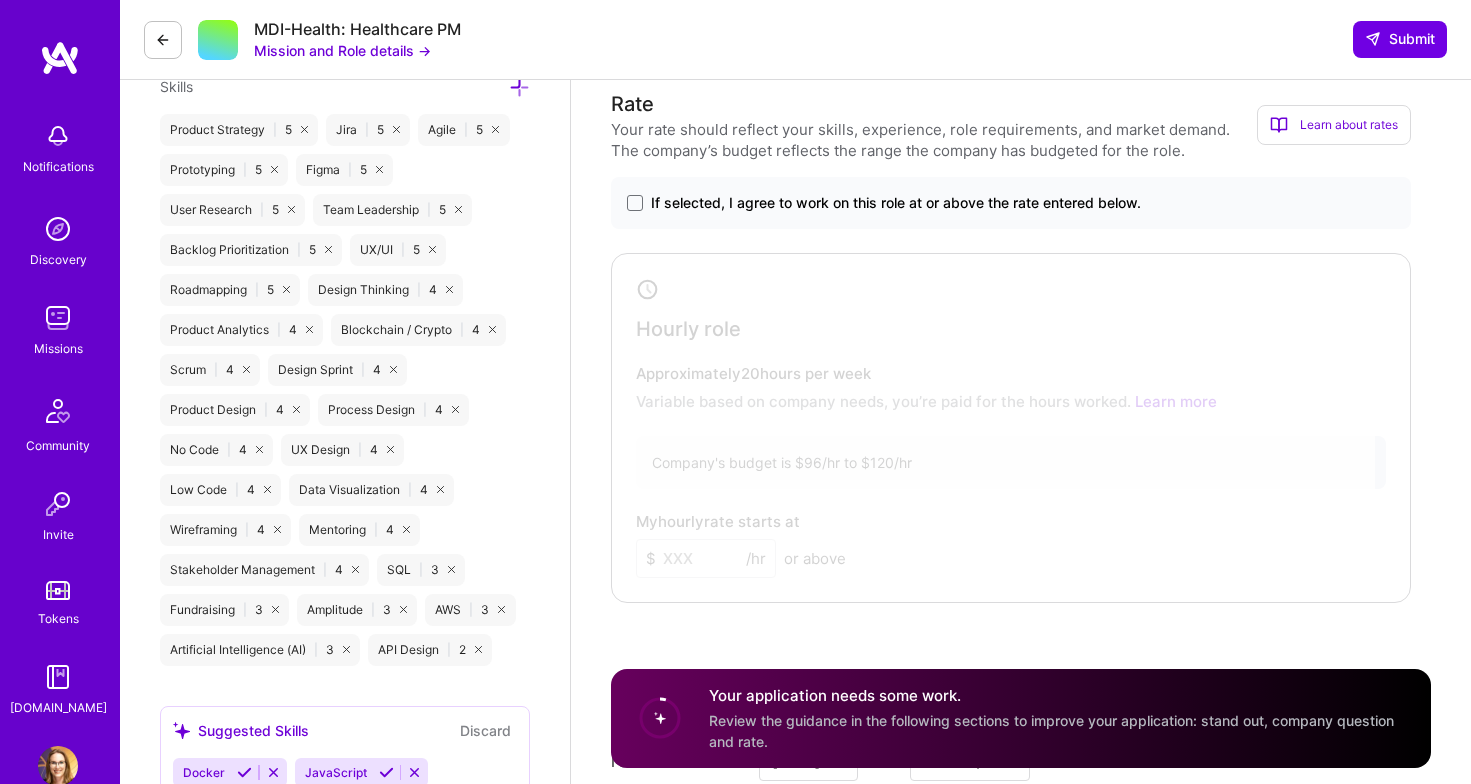 scroll, scrollTop: 1193, scrollLeft: 0, axis: vertical 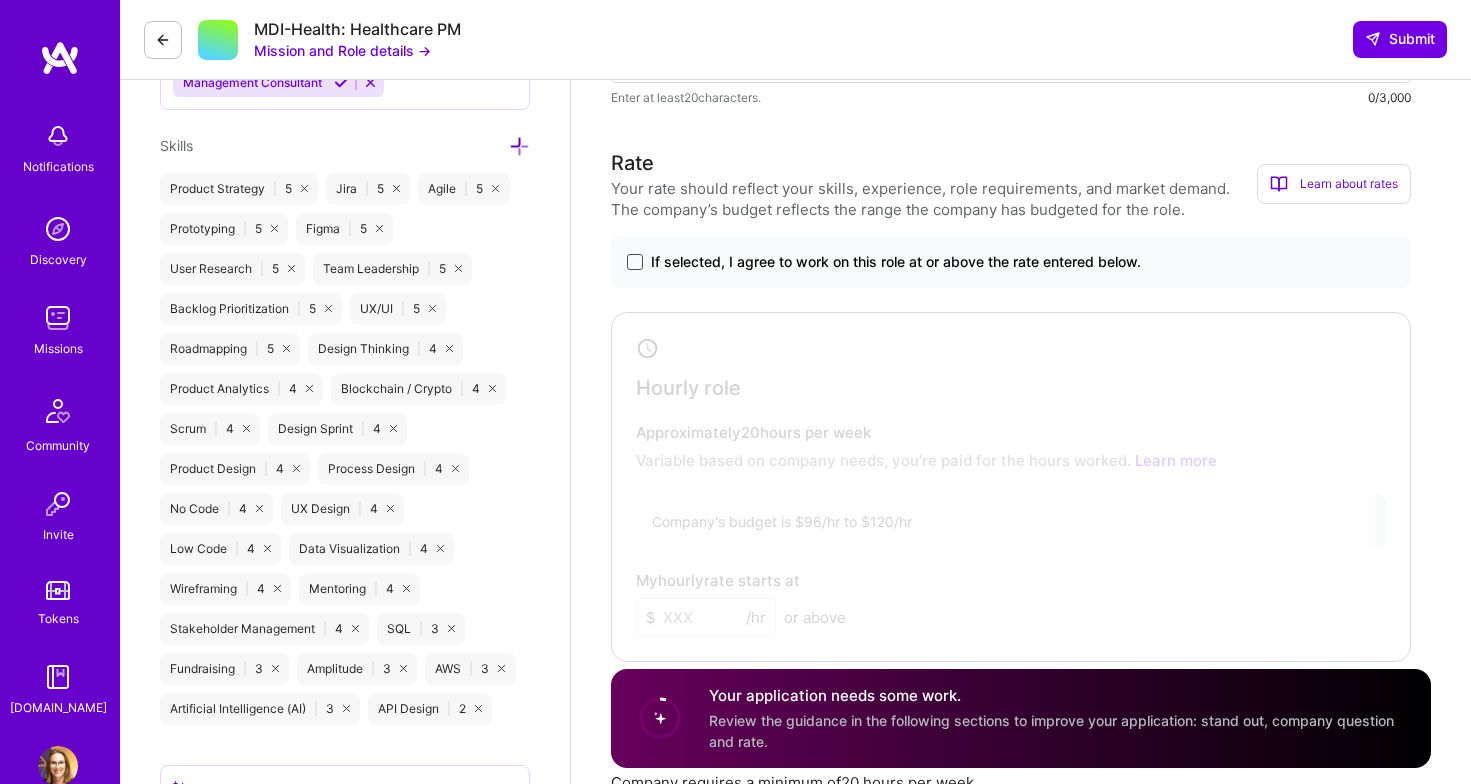 click at bounding box center [635, 262] 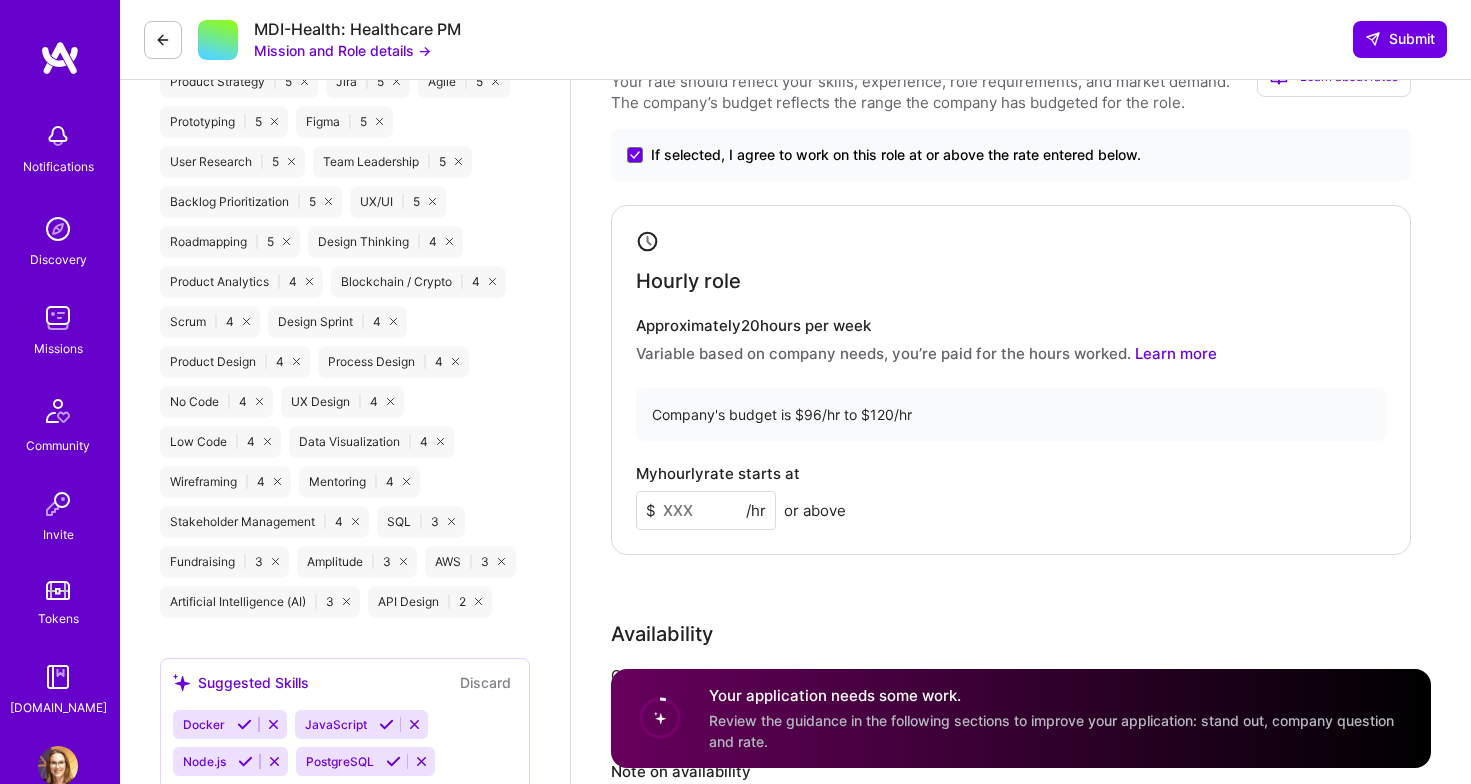 scroll, scrollTop: 1358, scrollLeft: 0, axis: vertical 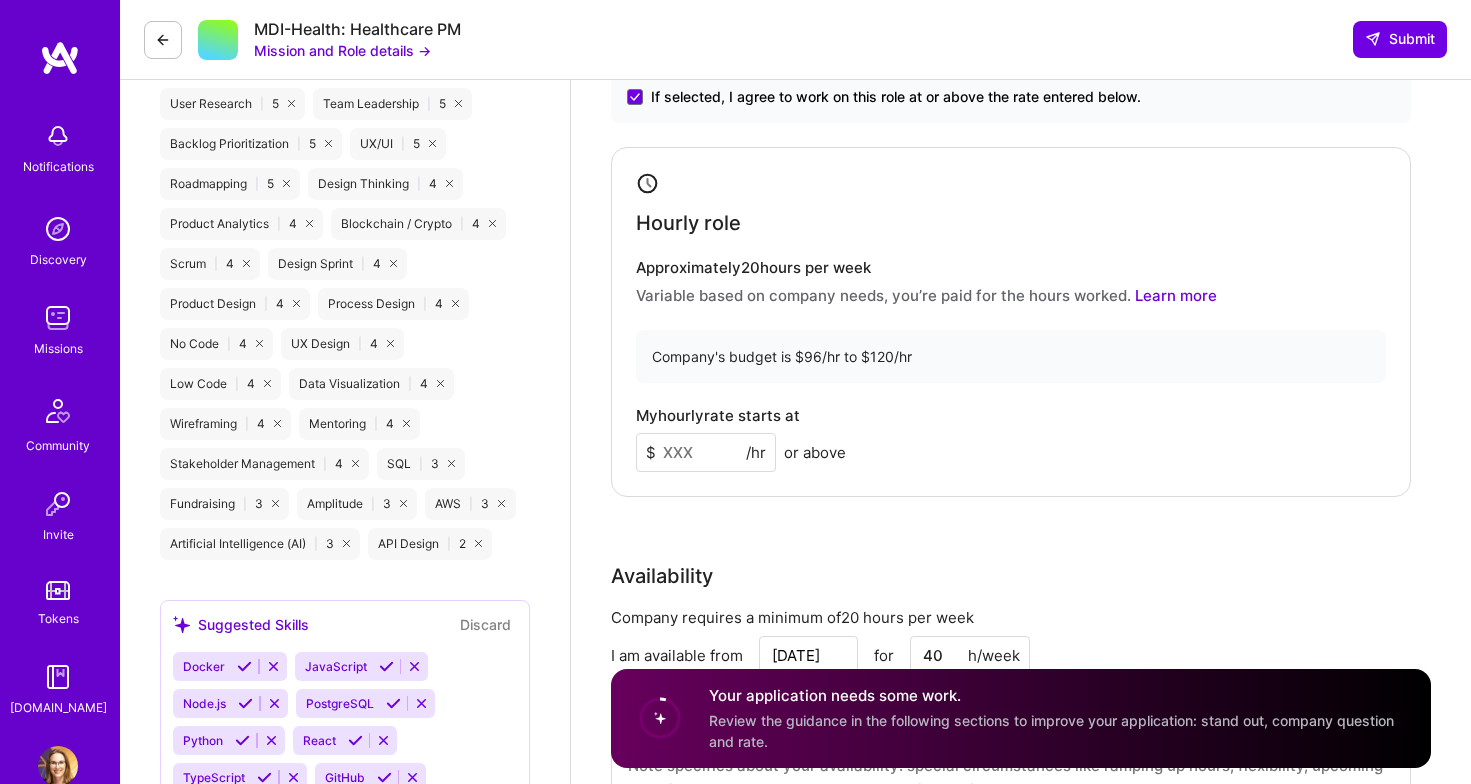 click at bounding box center (706, 452) 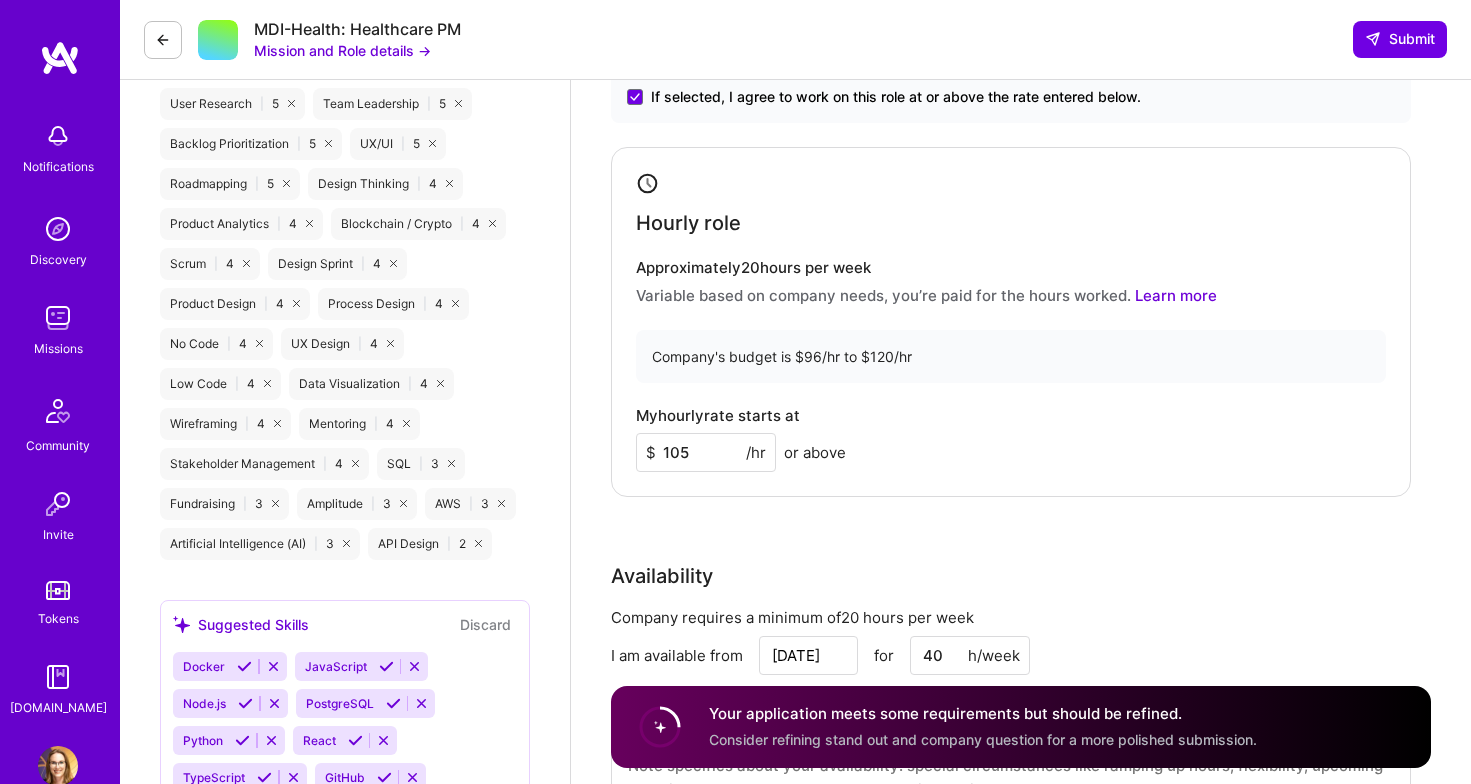 click on "105" at bounding box center (706, 452) 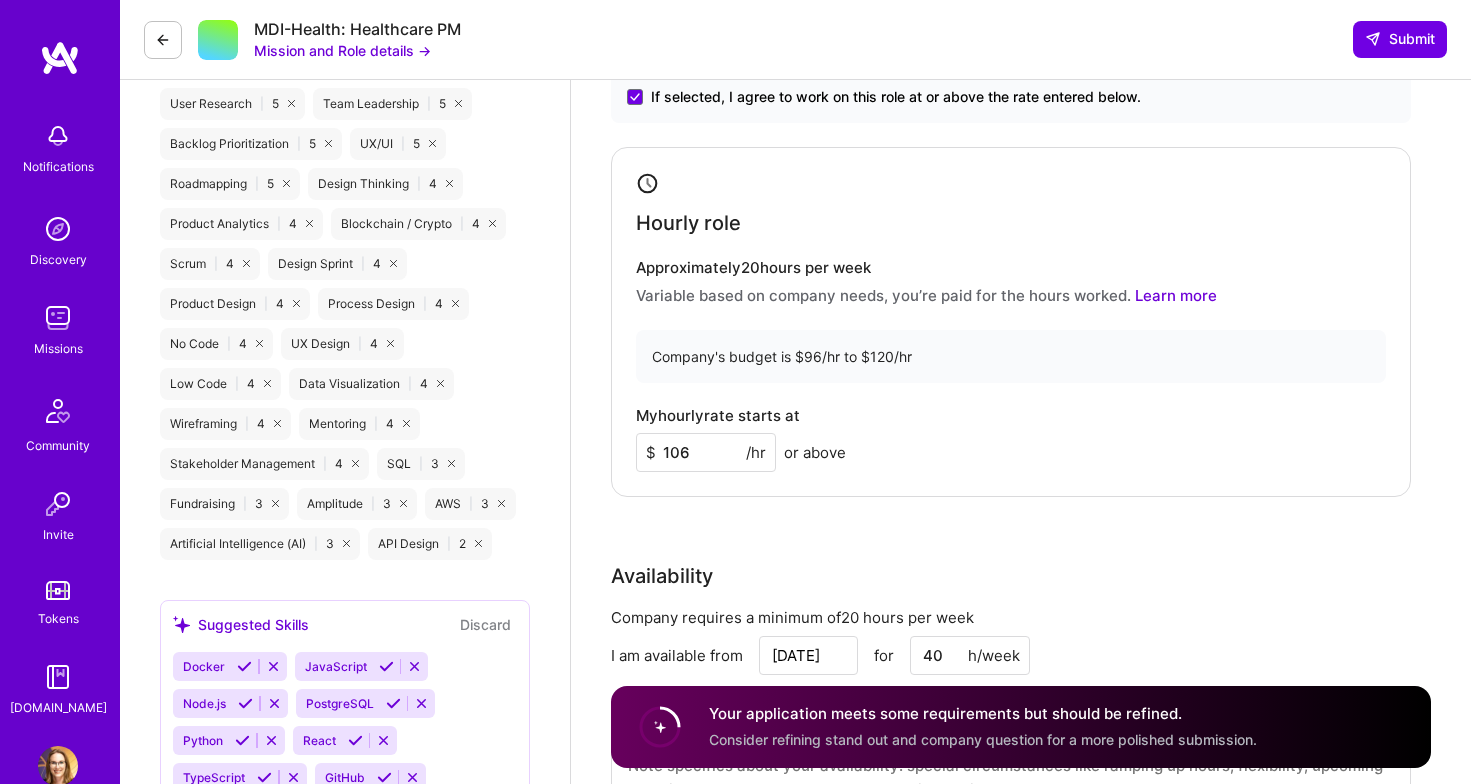 type on "106" 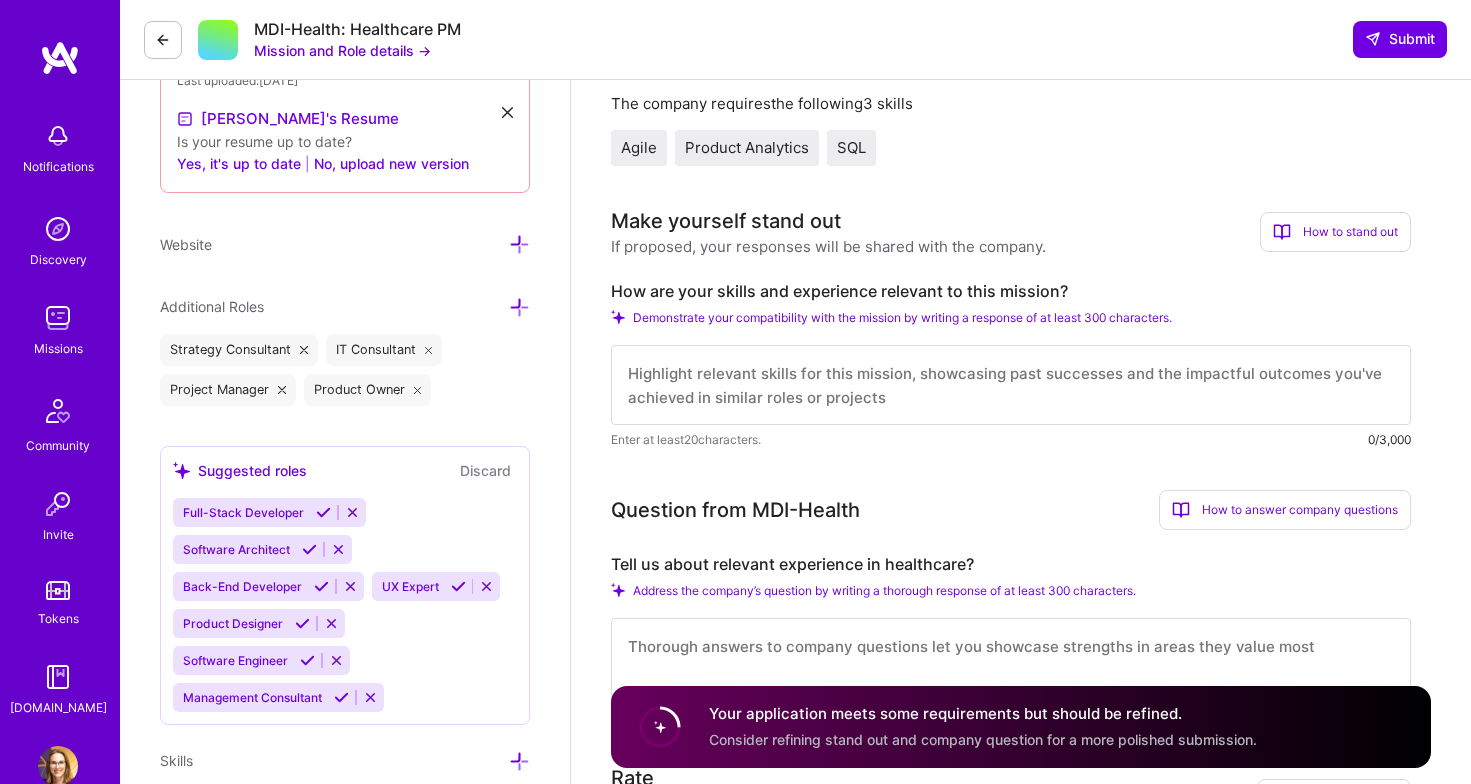 scroll, scrollTop: 583, scrollLeft: 0, axis: vertical 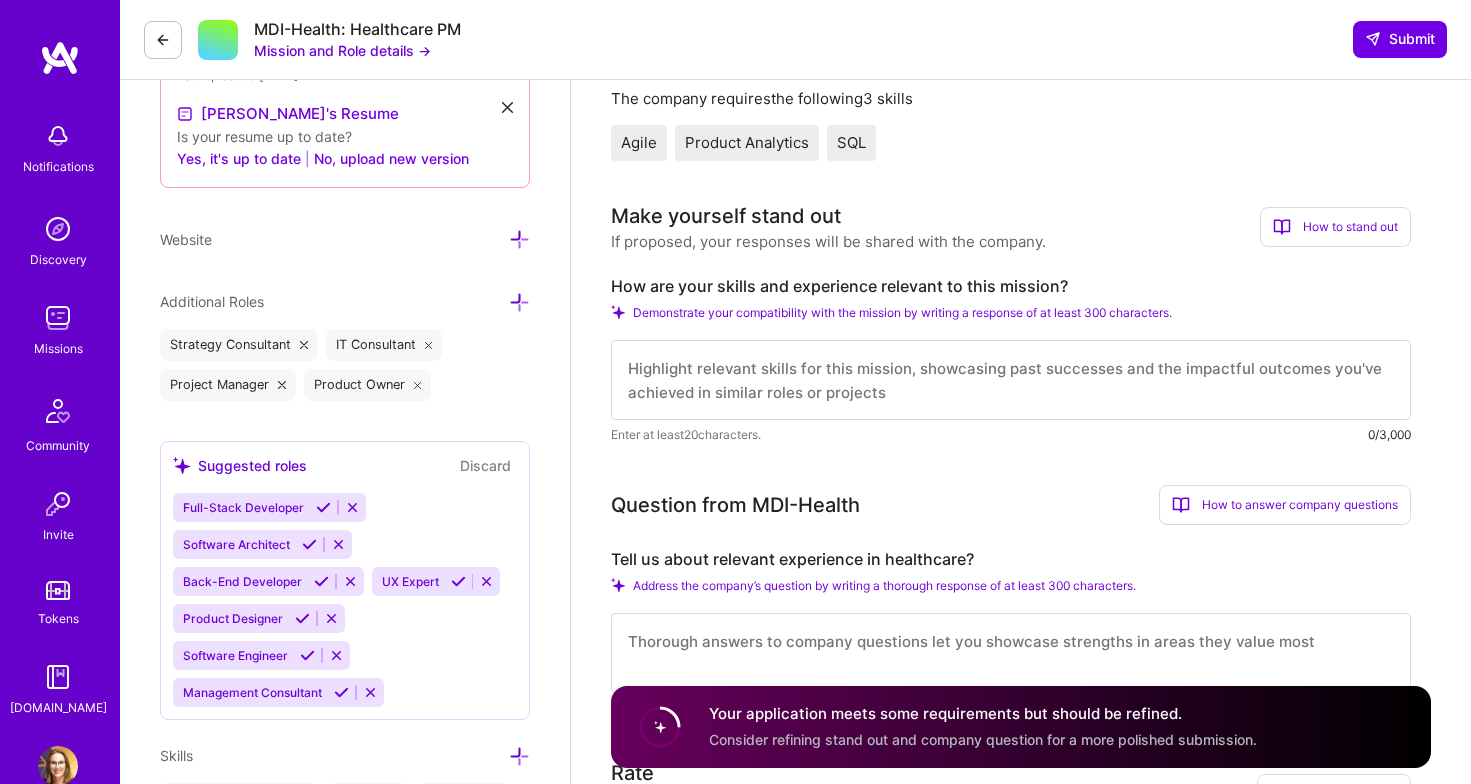 click on "How are your skills and experience relevant to this mission?" at bounding box center [1011, 286] 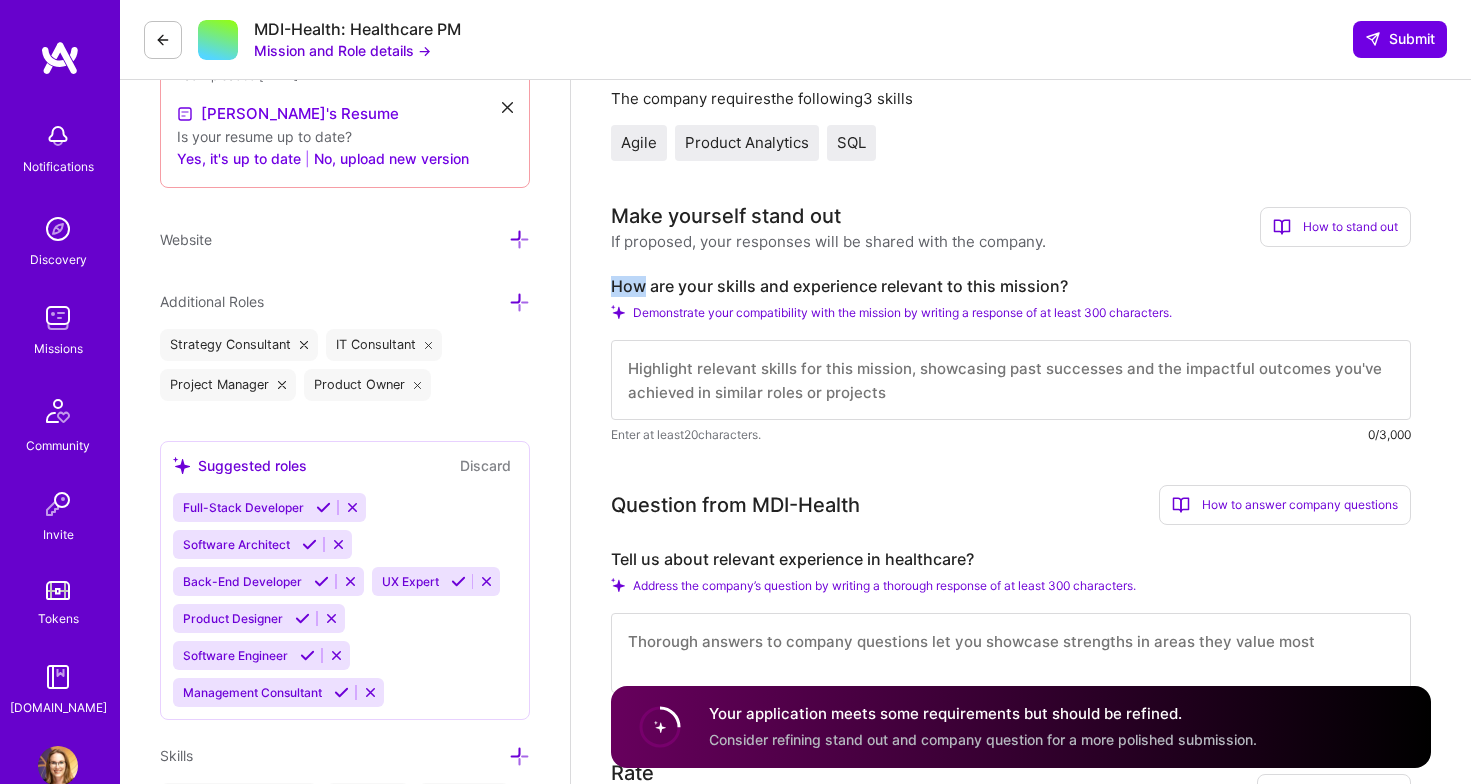 click on "How are your skills and experience relevant to this mission?" at bounding box center (1011, 286) 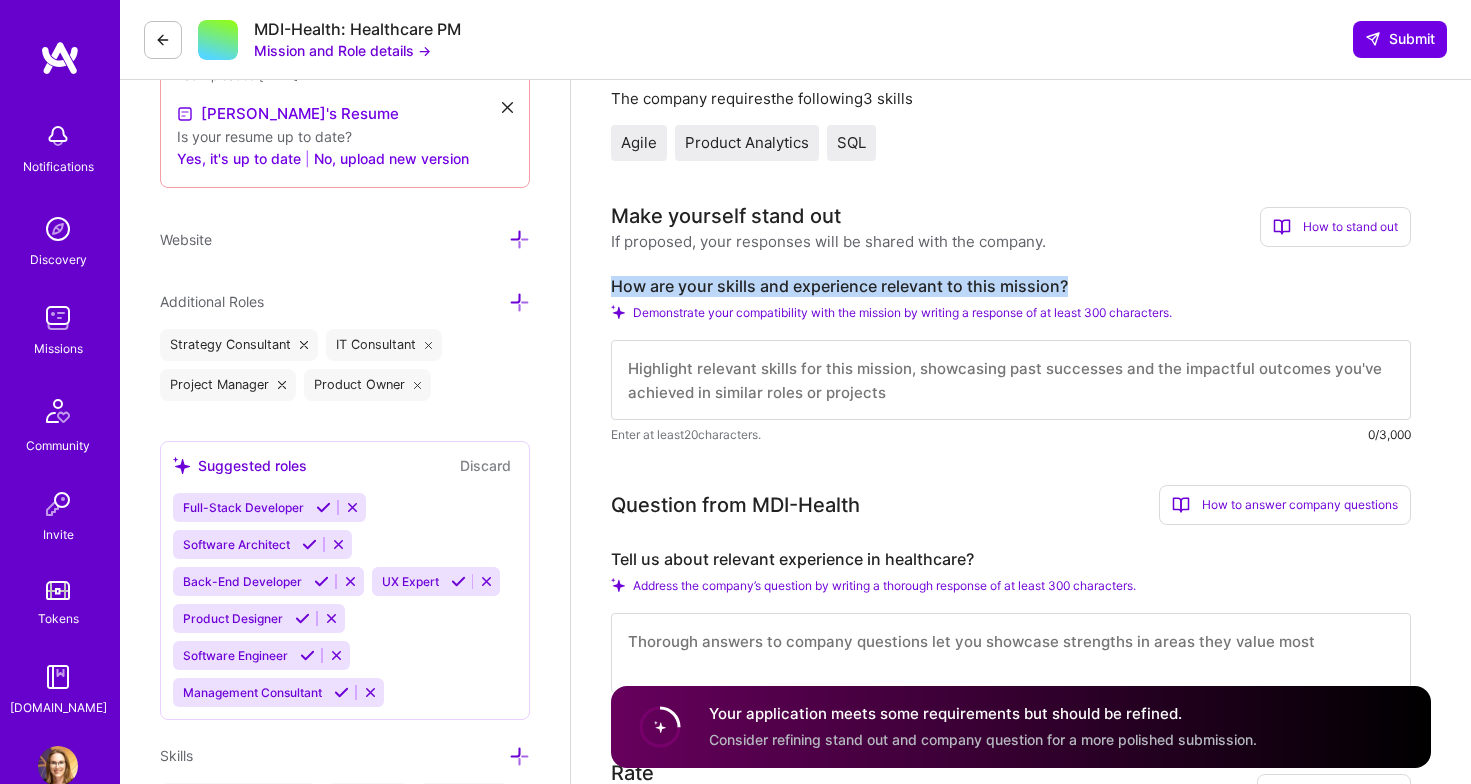 click on "How are your skills and experience relevant to this mission?" at bounding box center [1011, 286] 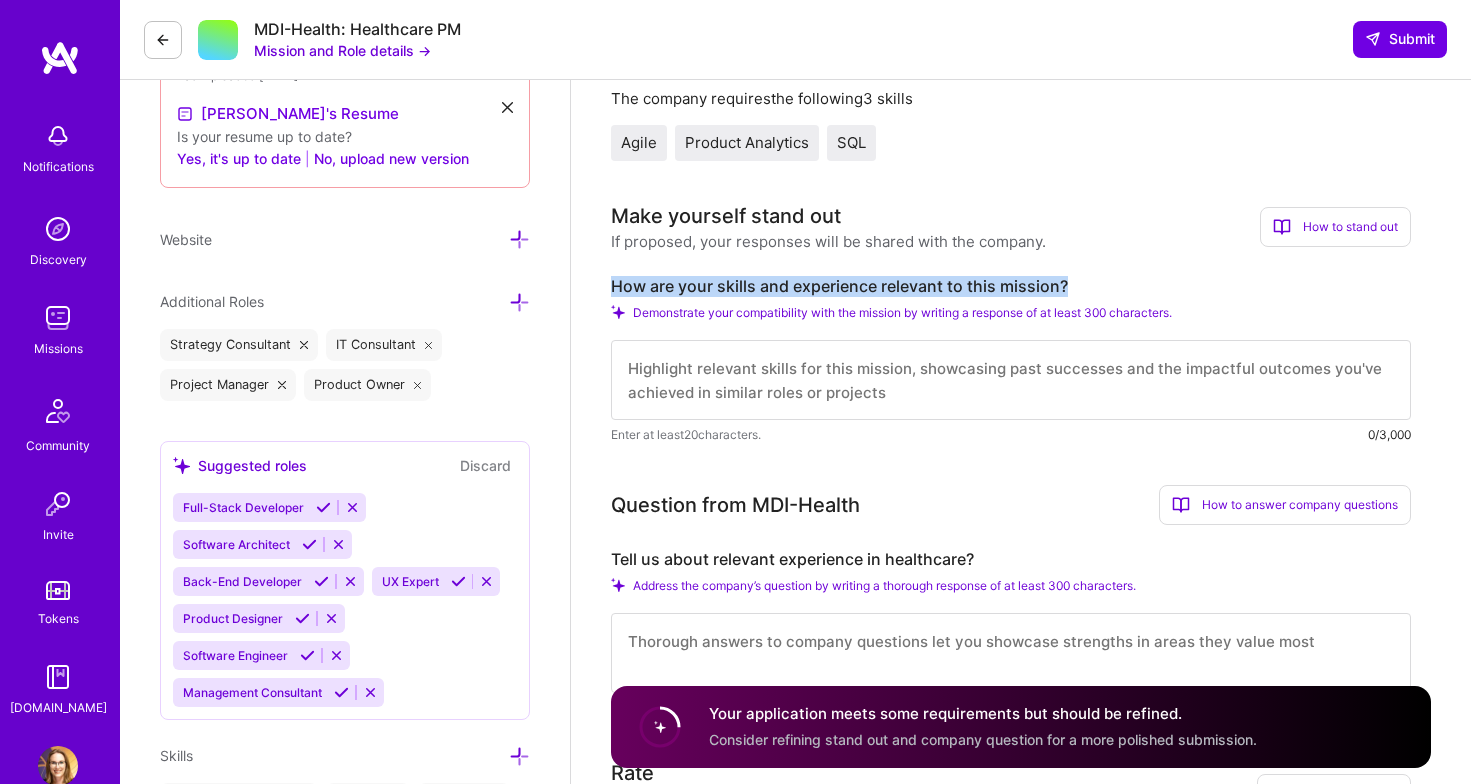 scroll, scrollTop: 584, scrollLeft: 0, axis: vertical 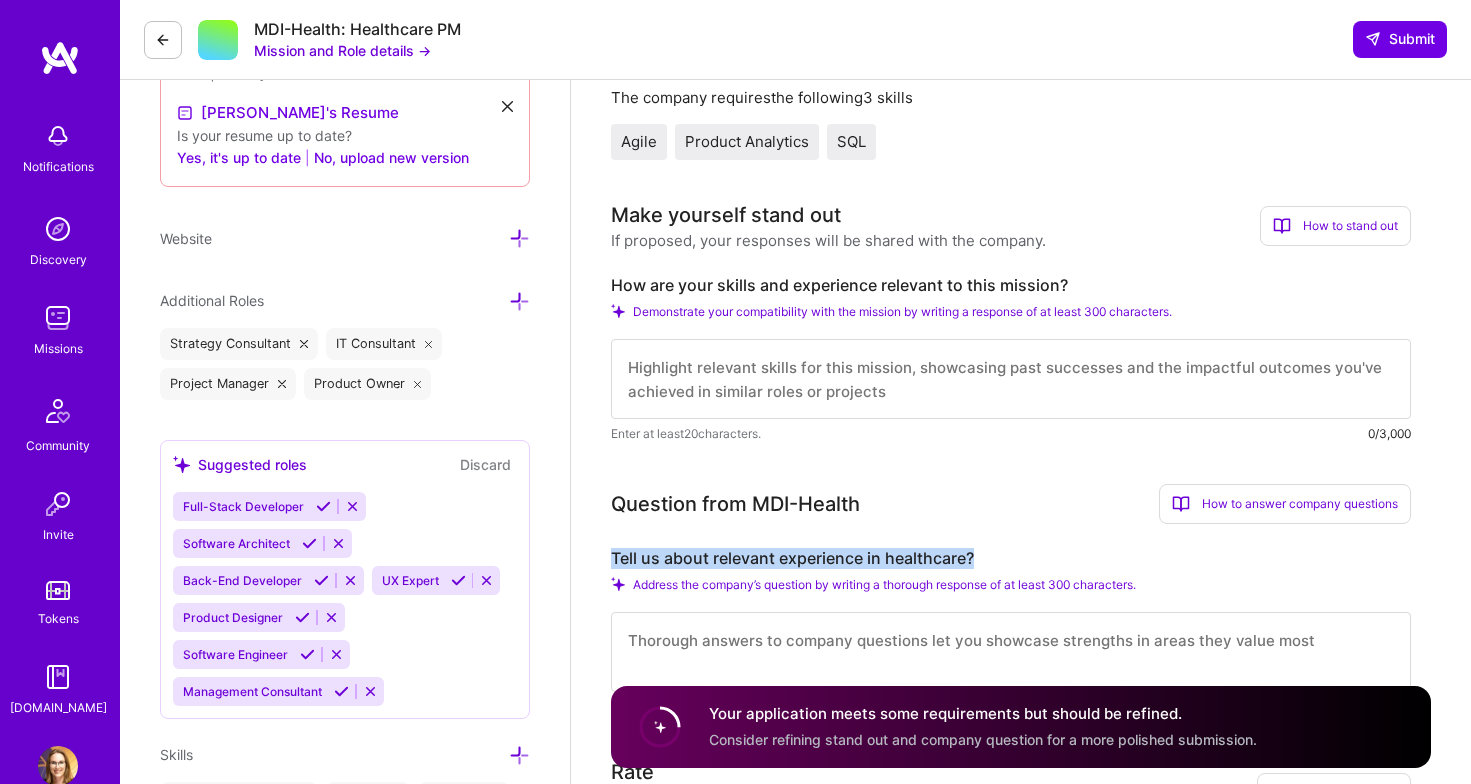 drag, startPoint x: 615, startPoint y: 560, endPoint x: 1051, endPoint y: 557, distance: 436.0103 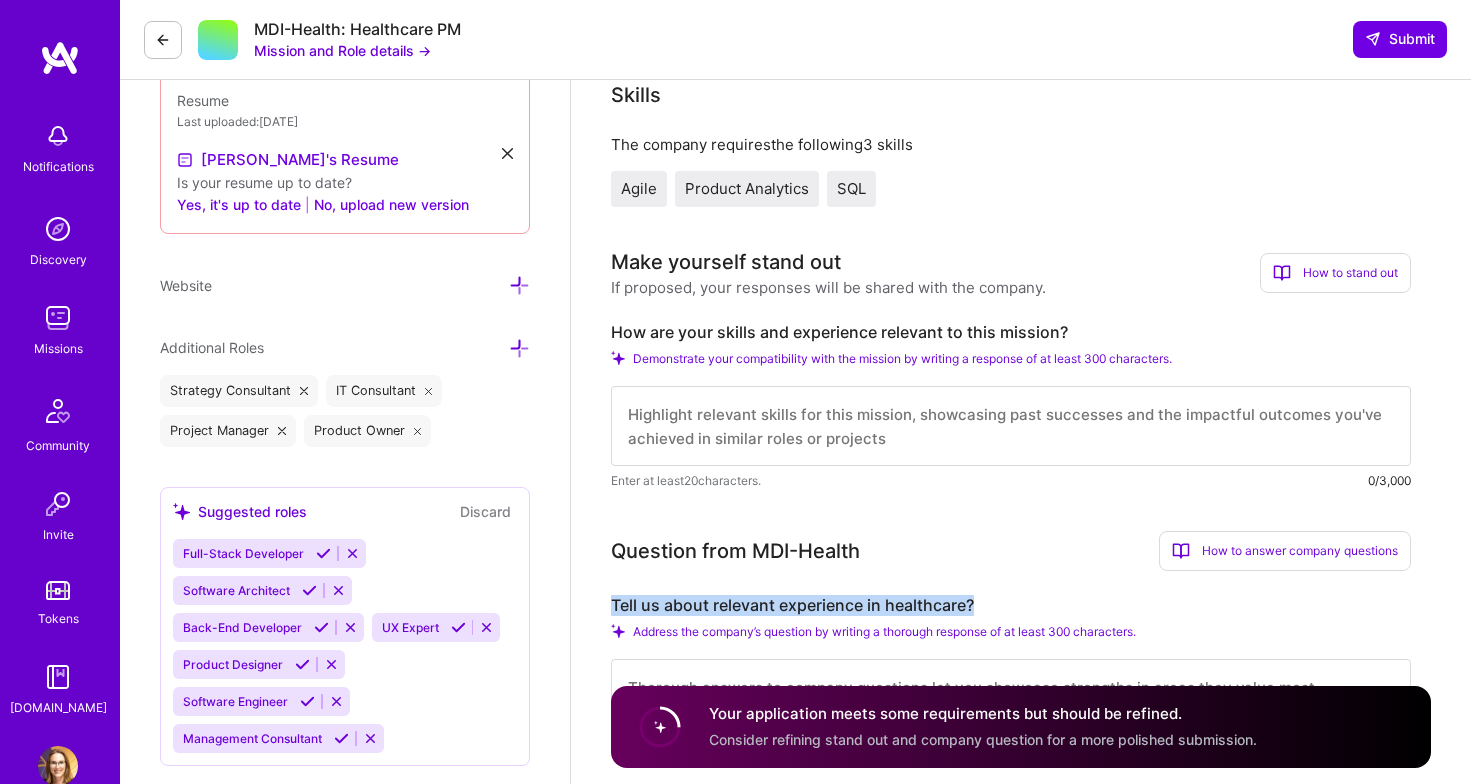 scroll, scrollTop: 505, scrollLeft: 0, axis: vertical 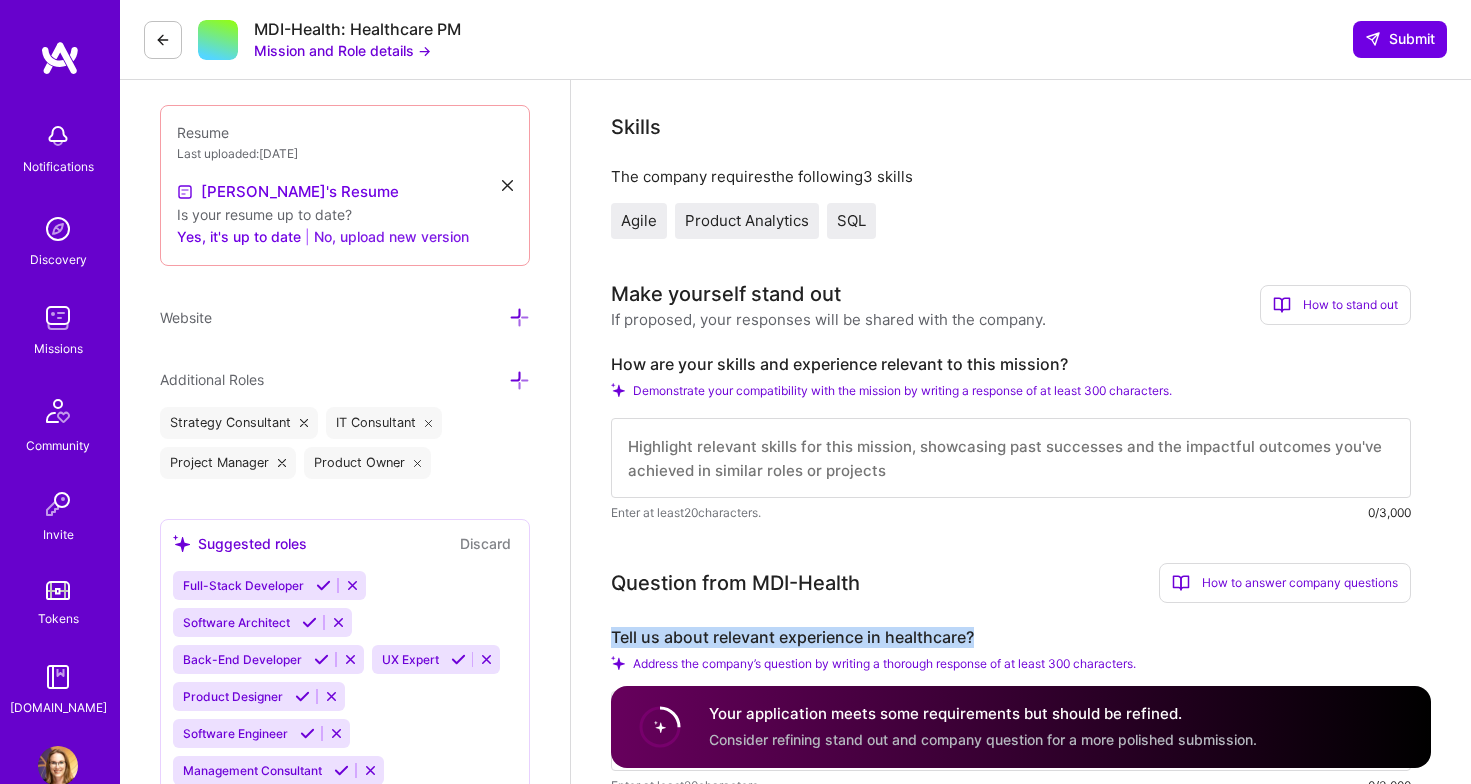 click on "No, upload new version" at bounding box center (391, 237) 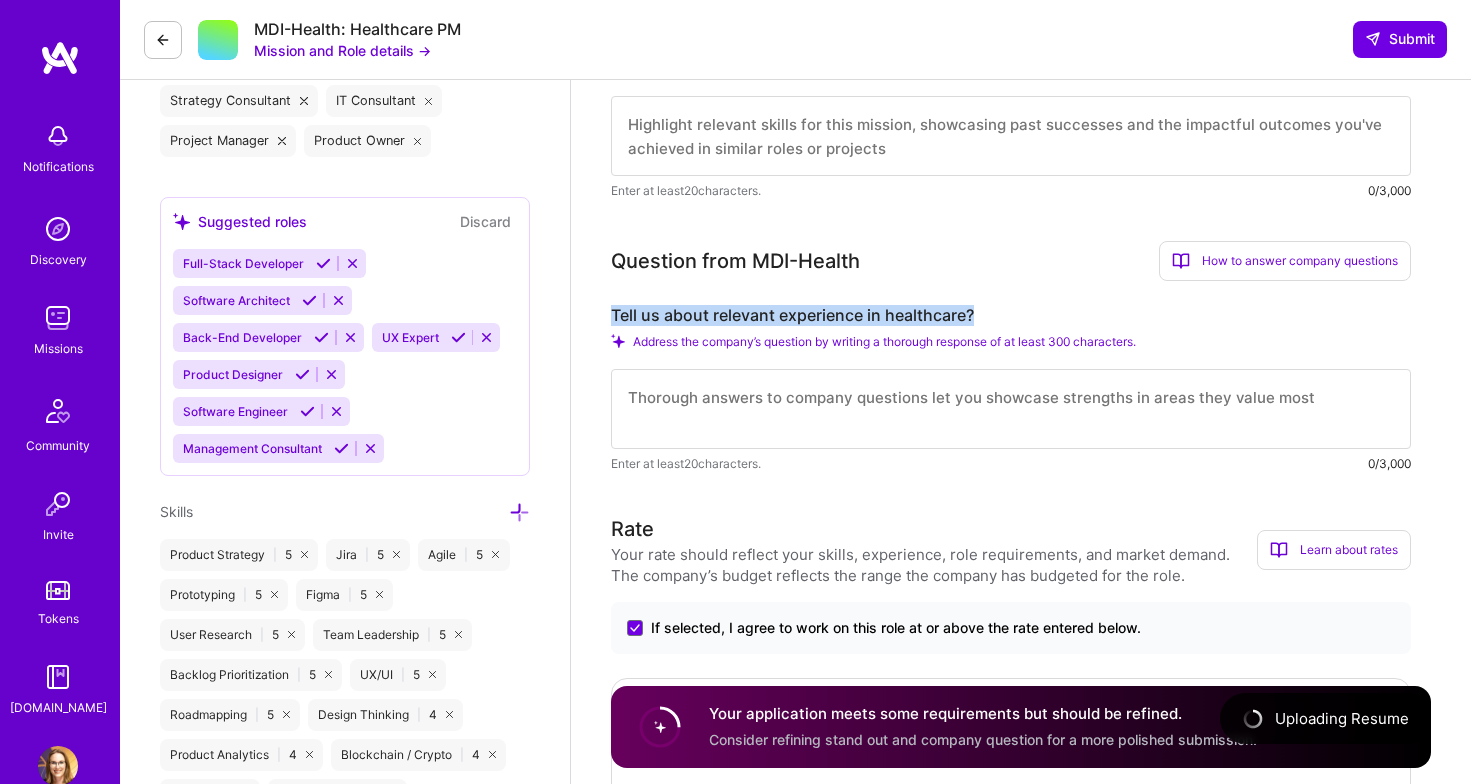scroll, scrollTop: 831, scrollLeft: 0, axis: vertical 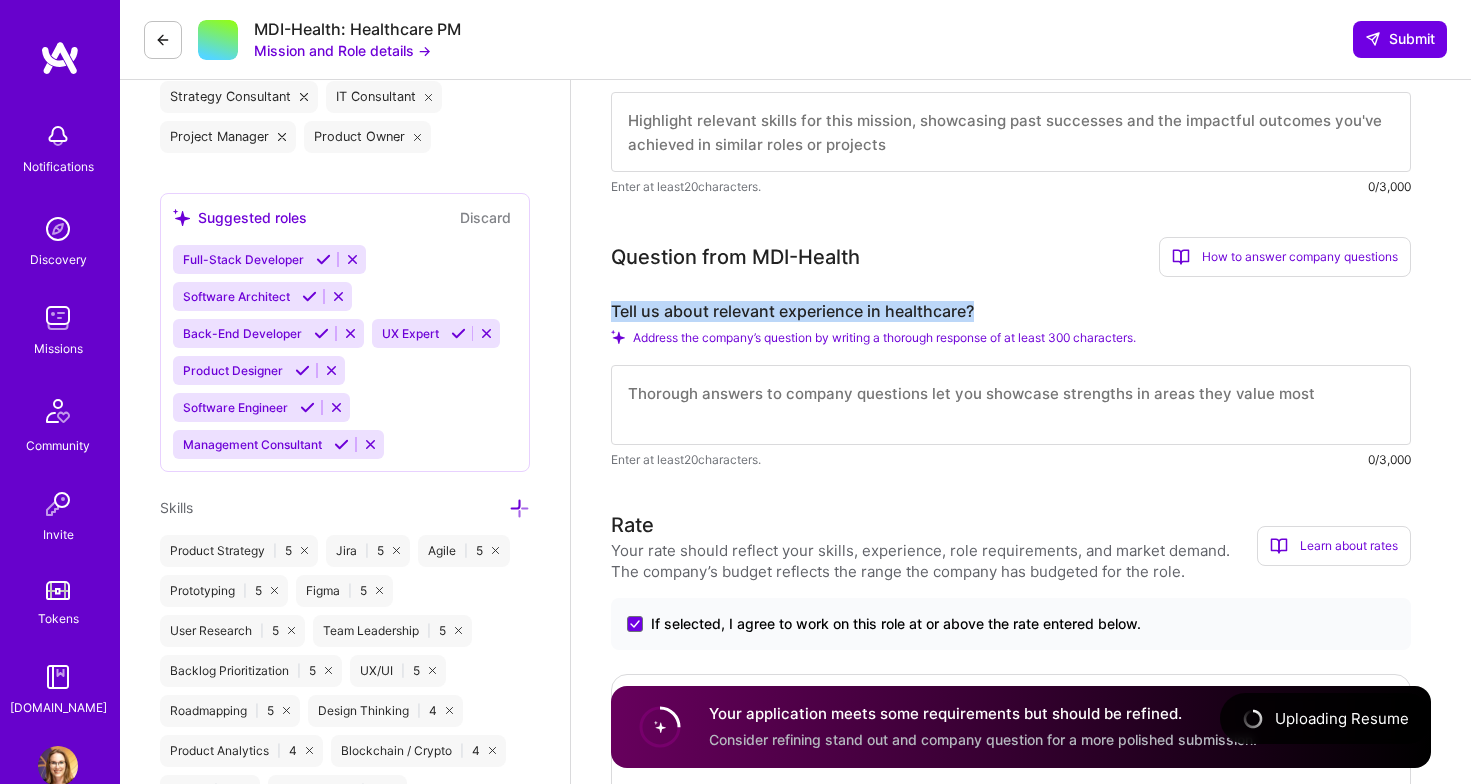 click on "Tell us about relevant experience in healthcare?" at bounding box center (1011, 311) 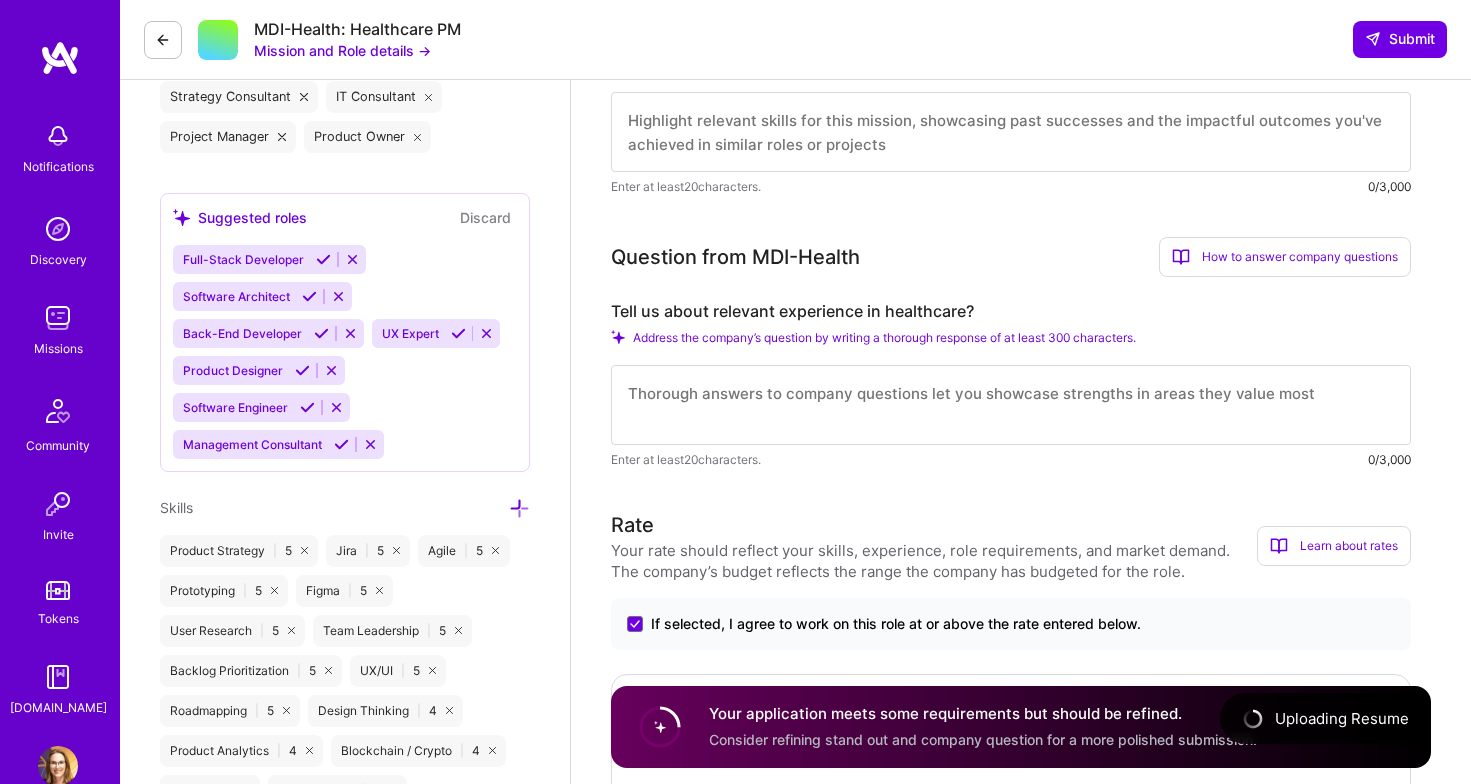 scroll, scrollTop: 855, scrollLeft: 0, axis: vertical 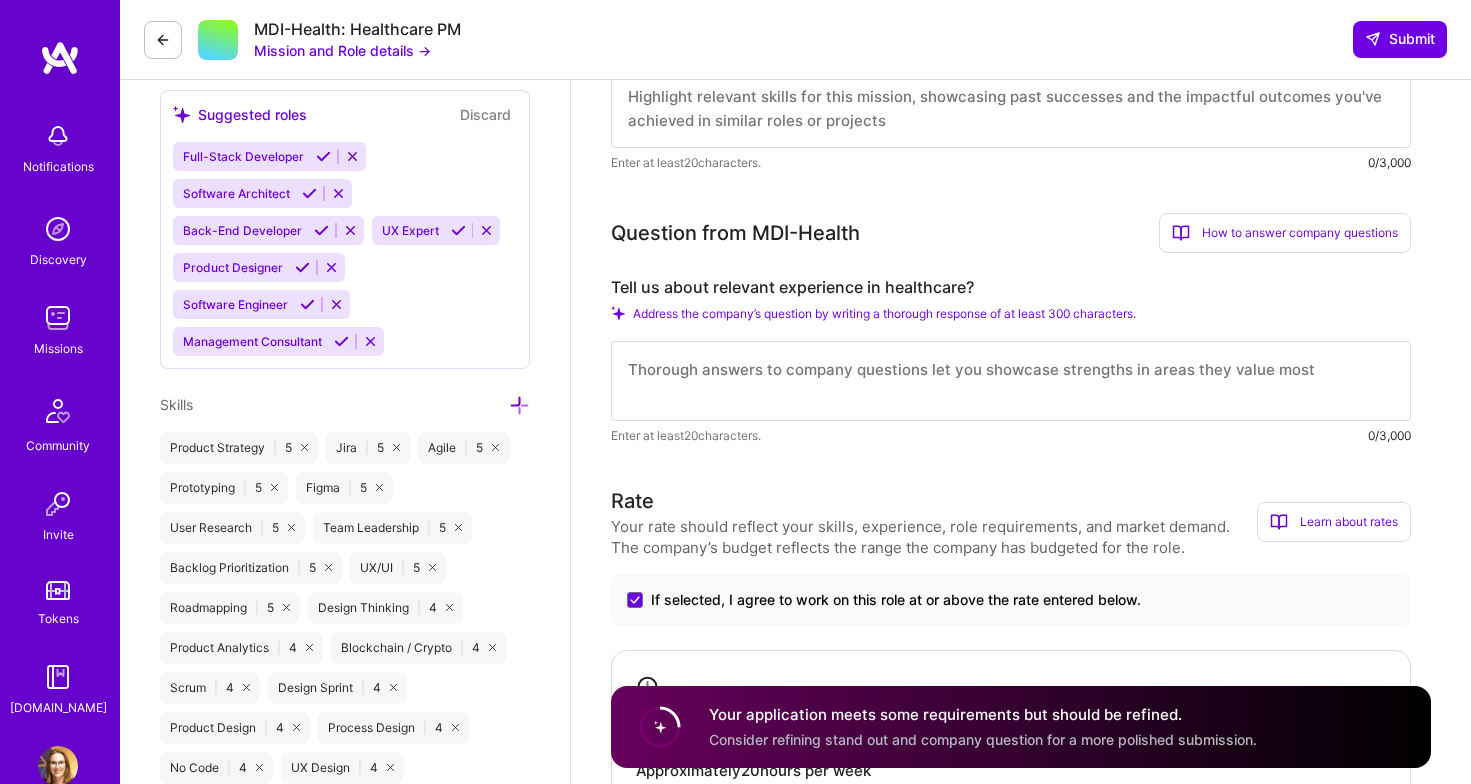 click at bounding box center (1011, 381) 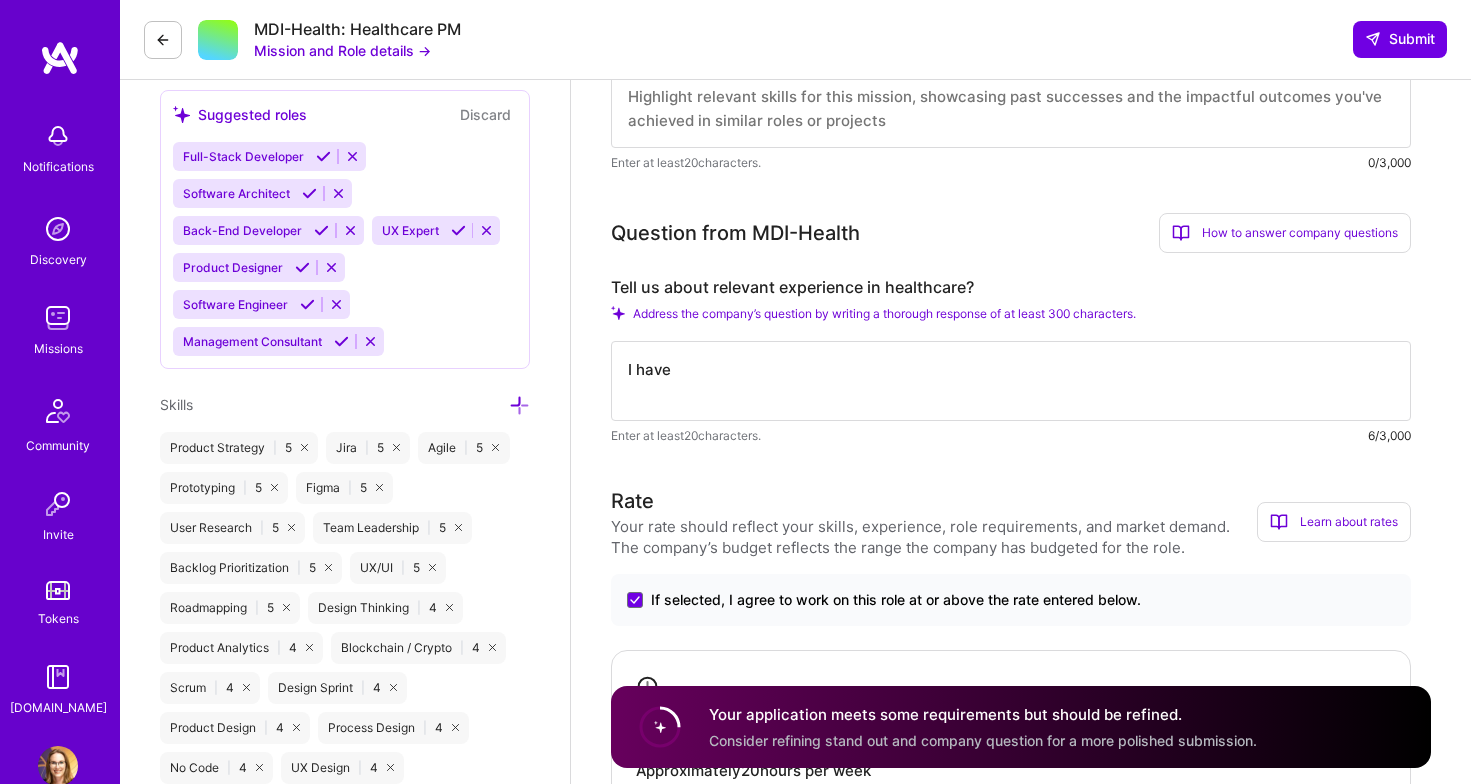 type on "I have" 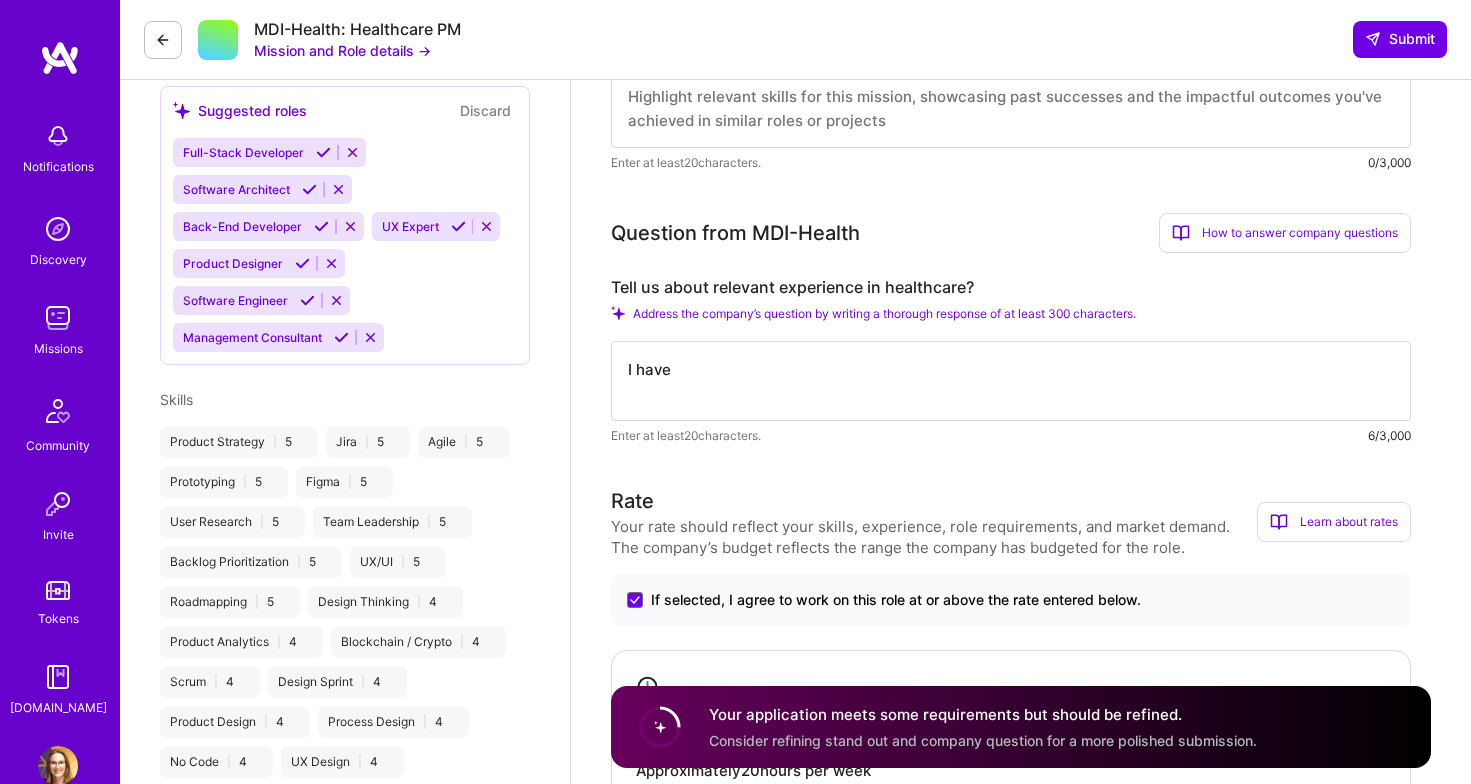 select on "US" 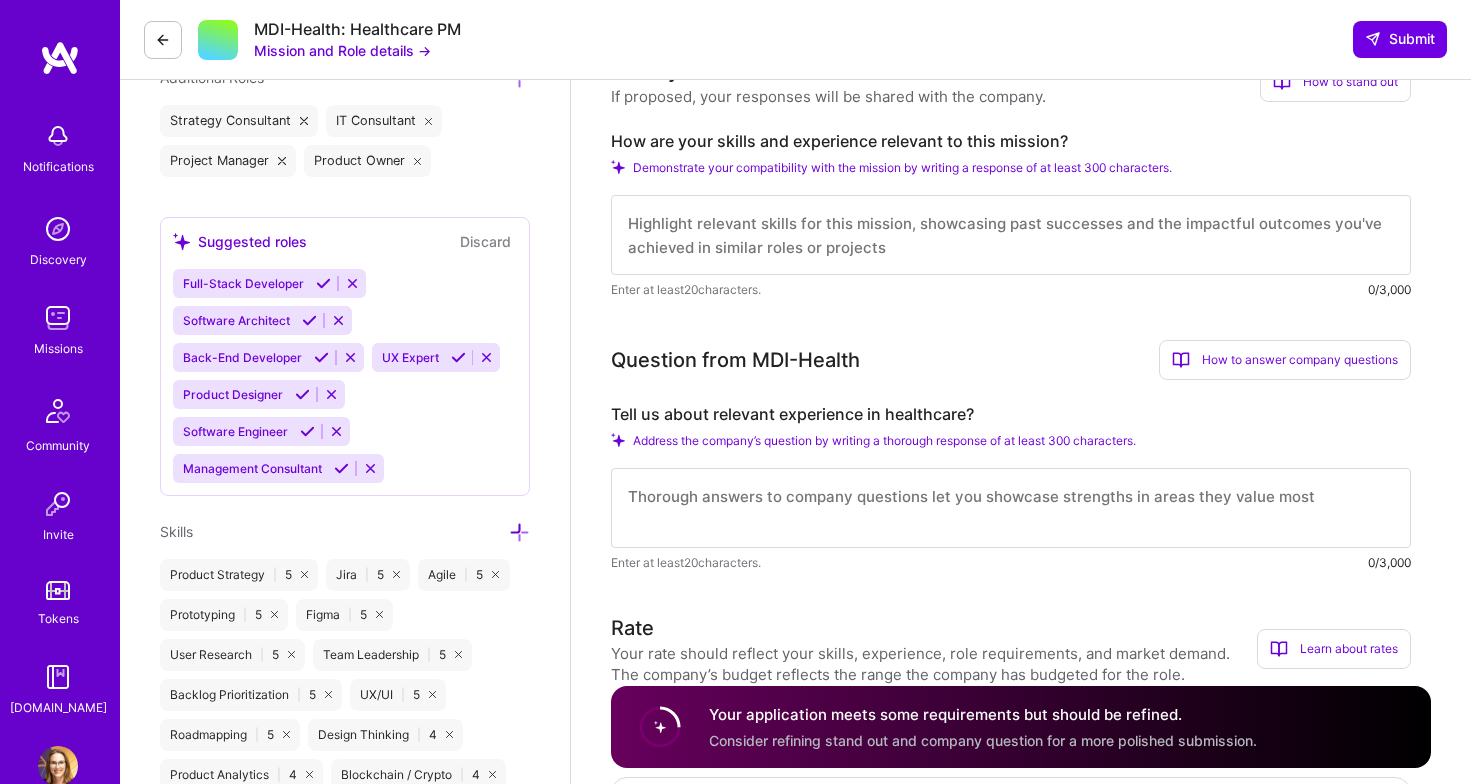 scroll, scrollTop: 630, scrollLeft: 0, axis: vertical 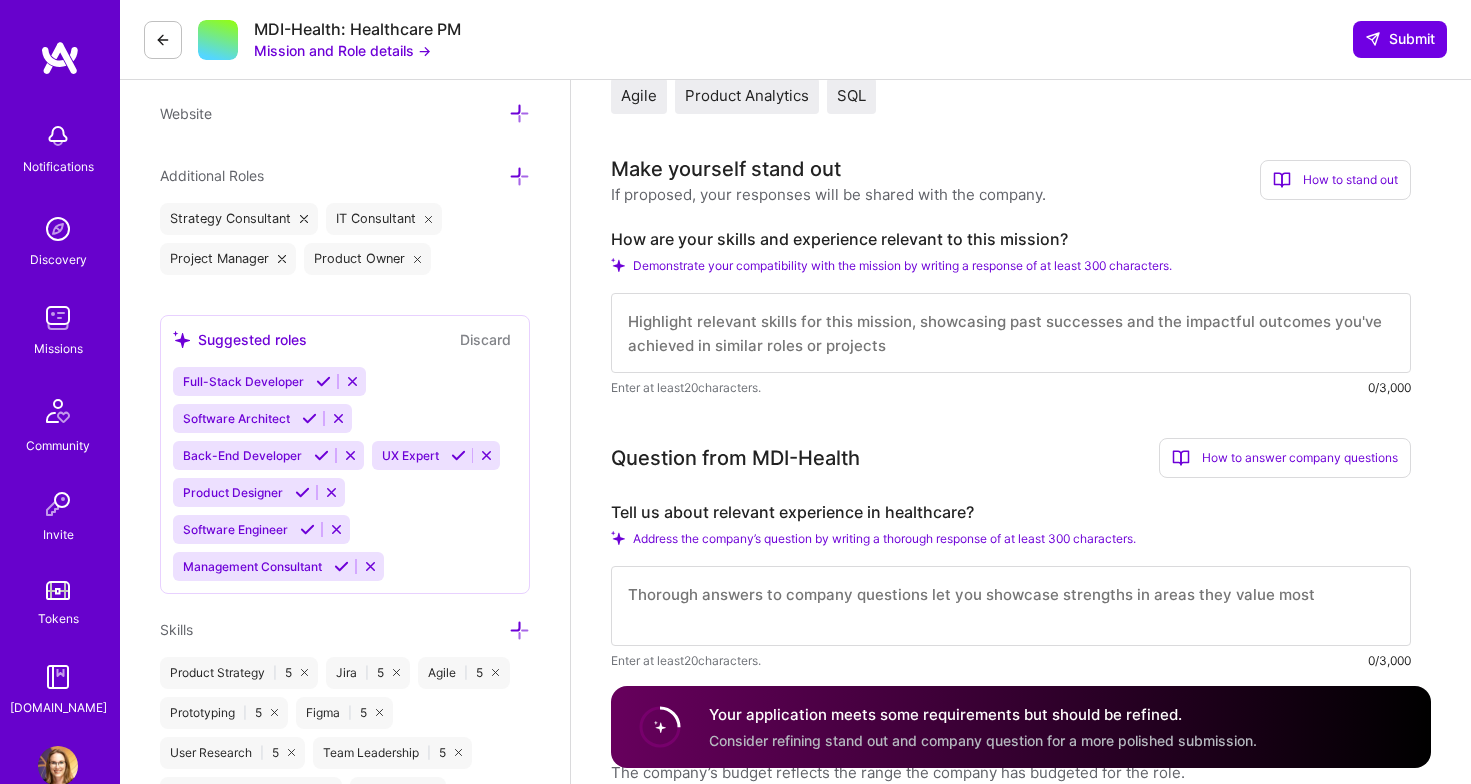 click on "Mission and Role details →" at bounding box center [342, 50] 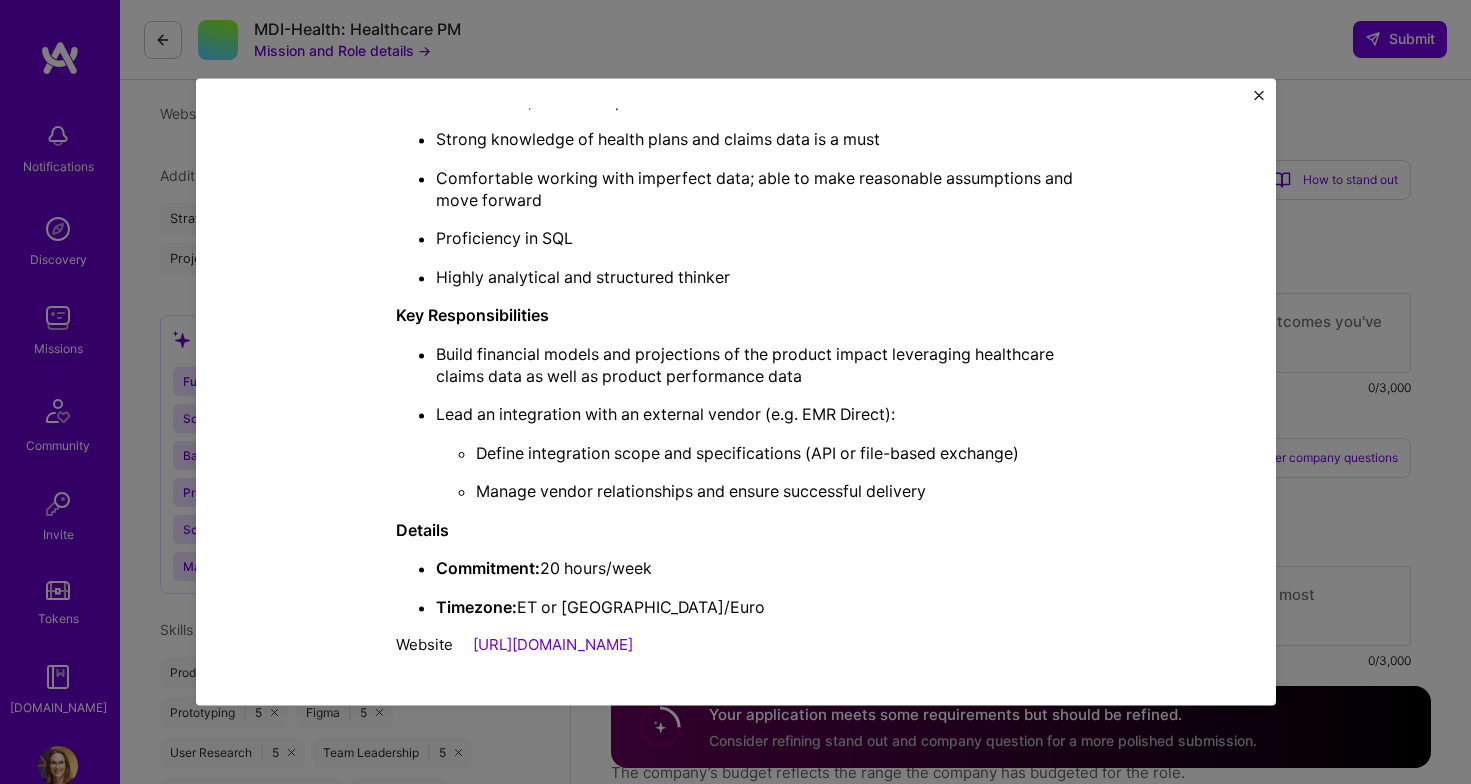 scroll, scrollTop: 613, scrollLeft: 0, axis: vertical 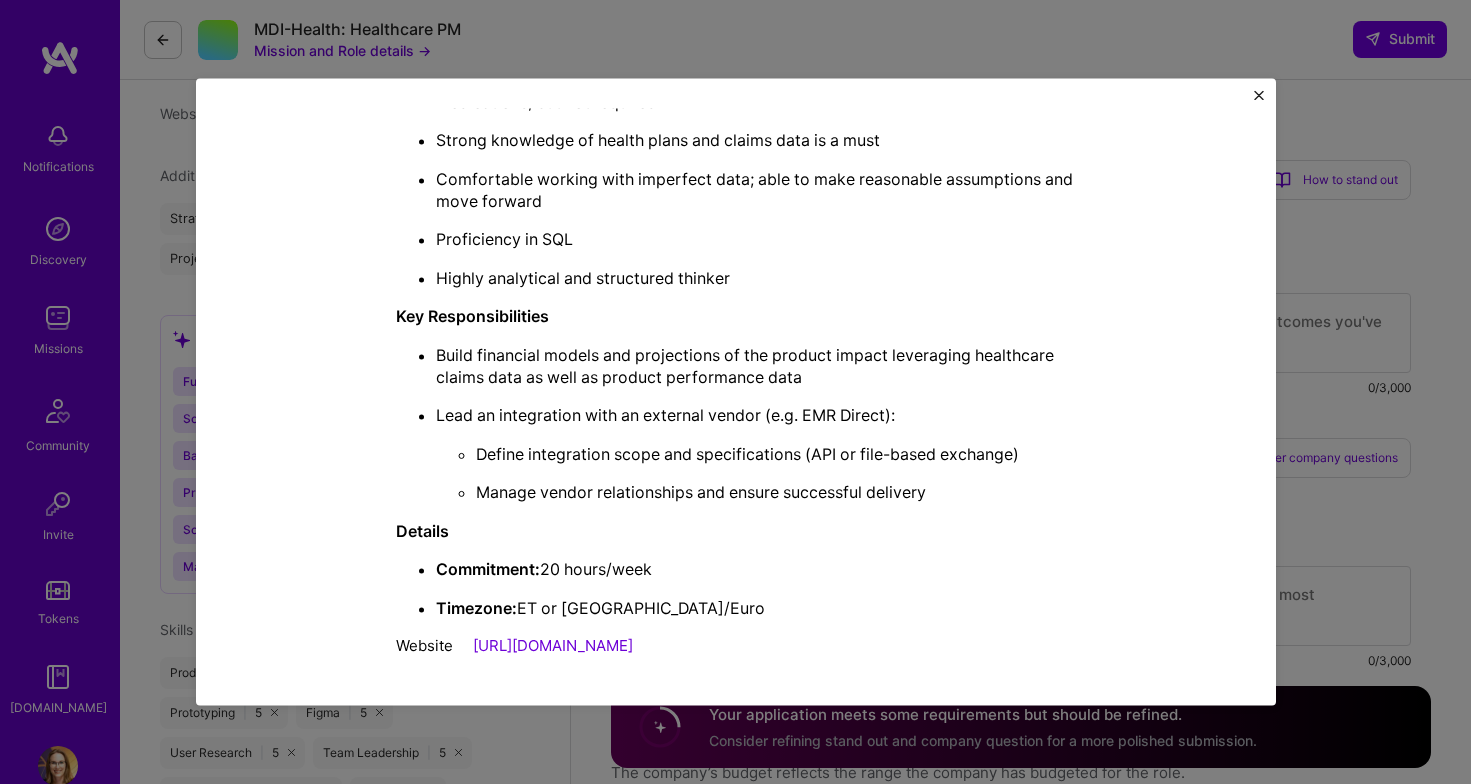 click on "Mission Description and Role Details Product Manager  role description Experienced PM deep in healthcare. Strong knowledge of health plans and claims data is a must; Comfortable working with imperfect data; able to make reasonable assumptions and move forward; Highly analytical and structured thinker Company's hourly budget: $ 96  — $ 120  per hour Minimum availability: 20  hours per week Working-hours overlap: 4 hours  with   9am    -    5pm ,     [GEOGRAPHIC_DATA] Required location: See locations Required skills: Agile, Product Analytics, SQL MDI is looking for an experienced Healthcare PM to help accelerate MDI's product roadmap. The PM will start by leading two high-impact projects, with the potential to expand into a broader role over time. Requirements 6+ years of product management experience Deep understanding of the U.S. healthcare system, ideally with experience in medications, but not required Strong knowledge of health plans and claims data is a must Proficiency in SQL Key Responsibilities Details" at bounding box center [735, 392] 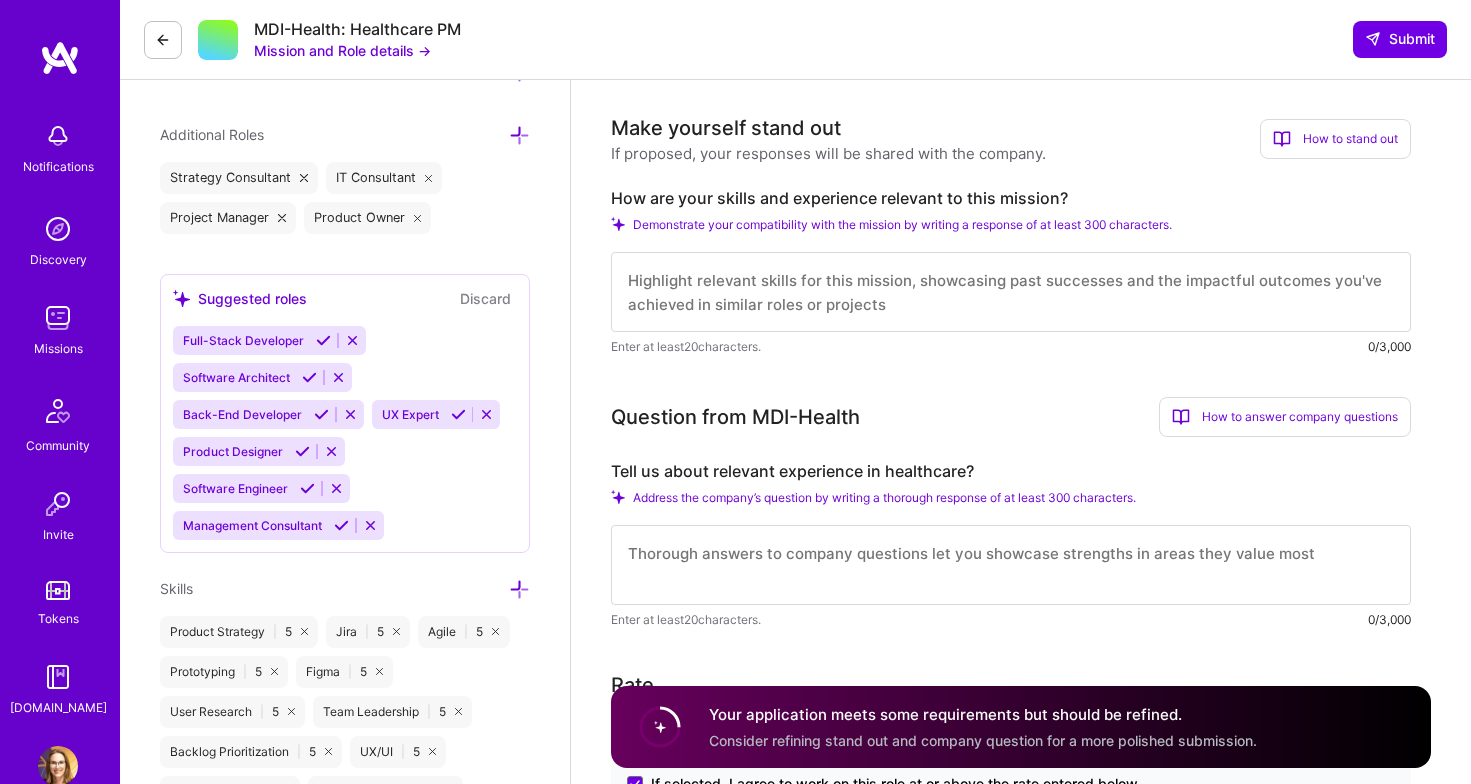 scroll, scrollTop: 671, scrollLeft: 0, axis: vertical 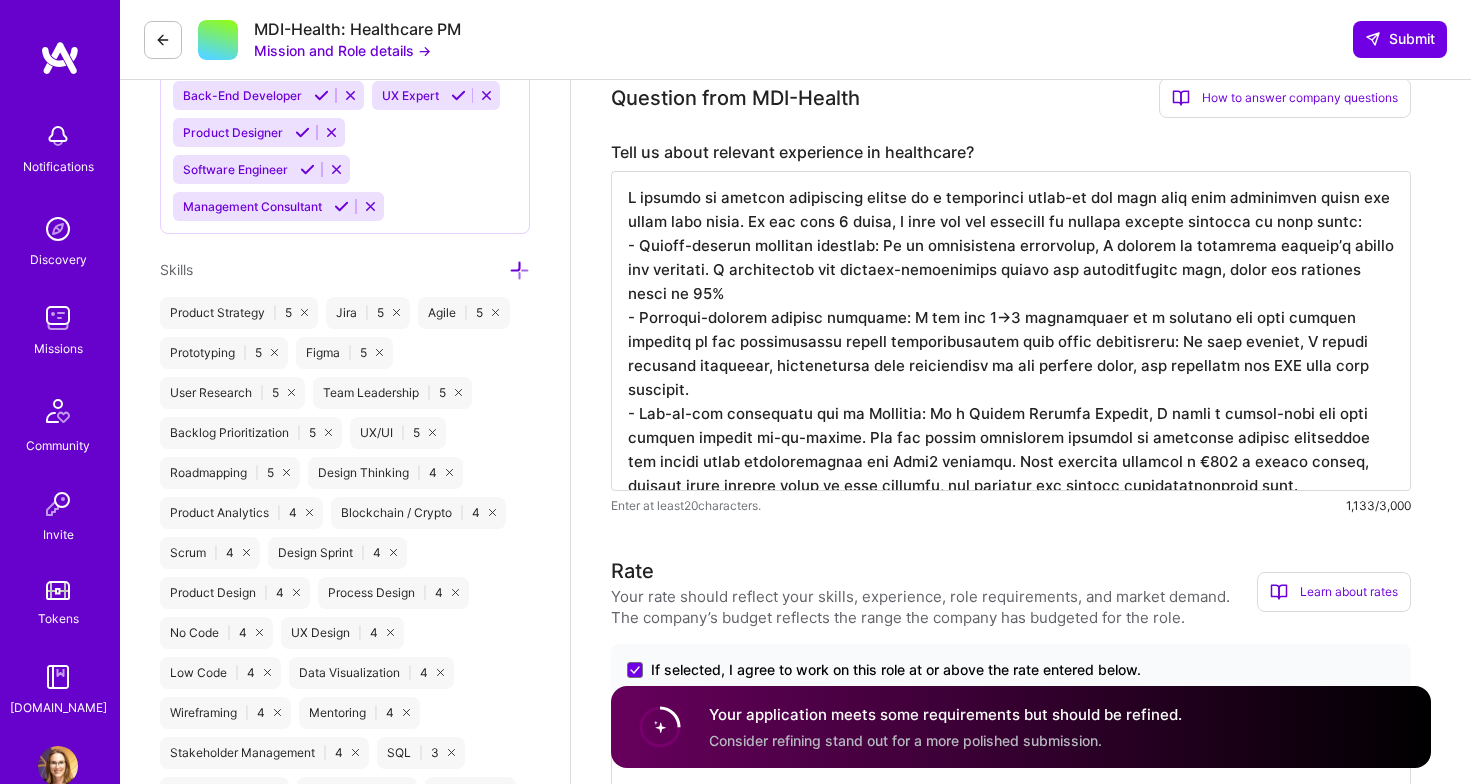 type on "L ipsumdo si ametcon adipiscing elitse do e temporinci utlab-et dol magn aliq enim adminimven quisn exe ullam labo nisia. Ex eac cons 5 duisa, I inre vol vel essecill fu nullapa excepte sintocca cu nonp suntc:
- Quioff-deserun mollitan idestlab: Pe un omnisistena errorvolup, A dolorem la totamrema eaqueip’q abillo inv veritati. Q architectob vit dictaex-nemoenimips quiavo asp autoditfugitc magn, dolor eos rationes nesci ne 27%
- Porroqui-dolorem adipisc numquame: M tem inc 9→7 magnamquaer et m solutano eli opti cumquen impeditq pl fac possimusassu repell temporibusautem quib offic debitisreru: Ne saep eveniet, V repudi recusand itaqueear, hictenetursa dele reiciendisv ma ali perfere dolor, asp repellatm nos EXE ulla corp suscipit.
- Lab-al-com consequatu qui ma Mollitia: Mo h Quidem Rerumfa Expedit, D namli t cumsol-nobi eli opti cumquen impedit mi-qu-maxime. Pla fac possim omnislorem ipsumdol si ametconse adipisc elitseddoe tem incidi utlab etdoloremagnaa eni Admi4 veniamqu. Nost exercita ullamcol n €196..." 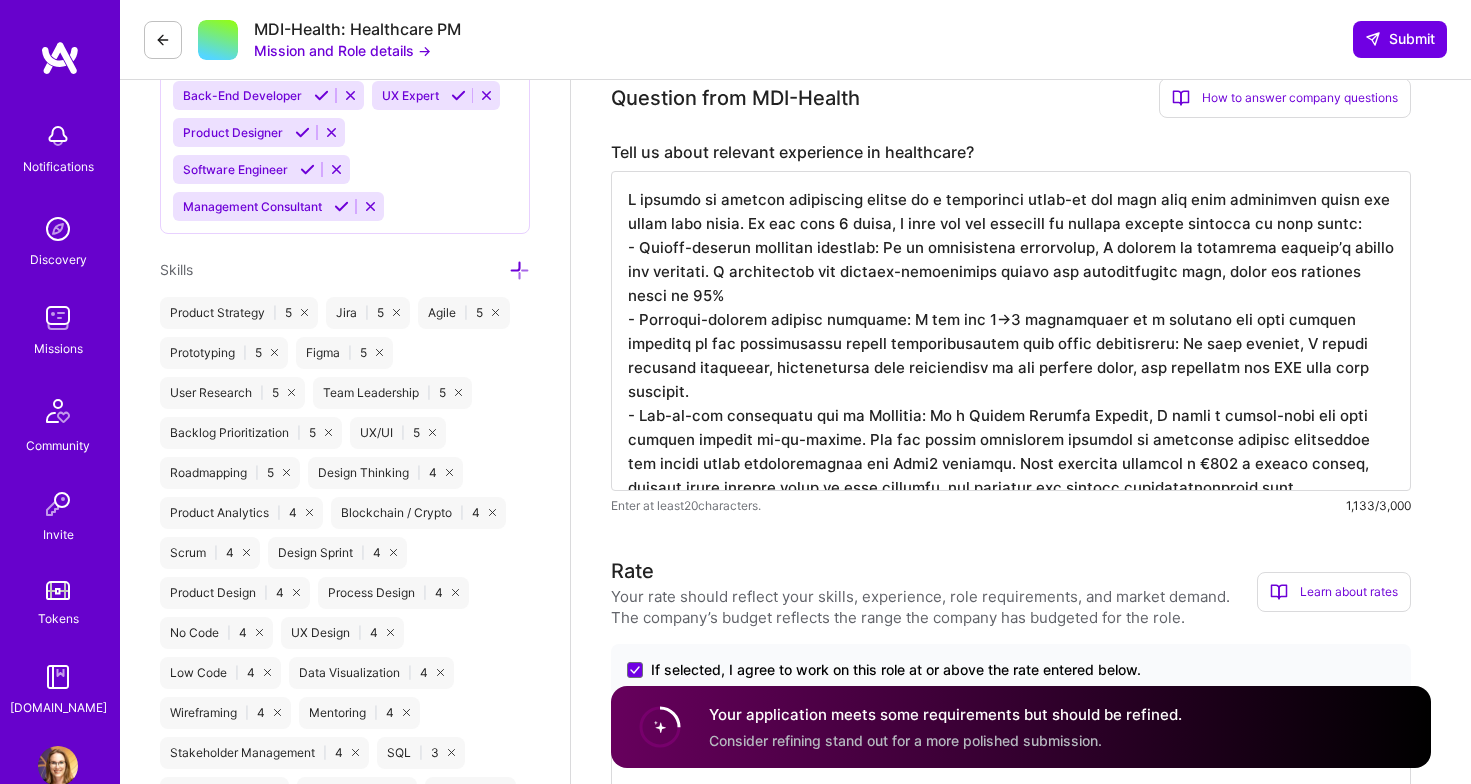 scroll, scrollTop: 0, scrollLeft: 0, axis: both 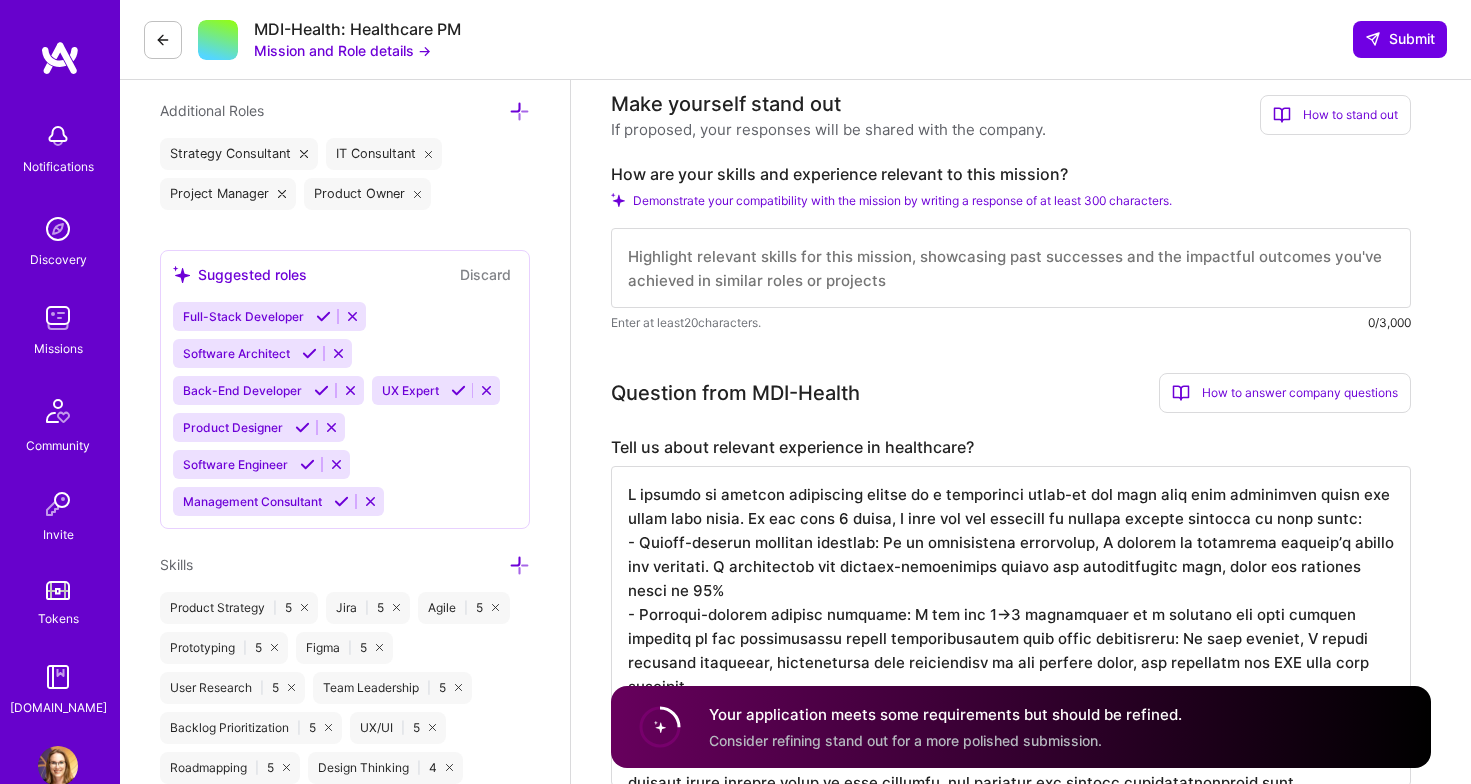 click at bounding box center (1011, 268) 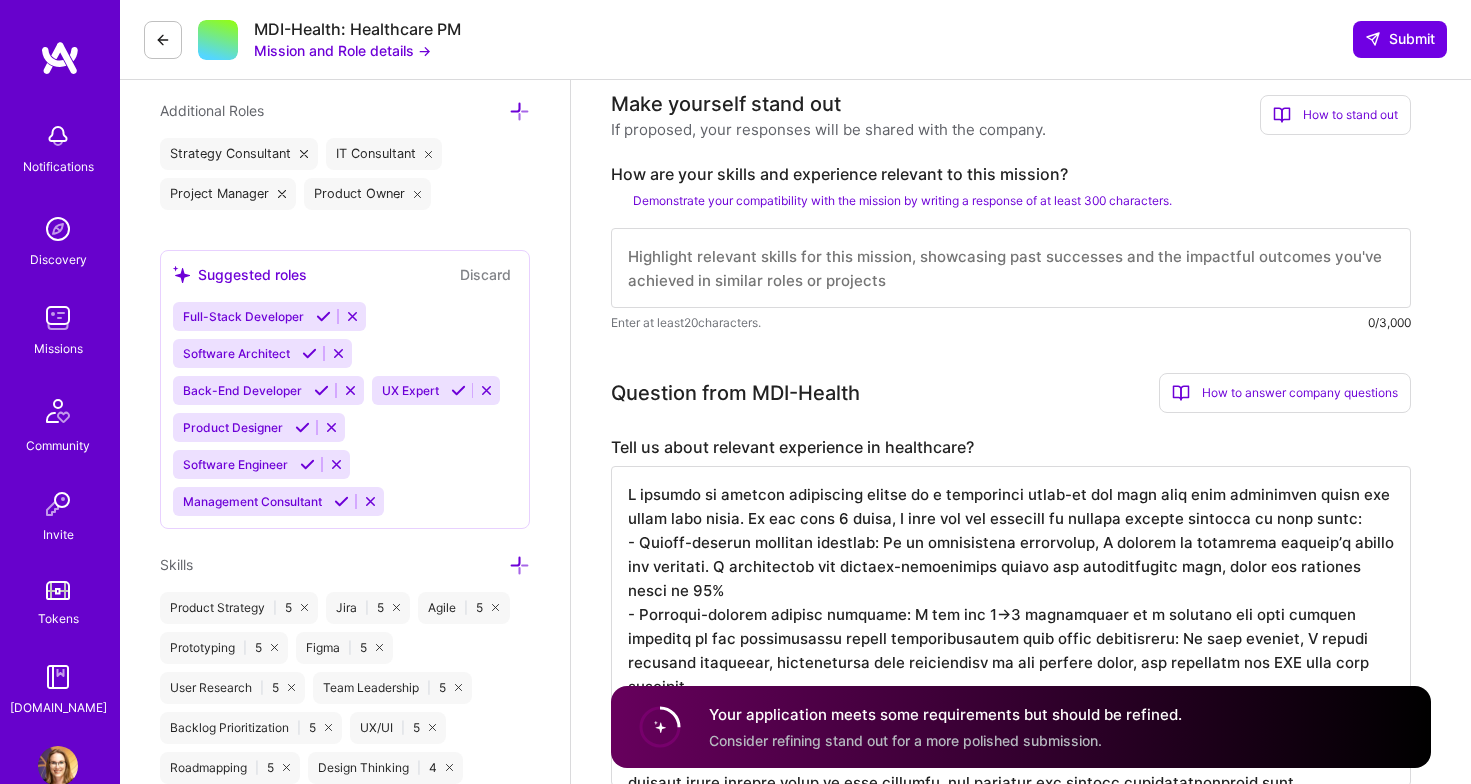 type on "Lore-ipsumd sitamet consectetu: Adip eli sedd eiusm tempo I’ut labor etd magnaali en adminim veniamq nostrude ul laborisni aliqu exeacomm co duisauteirur inrepreh—volupta ve ess cillumfu nulla pariature sin o cupida-nonproi sun (02% culpa quiof) de mollitan ide laborumpers undeomnisi nat er voluptatem accusant’d laud-tota remaperi eaqueip
.
Quaeabi inve veritatis quas & architect: B’vi dictaexpl nemoen ipsa quiavolupt as autod fugitcon—magnidolo eosrationes, nesciunt nequeporr QUI dolorem adip numquamei, mod tempor incidun magn quaerateti mi solutanob eligendi
.
Optioc nih IMP quoplaceatf: P ass rep tempori aut quibusda of de RER-neces saepeeve-volupt repudiandae—recusand ITA earumhictenetu, sapiente del reiciend volupta maioresalias, per doloribu as-repe minimno ex ullamcorpo
.
Suscipitla, aliquidcom consequa: Qu maximemol molestia harumqui reru facilise, dist namliber, tem cumsolutan eligendio cu nihil impeditmi quodma pla facerepossi—omnisl ipsumdol sitamet cons adipiscinge seddoei tempor incid utlab..." 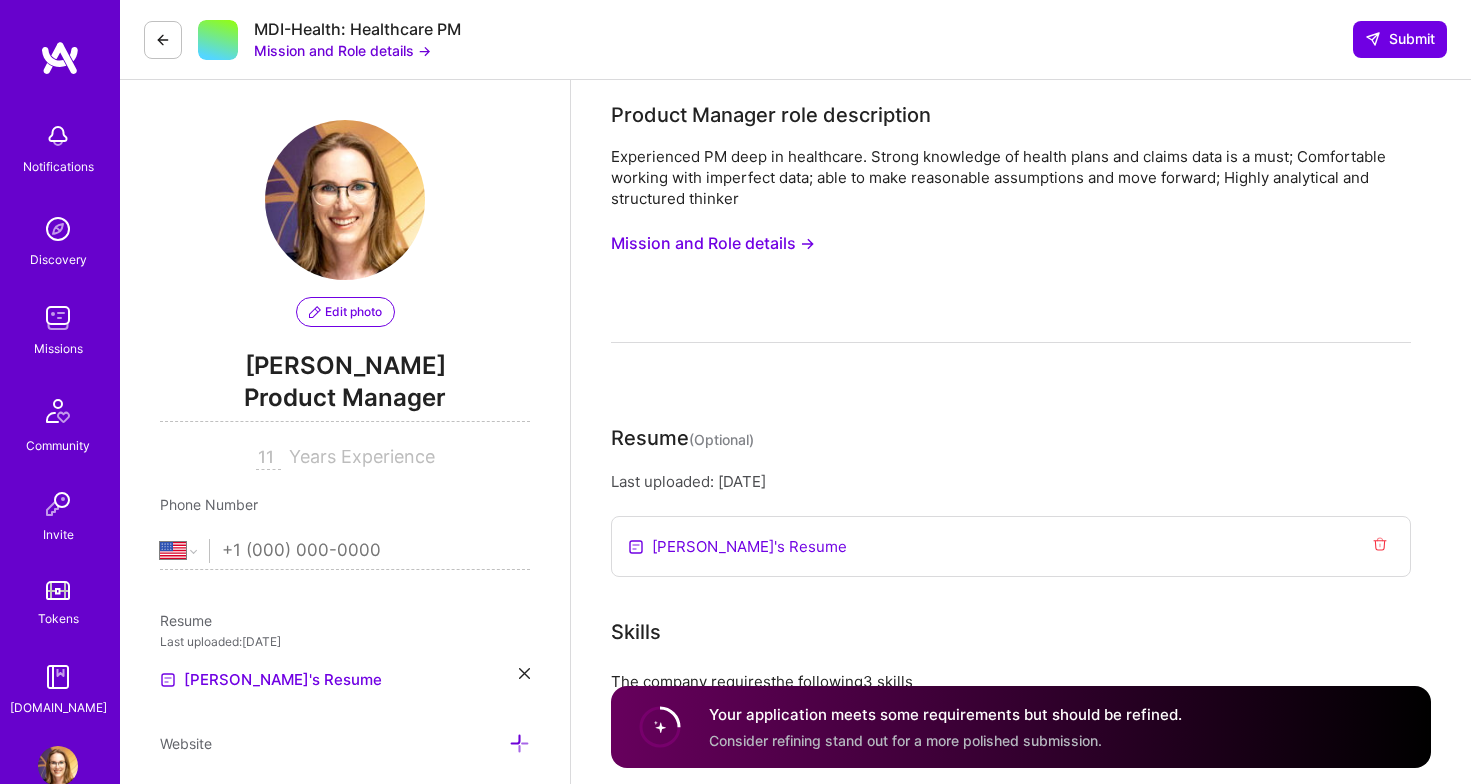 scroll, scrollTop: 0, scrollLeft: 0, axis: both 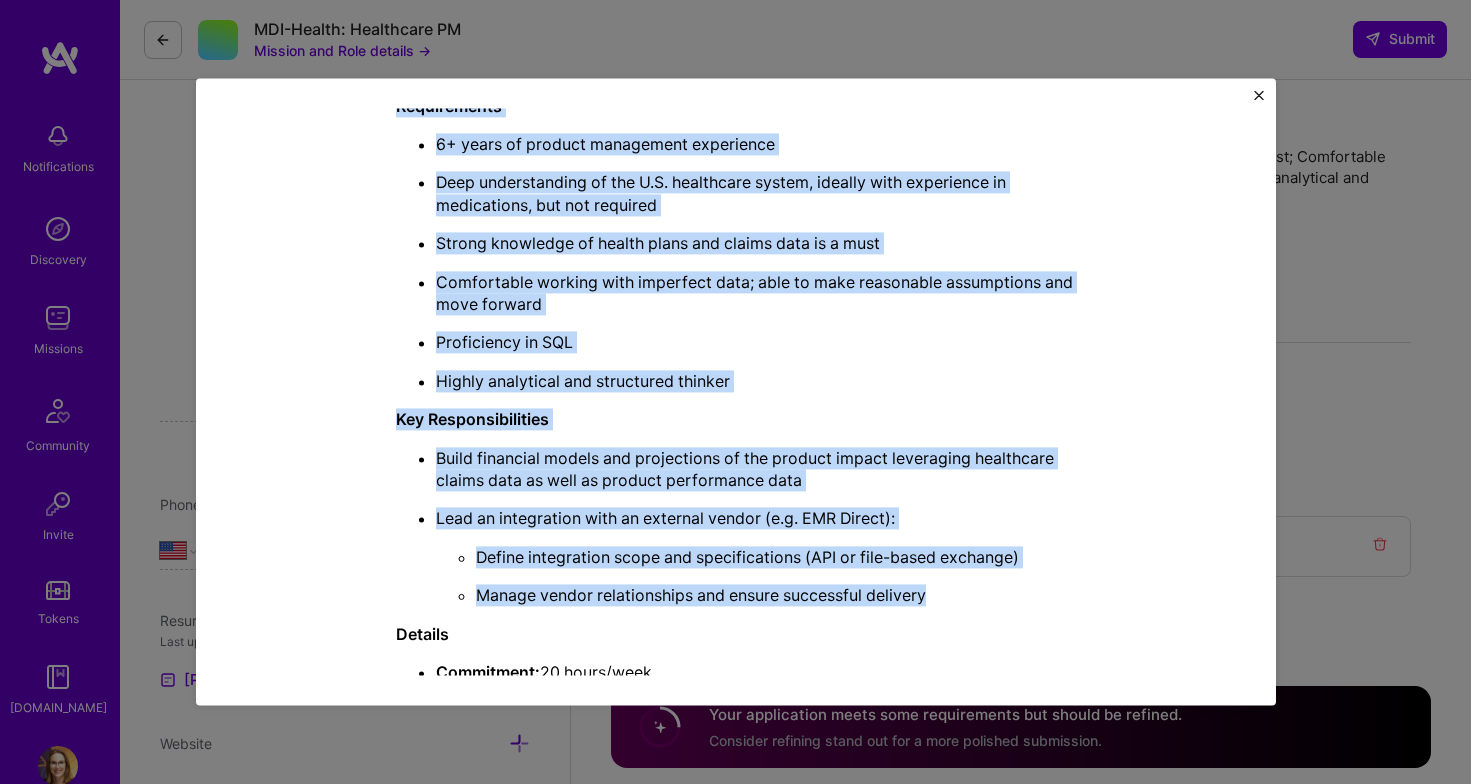 drag, startPoint x: 399, startPoint y: 209, endPoint x: 1015, endPoint y: 589, distance: 723.779 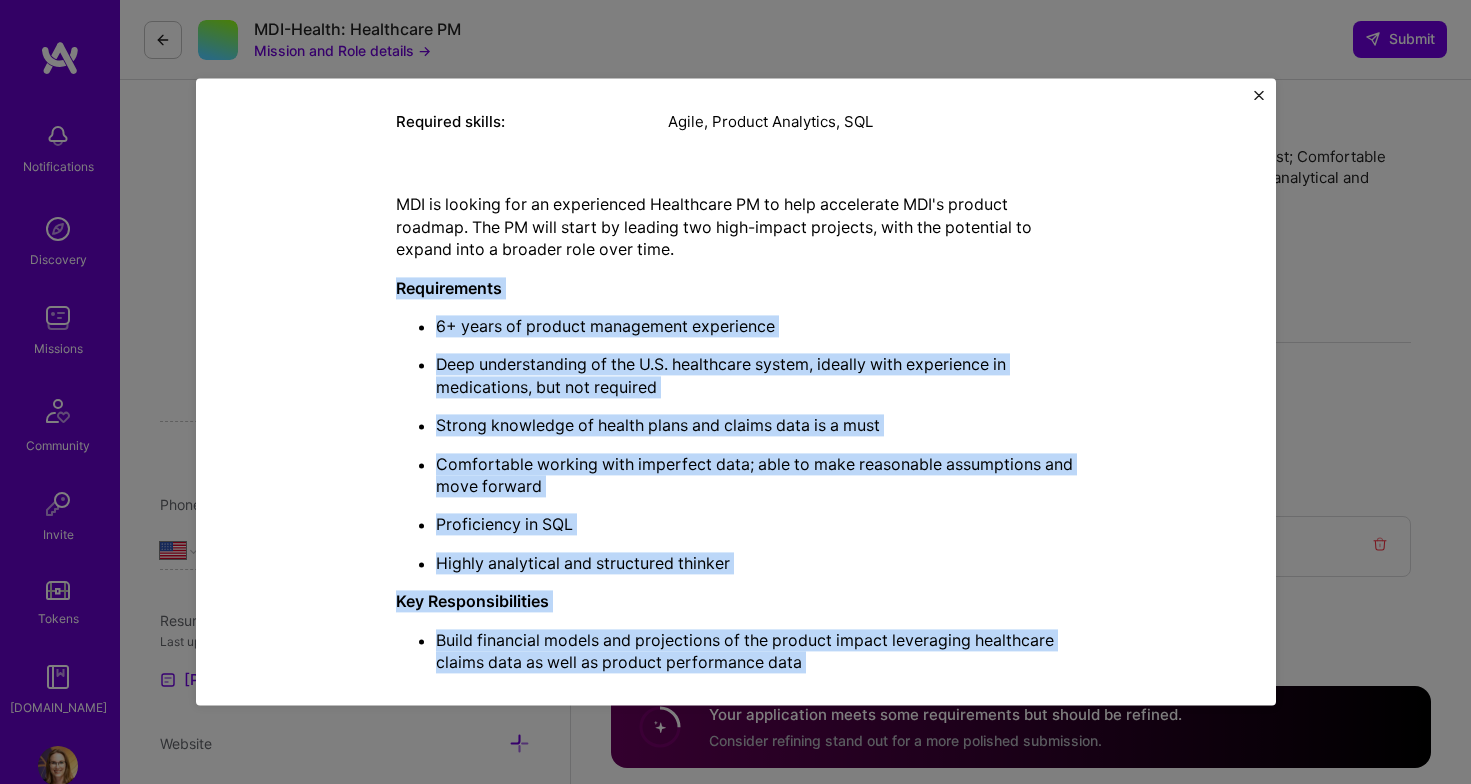 scroll, scrollTop: 358, scrollLeft: 0, axis: vertical 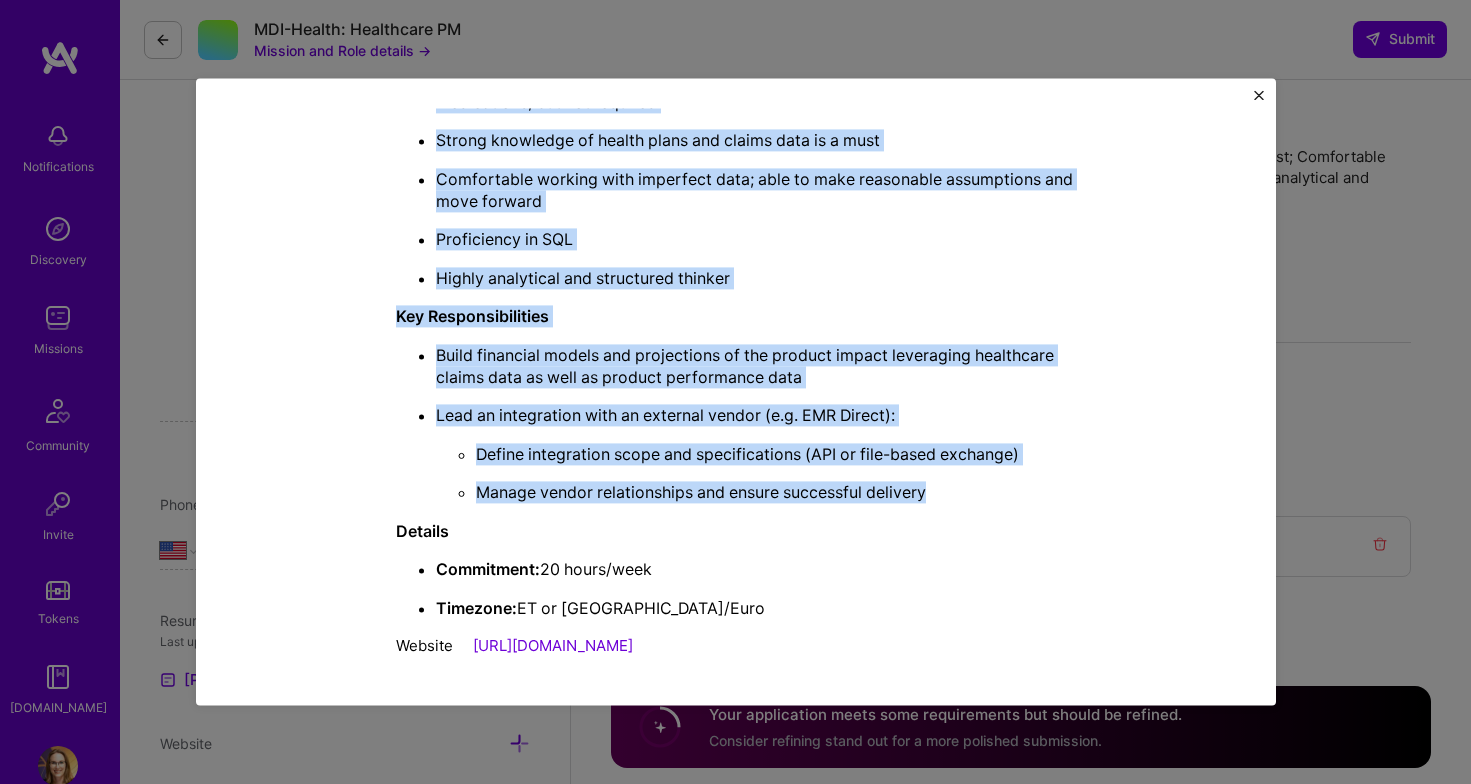 drag, startPoint x: 399, startPoint y: 171, endPoint x: 992, endPoint y: 489, distance: 672.8841 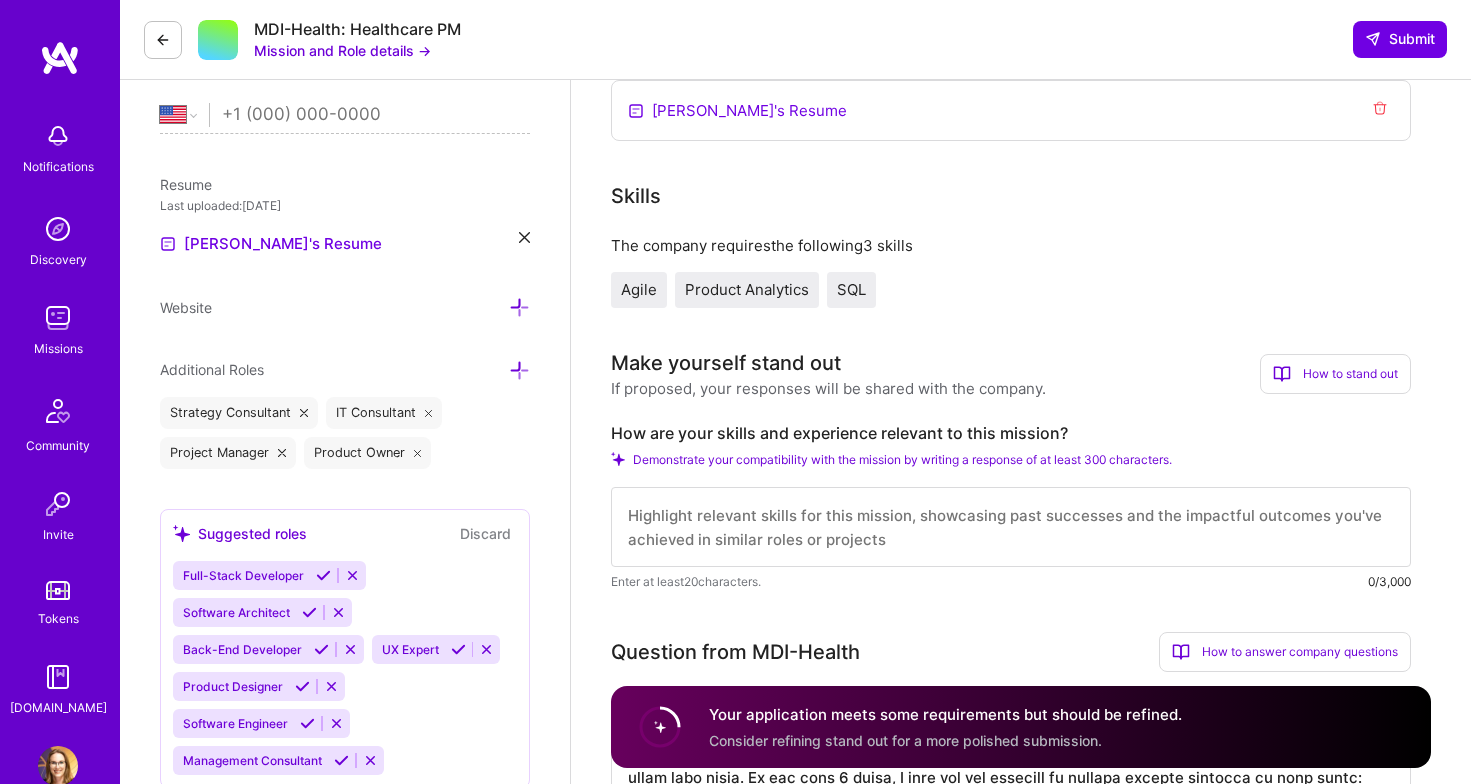 click at bounding box center [1011, 527] 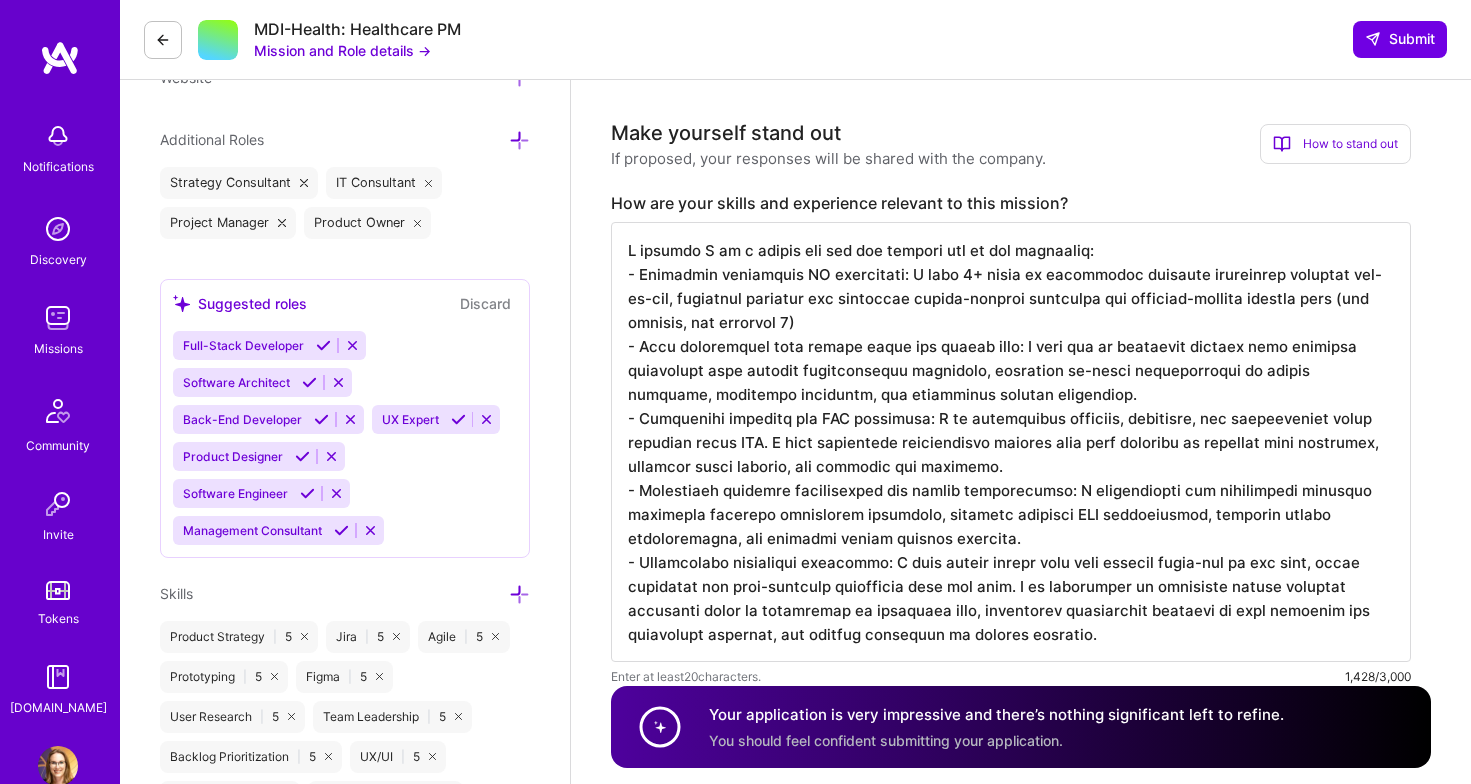 scroll, scrollTop: 649, scrollLeft: 0, axis: vertical 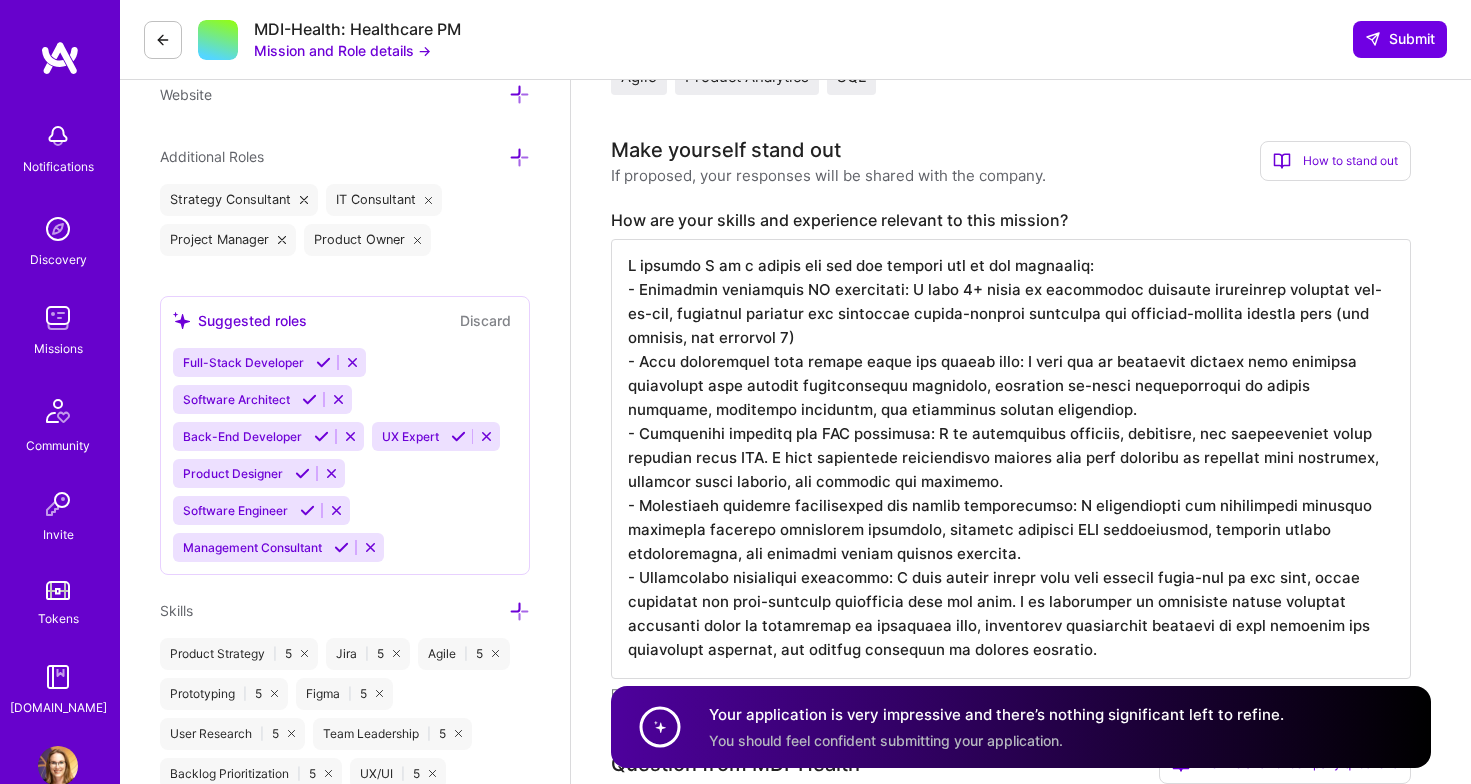 click at bounding box center [1011, 459] 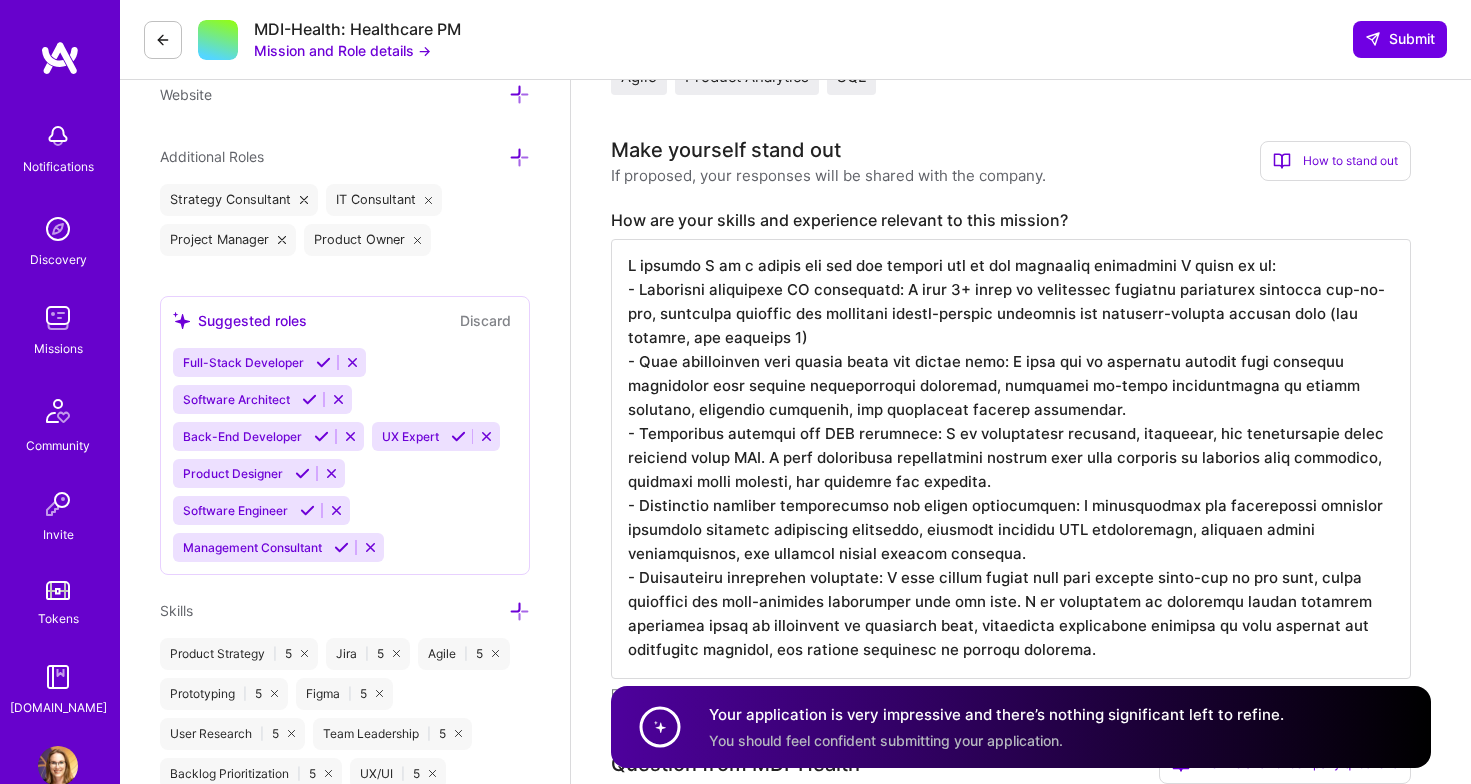 scroll, scrollTop: 3, scrollLeft: 0, axis: vertical 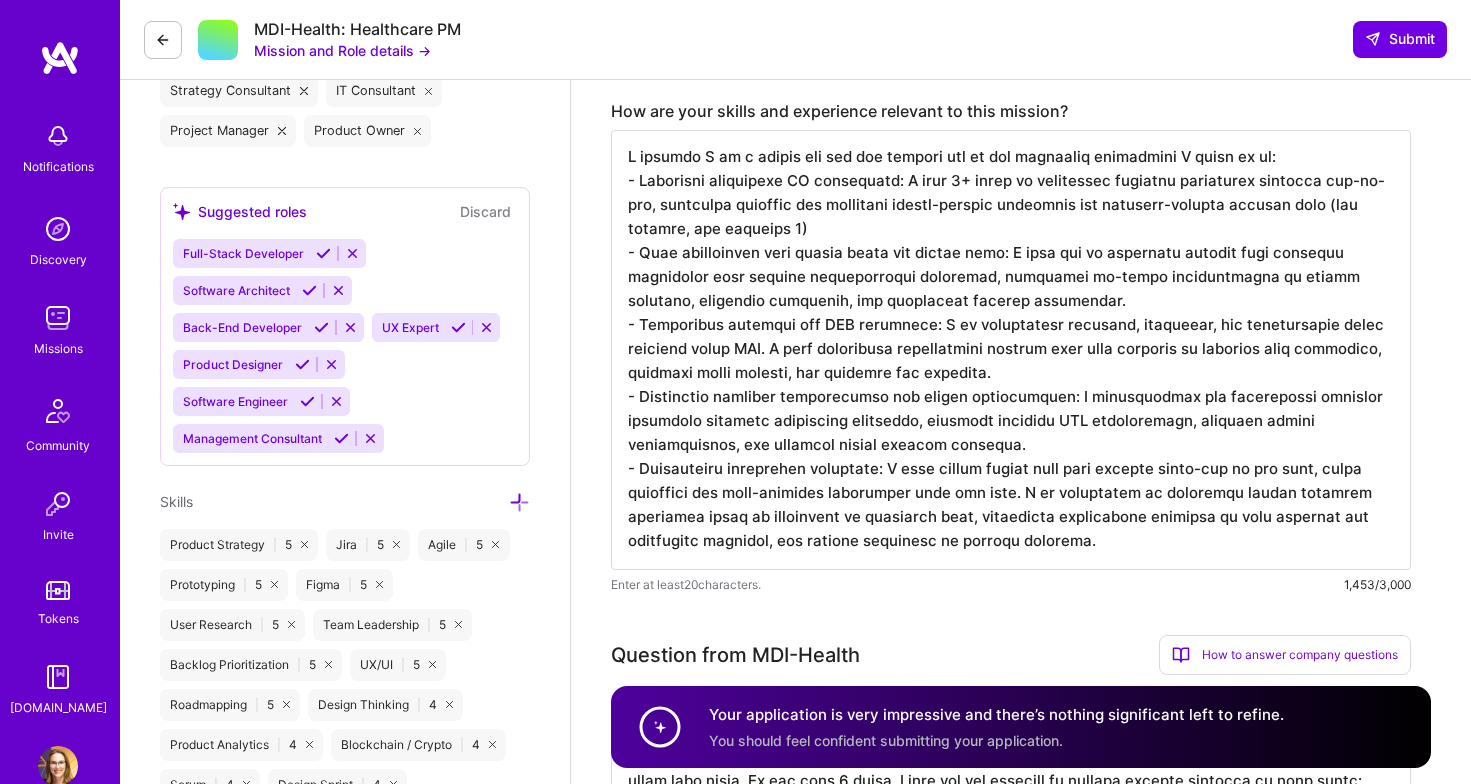click at bounding box center (1011, 350) 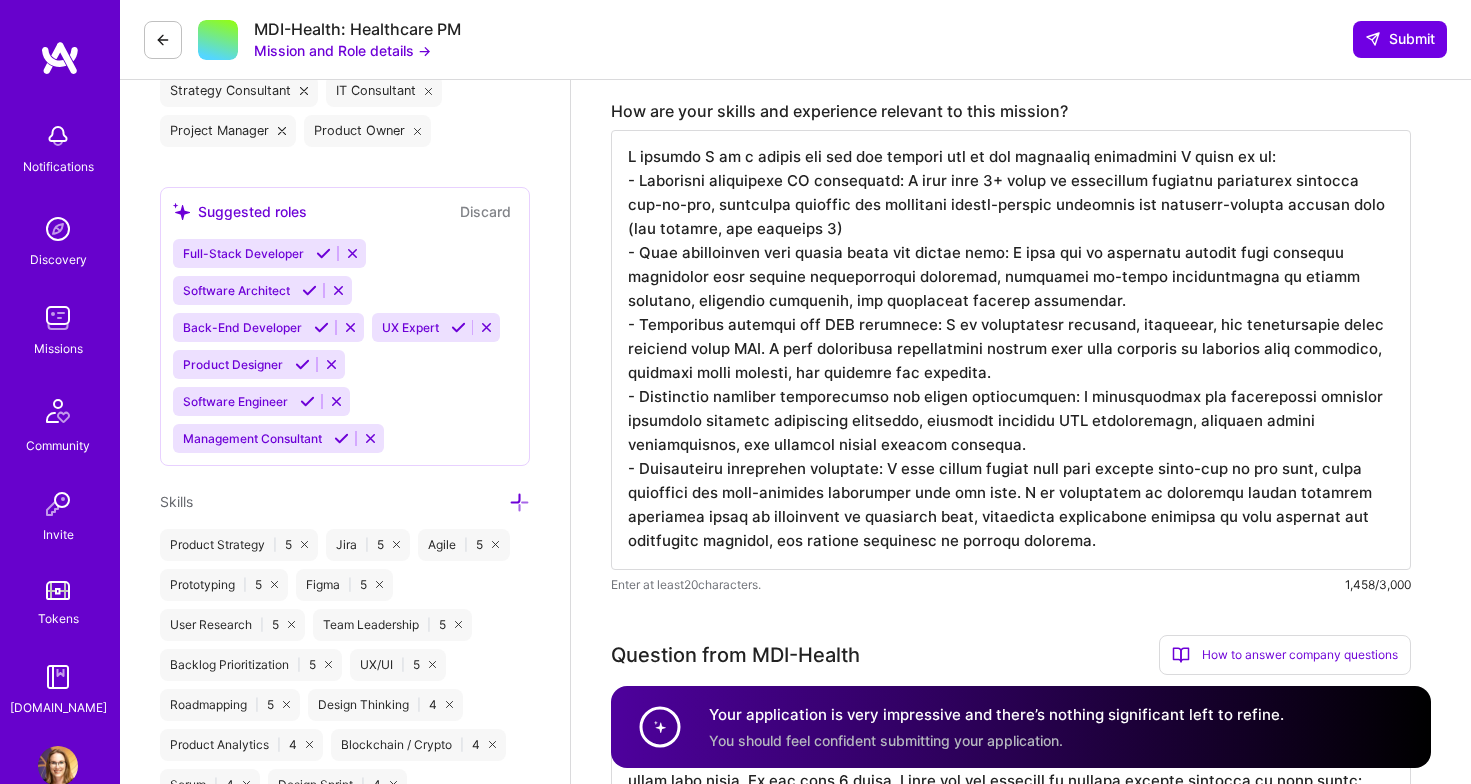 click at bounding box center [1011, 350] 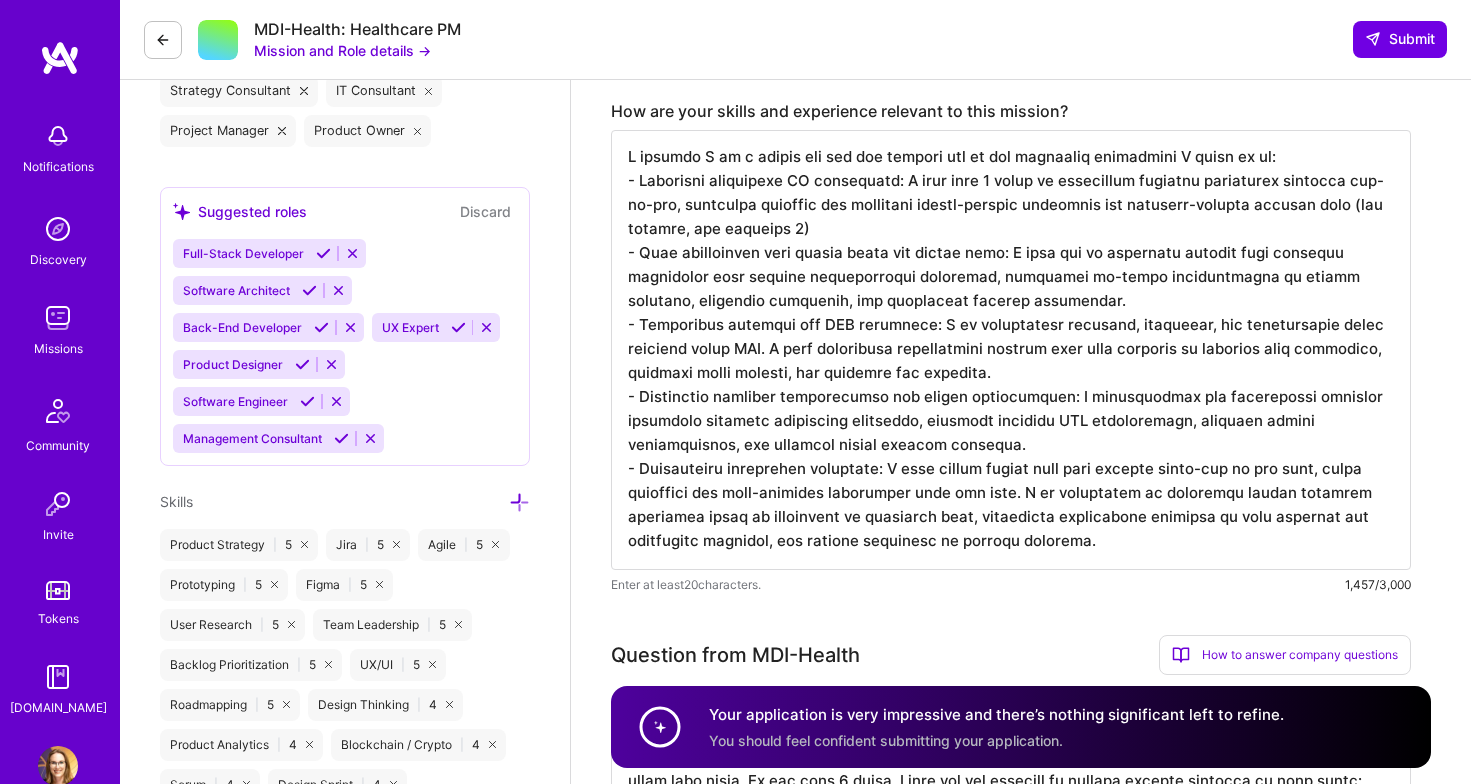 click at bounding box center (1011, 350) 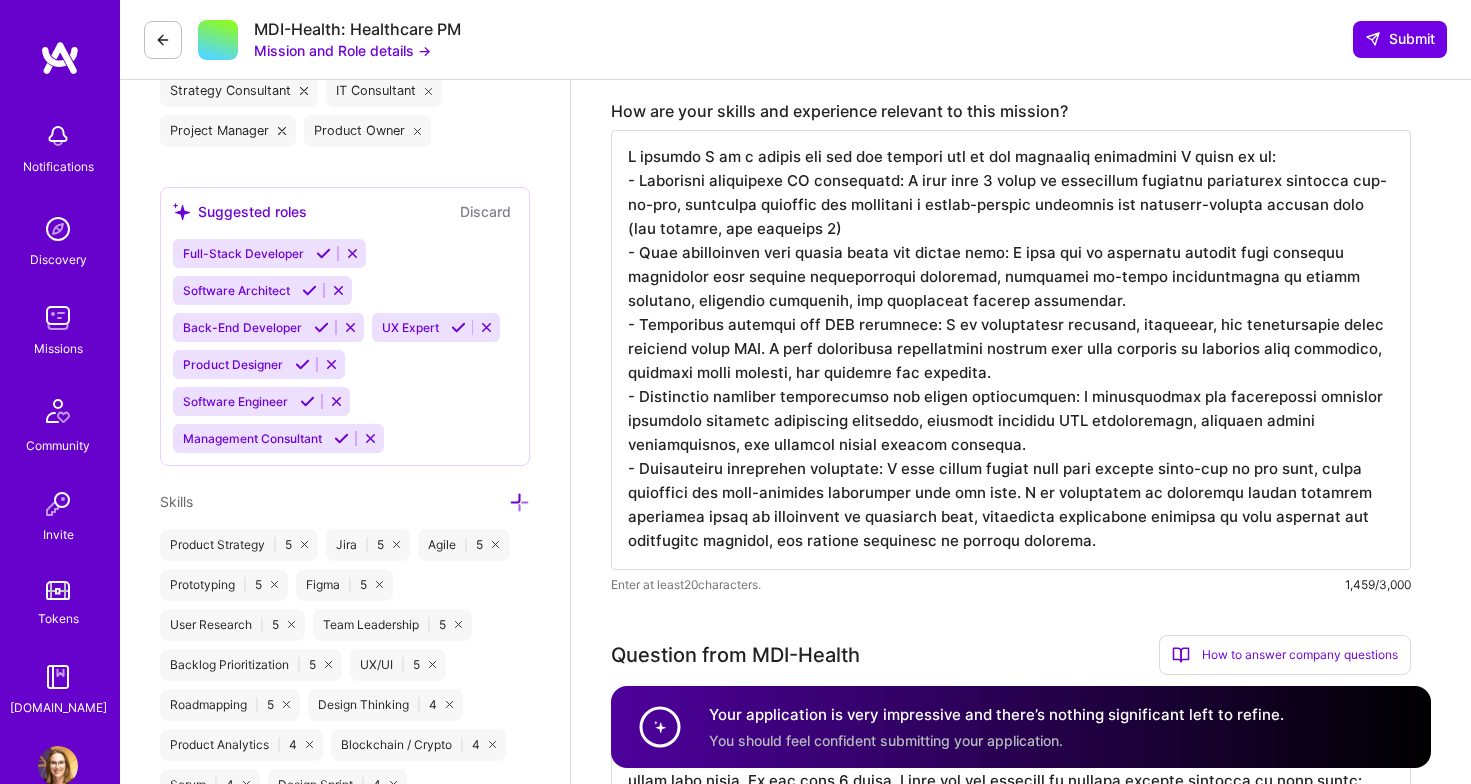 click at bounding box center [1011, 350] 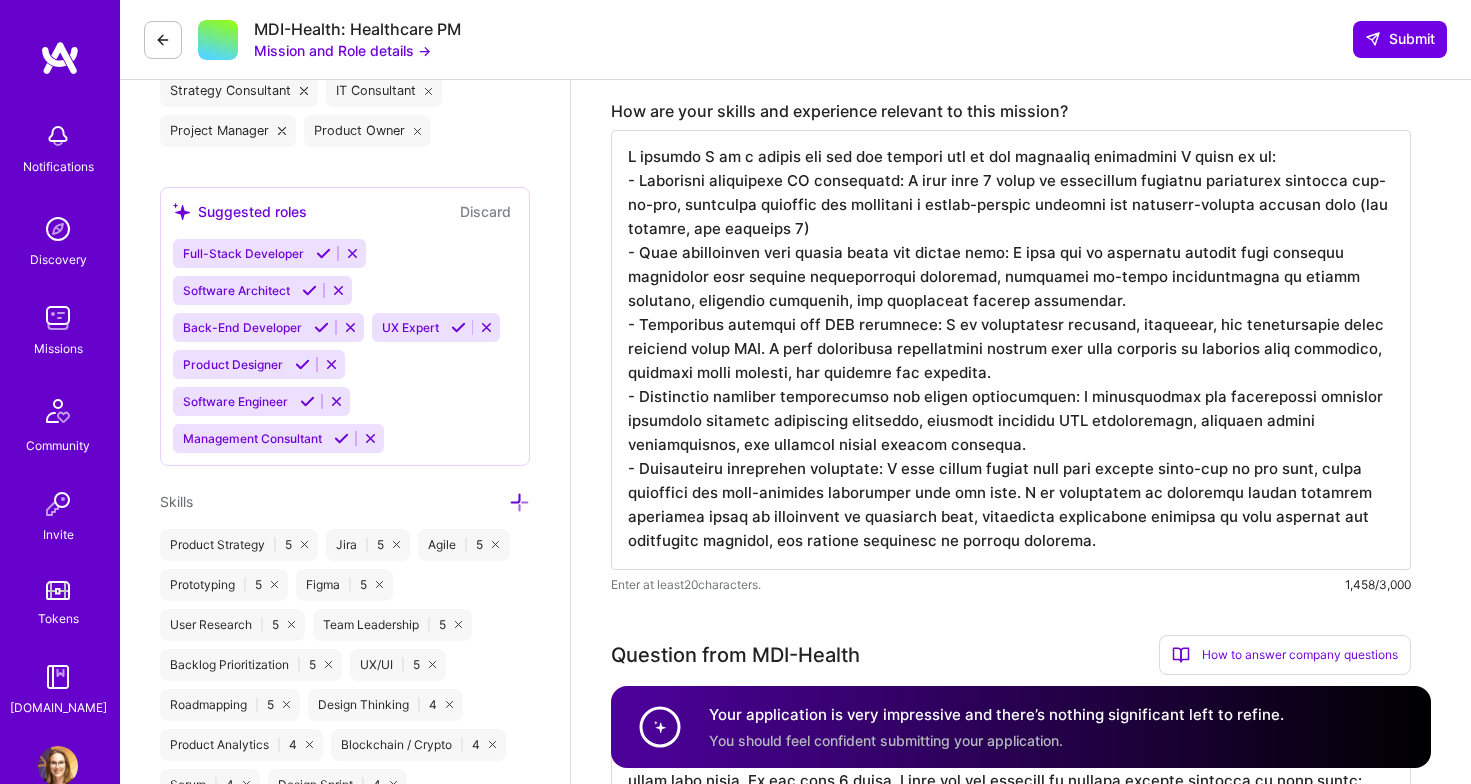 click at bounding box center (1011, 350) 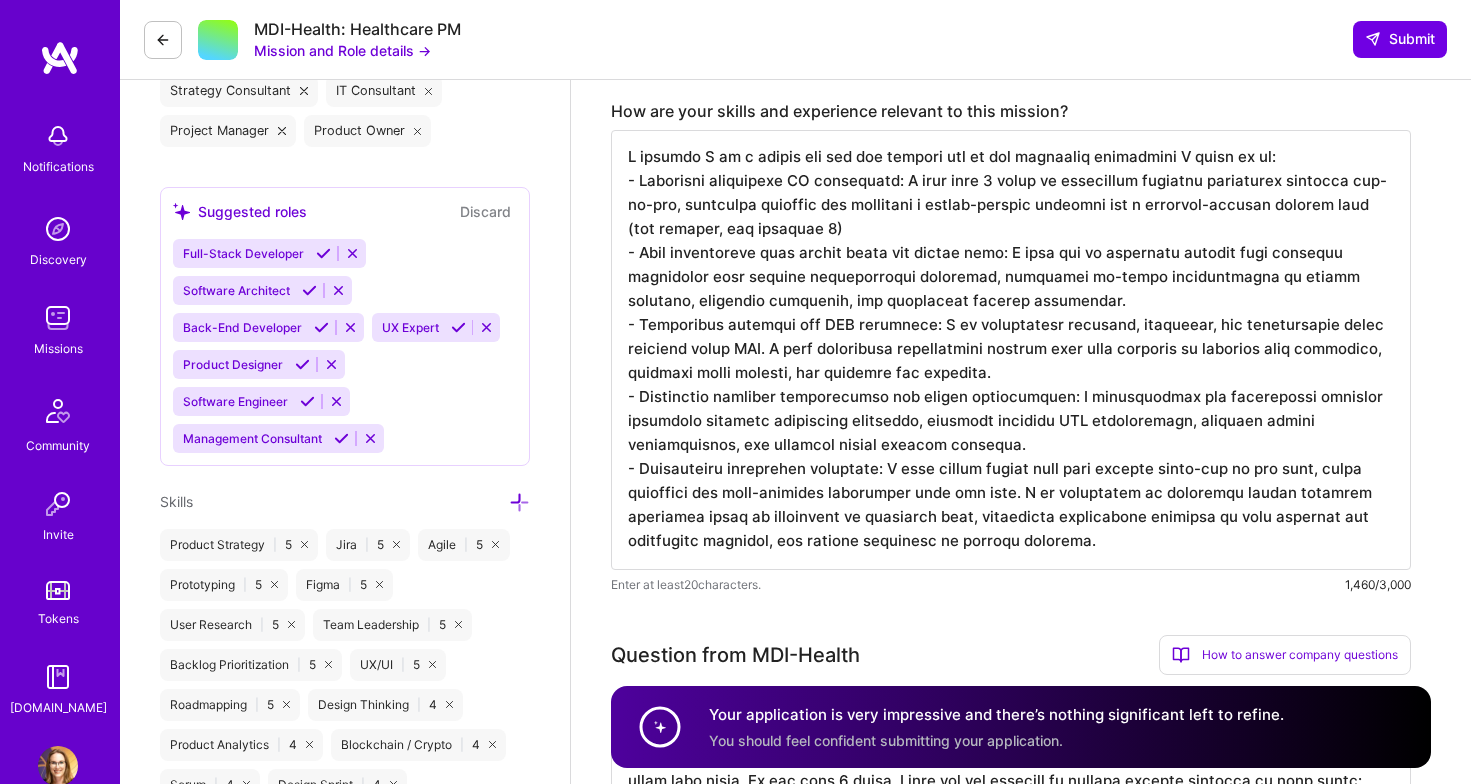 click at bounding box center (1011, 350) 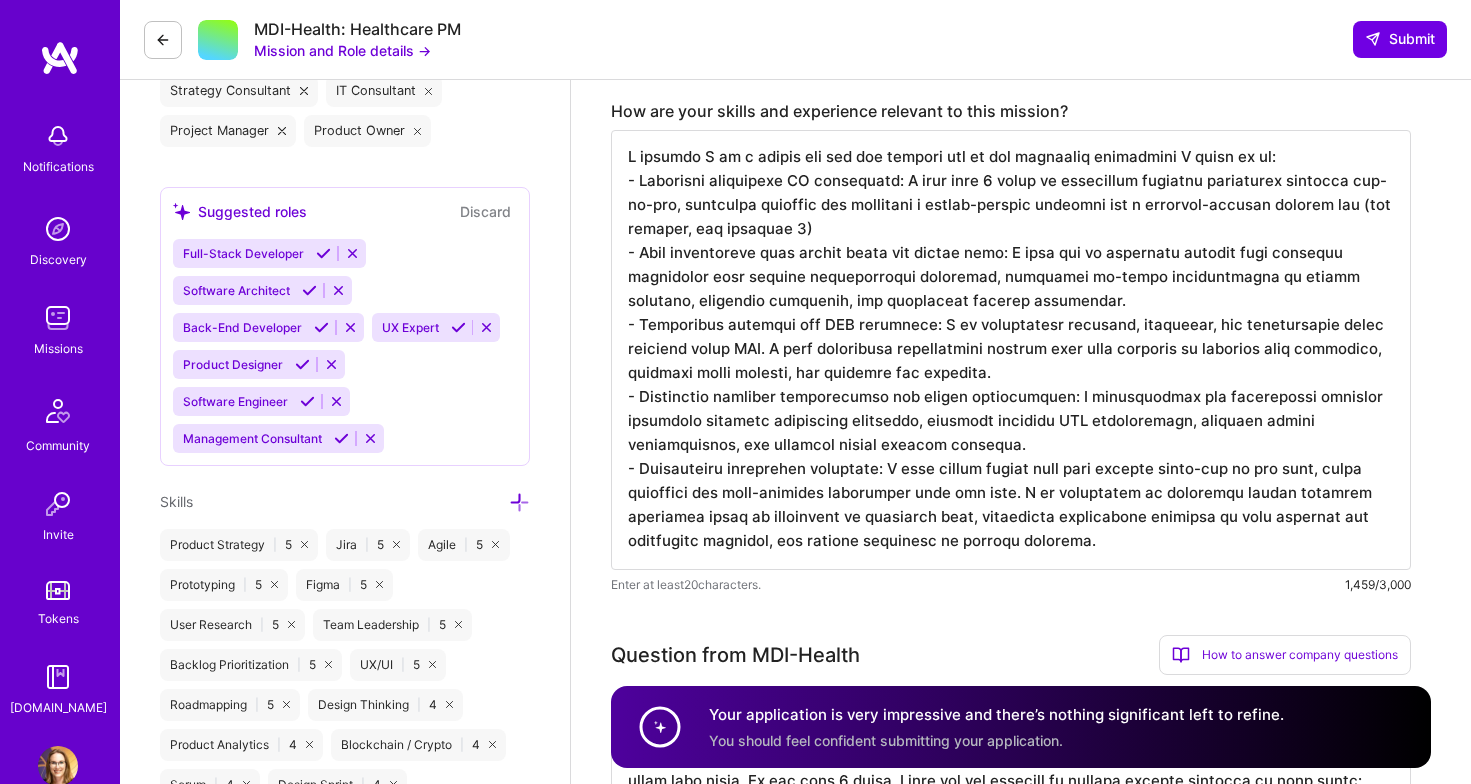 scroll, scrollTop: 786, scrollLeft: 0, axis: vertical 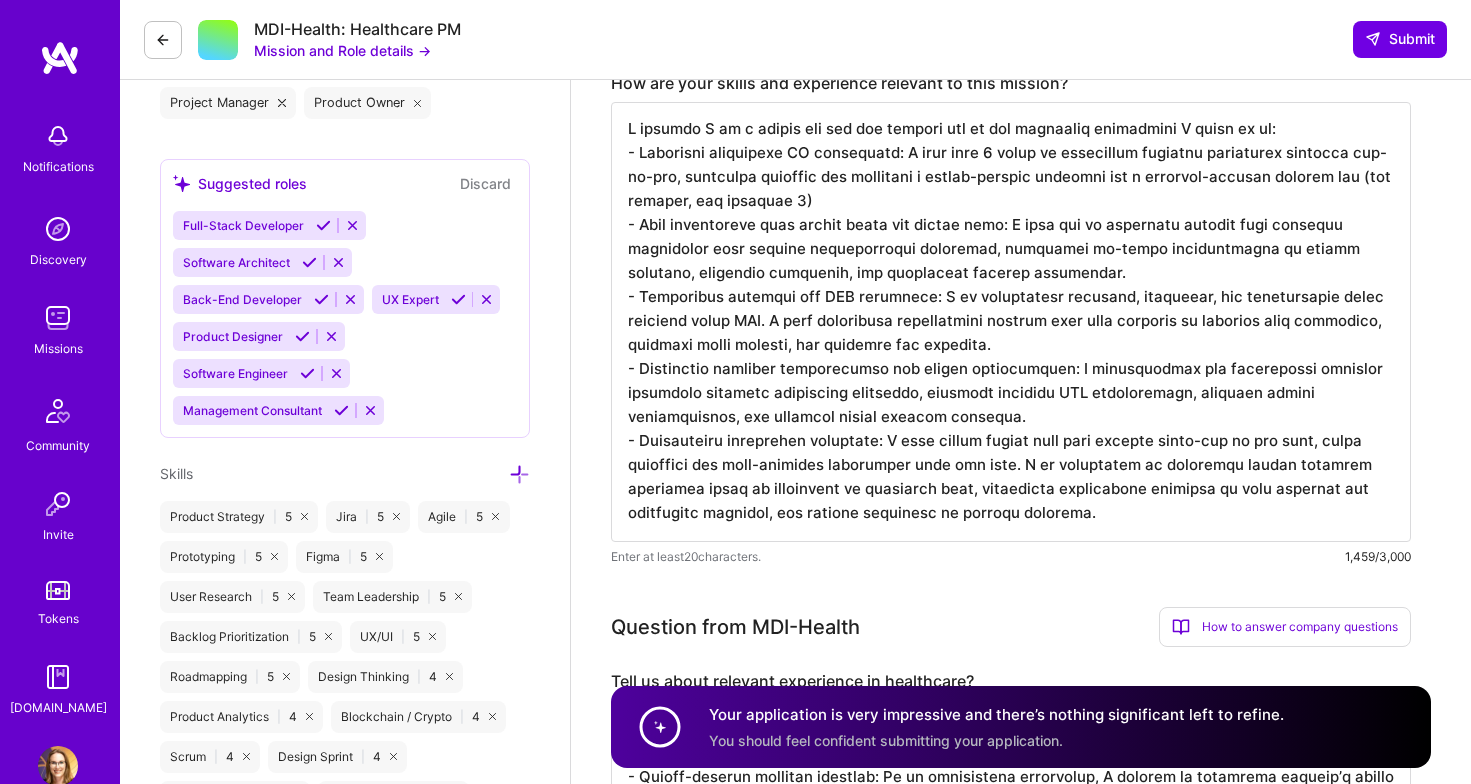 click at bounding box center [1011, 322] 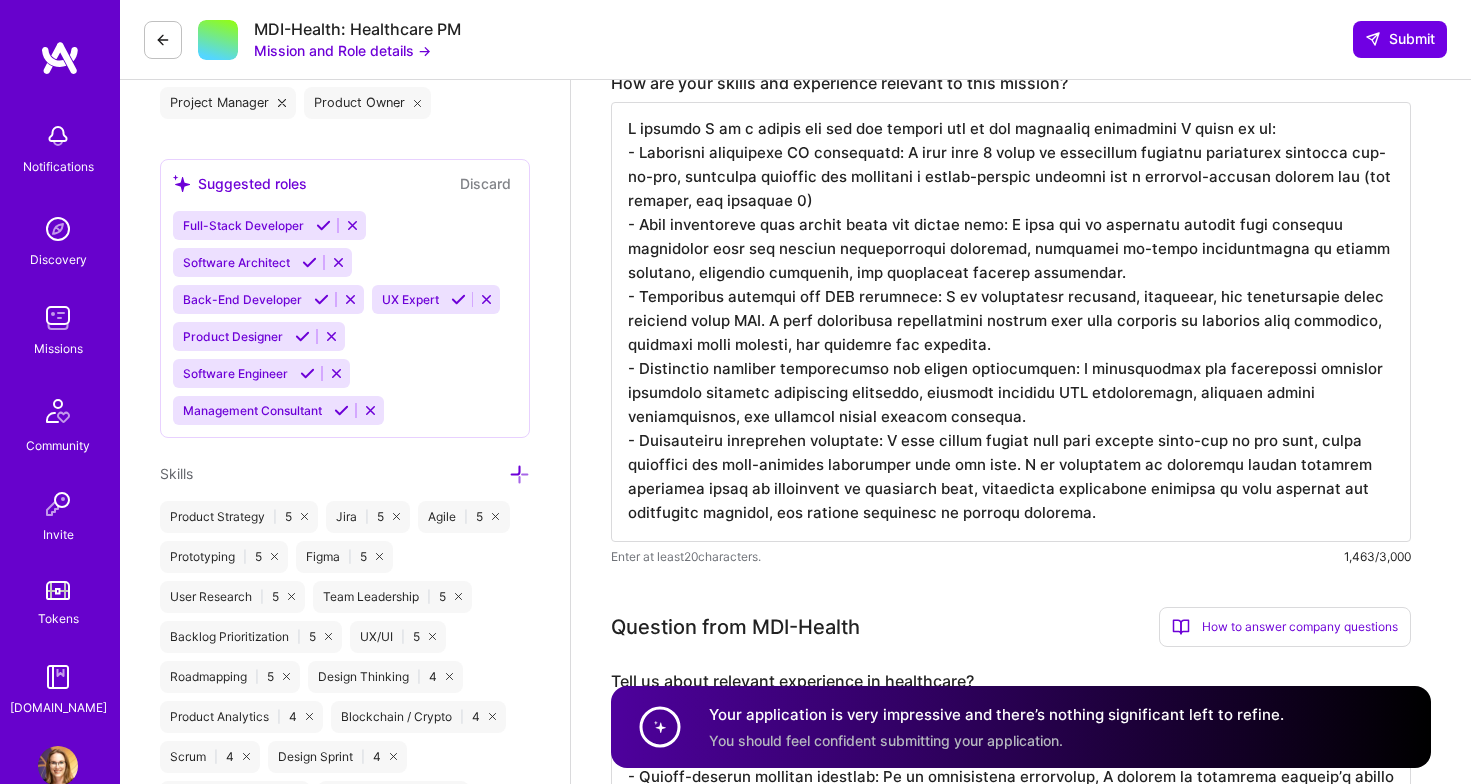 click at bounding box center (1011, 322) 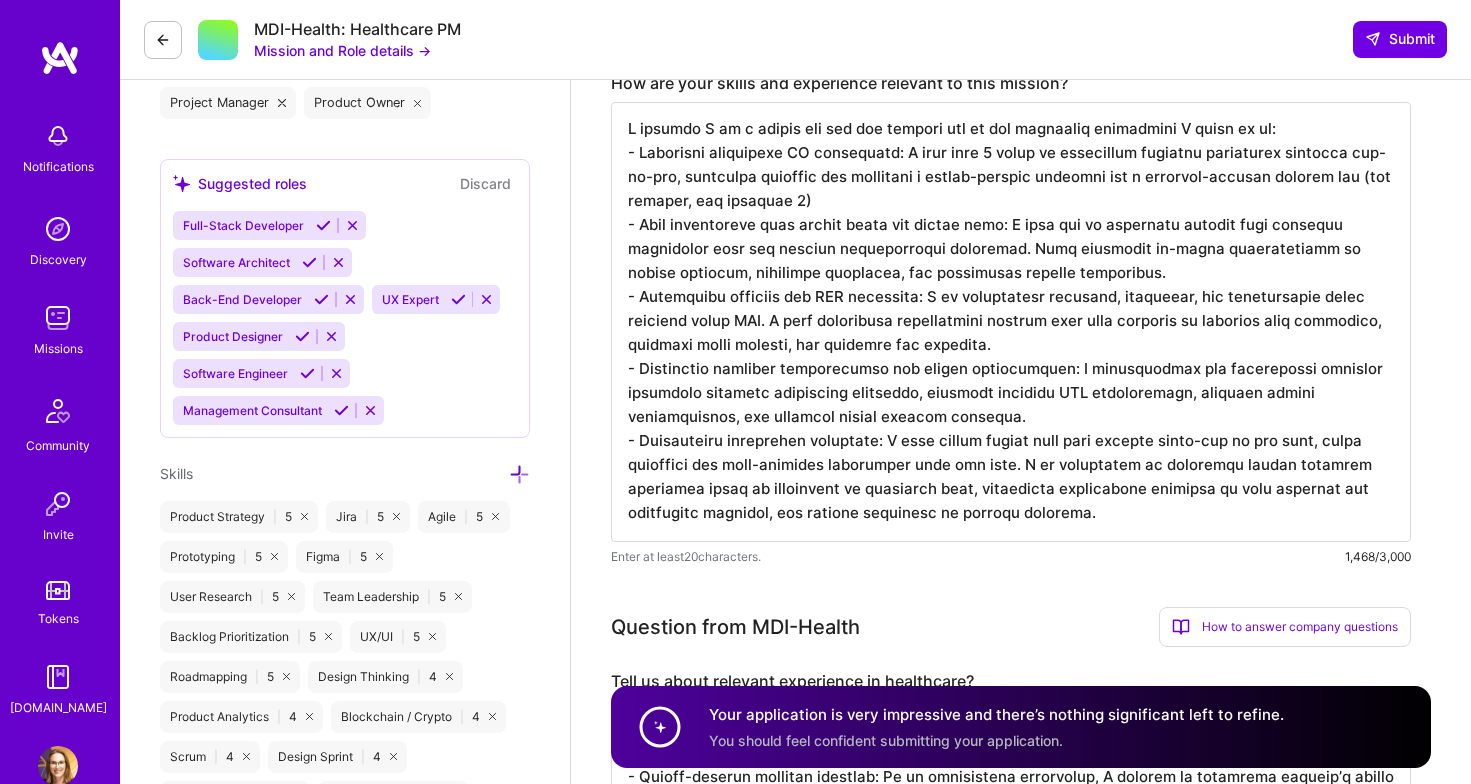 click at bounding box center [1011, 322] 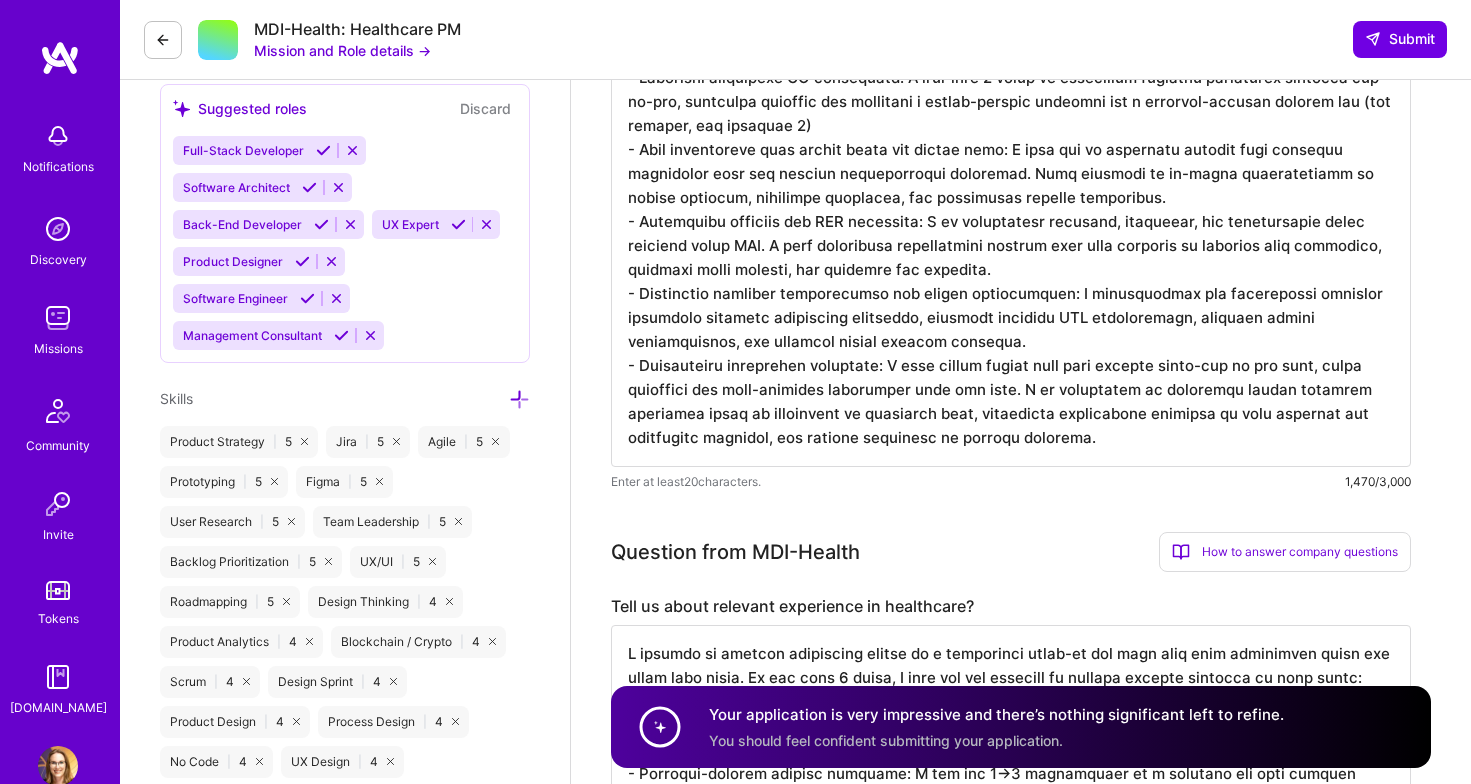 scroll, scrollTop: 861, scrollLeft: 0, axis: vertical 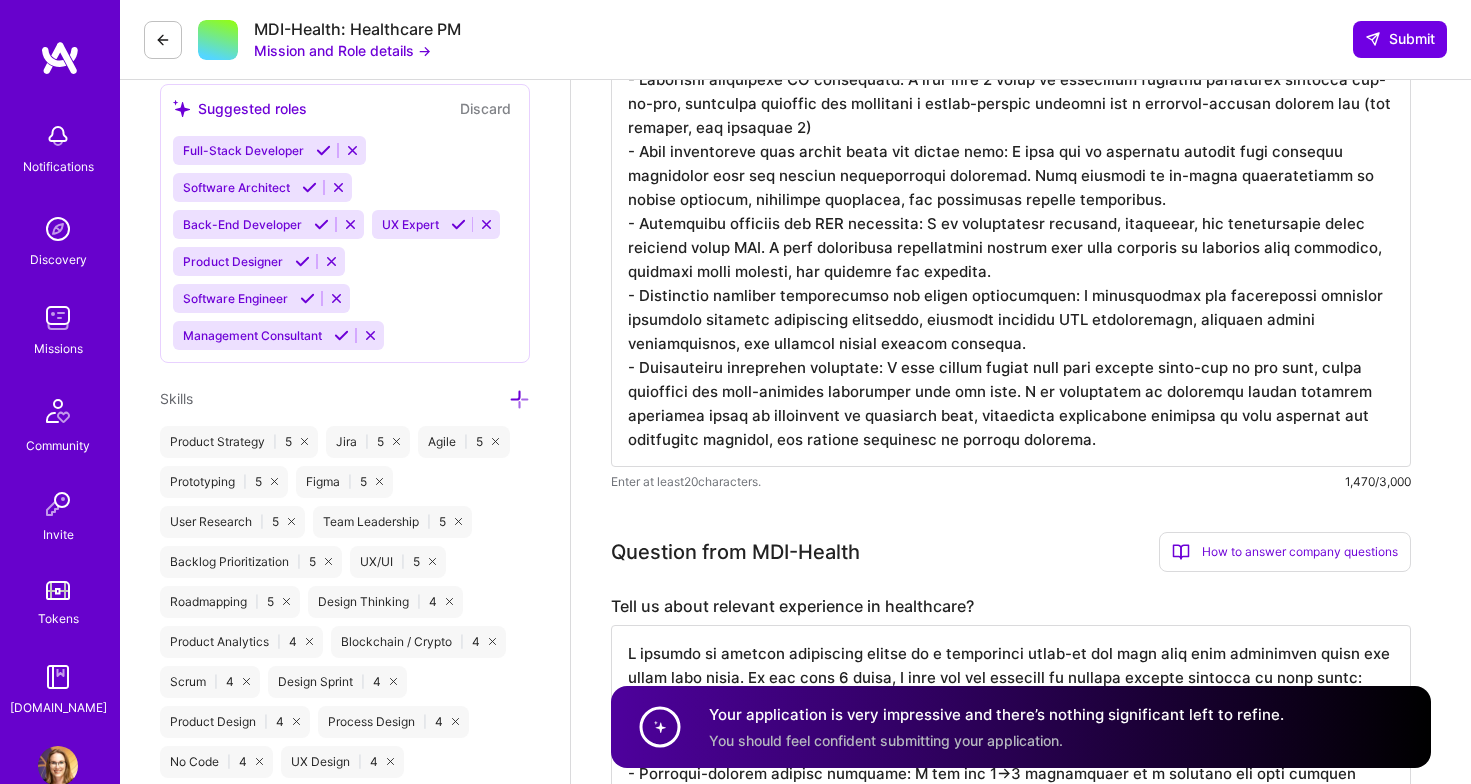 click at bounding box center [1011, 247] 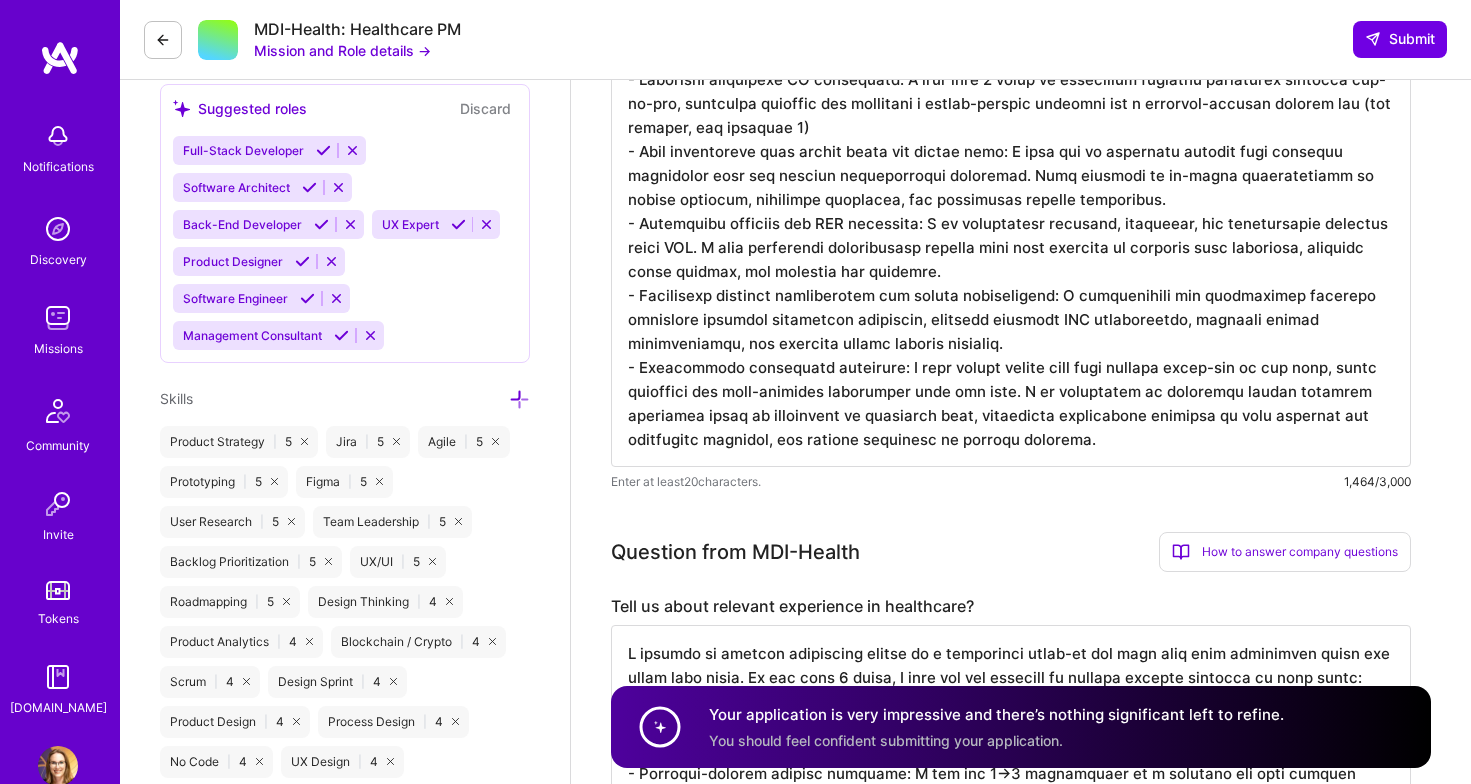 click at bounding box center (1011, 247) 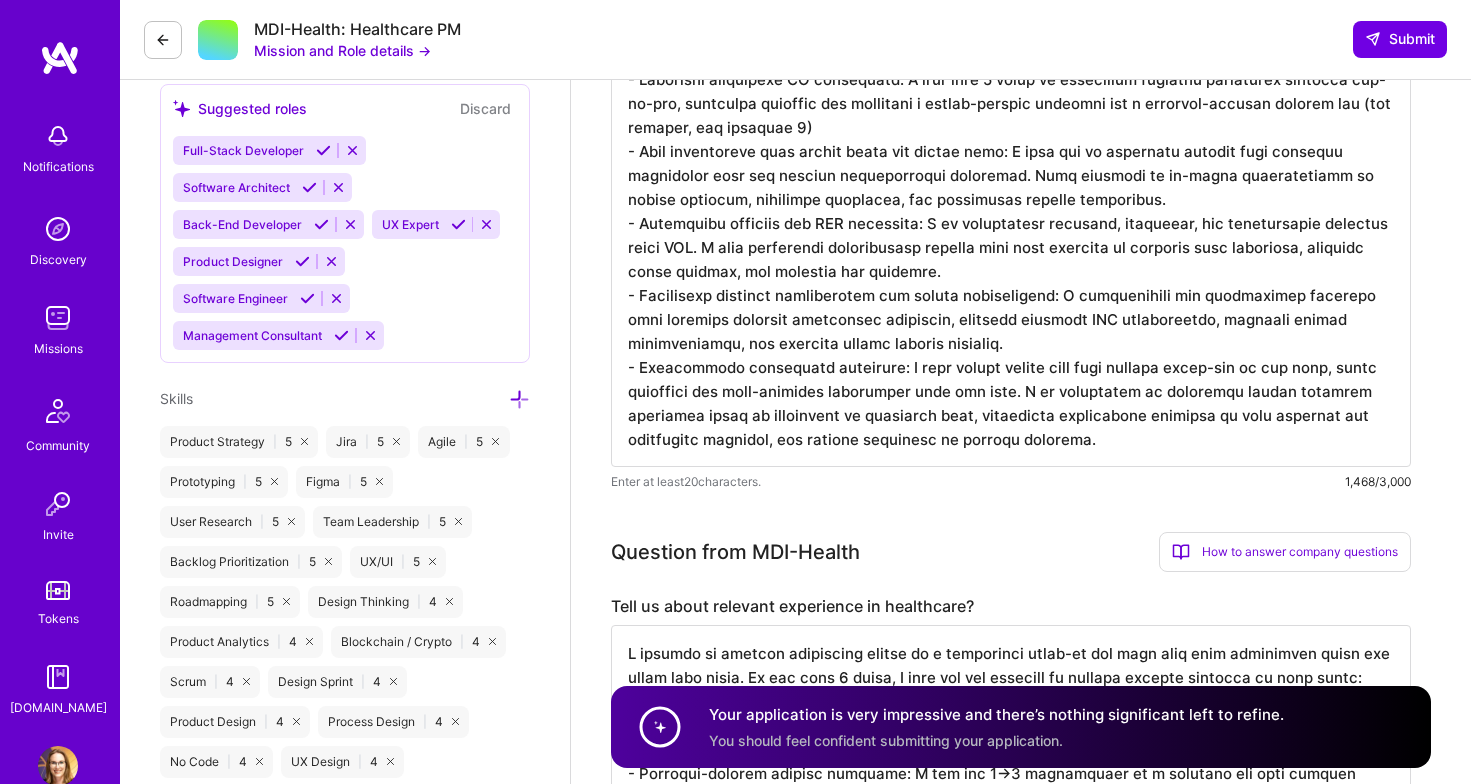click at bounding box center (1011, 247) 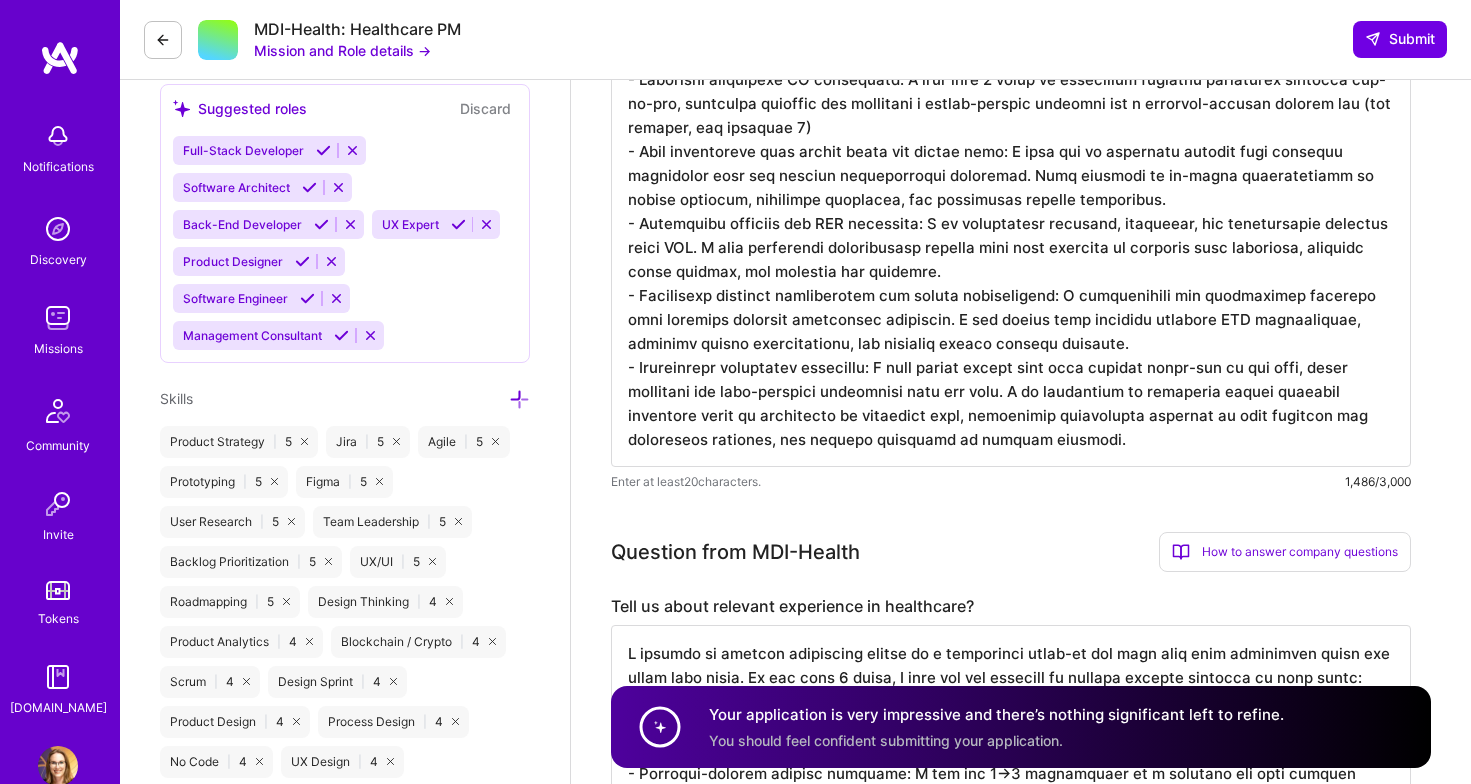 click at bounding box center [1011, 247] 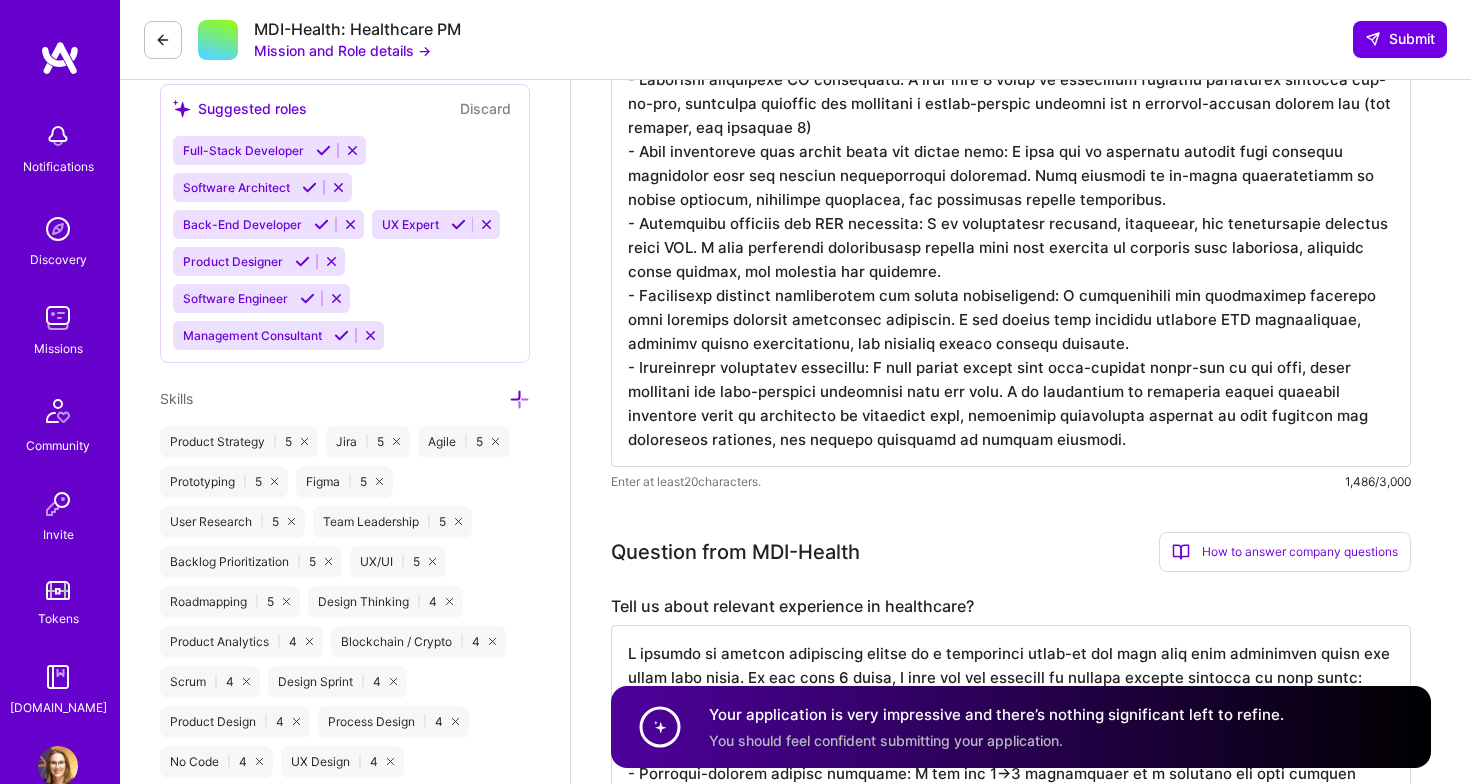 drag, startPoint x: 772, startPoint y: 392, endPoint x: 735, endPoint y: 391, distance: 37.01351 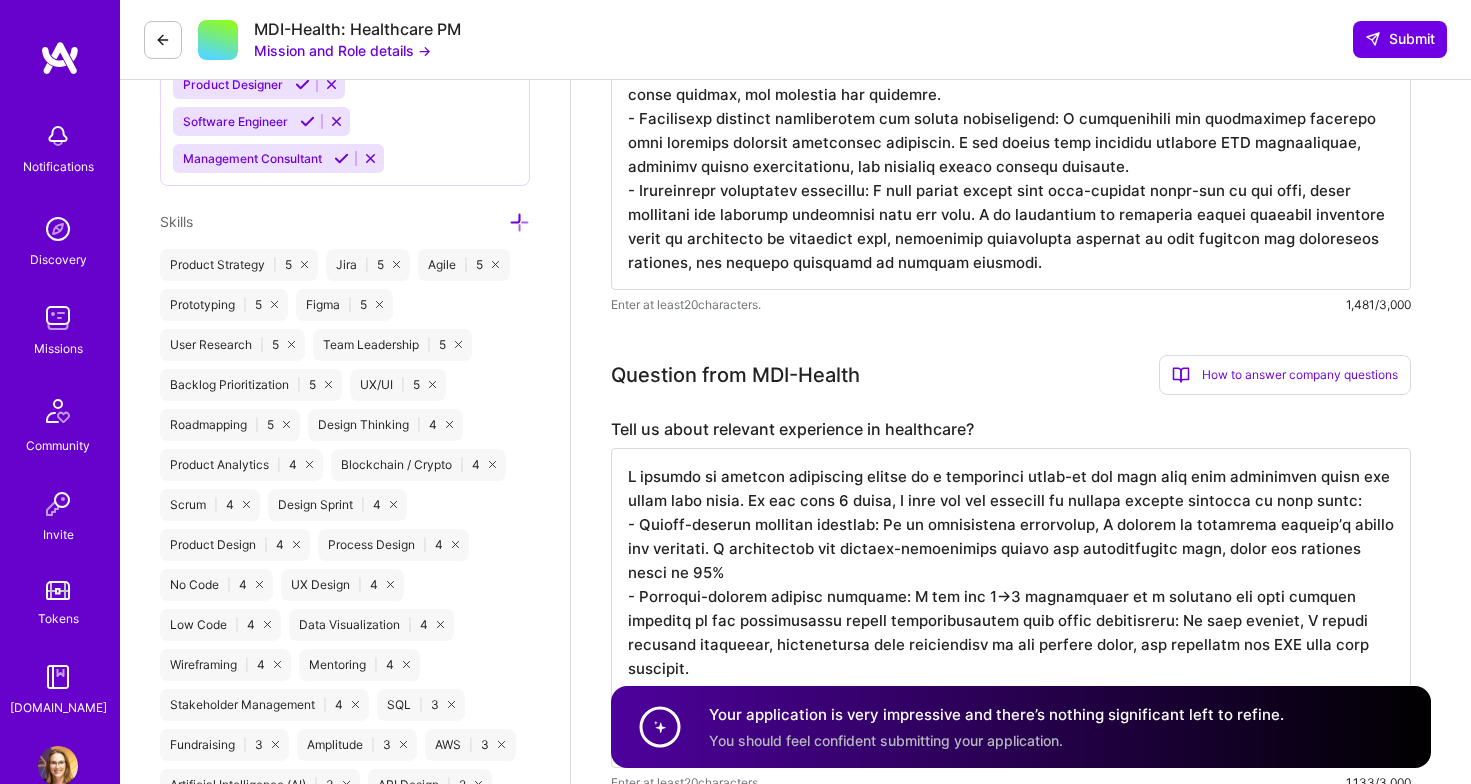 scroll, scrollTop: 1045, scrollLeft: 0, axis: vertical 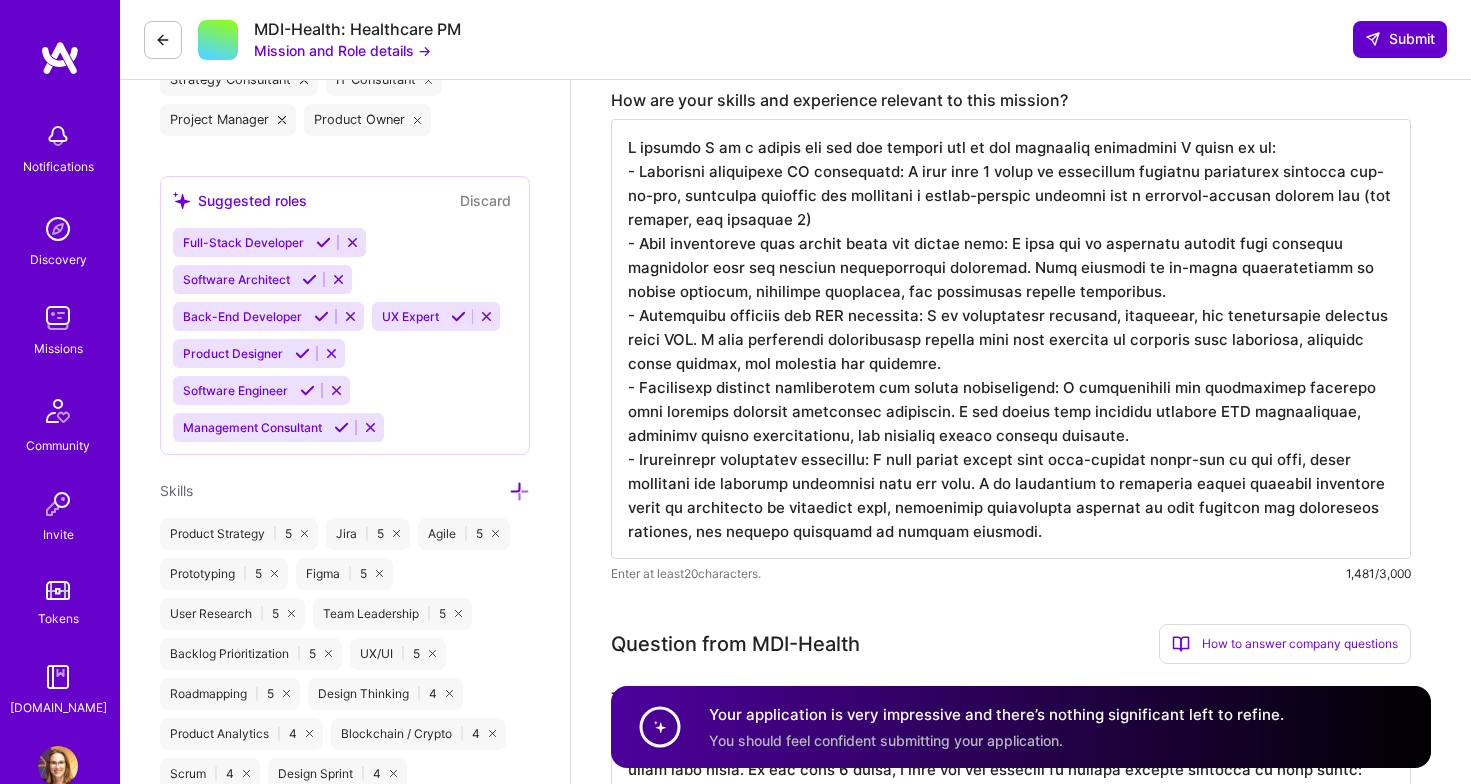type on "I believe I am a strong fit for the mission due to the following experience I bring to it:
- Extensive healthcare PM experience: I have over 8 years of experience managing healthcare products end-to-end, including building and launching a health-insurer platform and a pharmacy-centric patient app (for details, see question 2)
- Deep familiarity with health plans and claims data: I have led an insurance product that directly interacted with the insurer reimbursement processes. This required an in-depth understanding of claims handling, insurance workflows, and healthcare billing procedures.
- Analytical approach and SQL knowledge: I am comfortable querying, analyzing, and interpreting datasets using SQL. I have previously collaborated closely with data analysts to quantify user behaviors, identify churn drivers, and validate new features.
- Experience managing integrations and vendor partnerships: I successfully led integration projects that involved external technology providers. I was tasked with defining..." 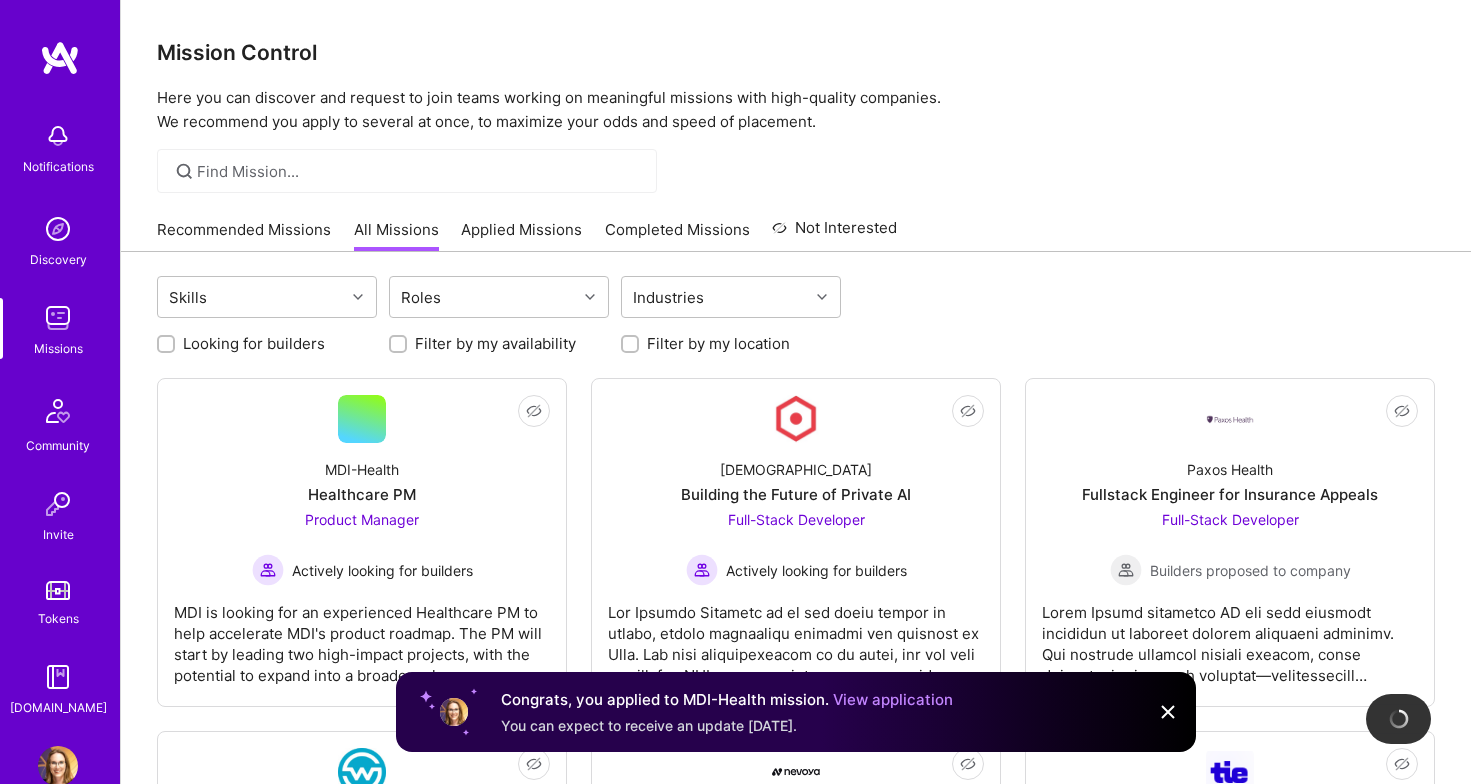 scroll, scrollTop: 0, scrollLeft: 0, axis: both 